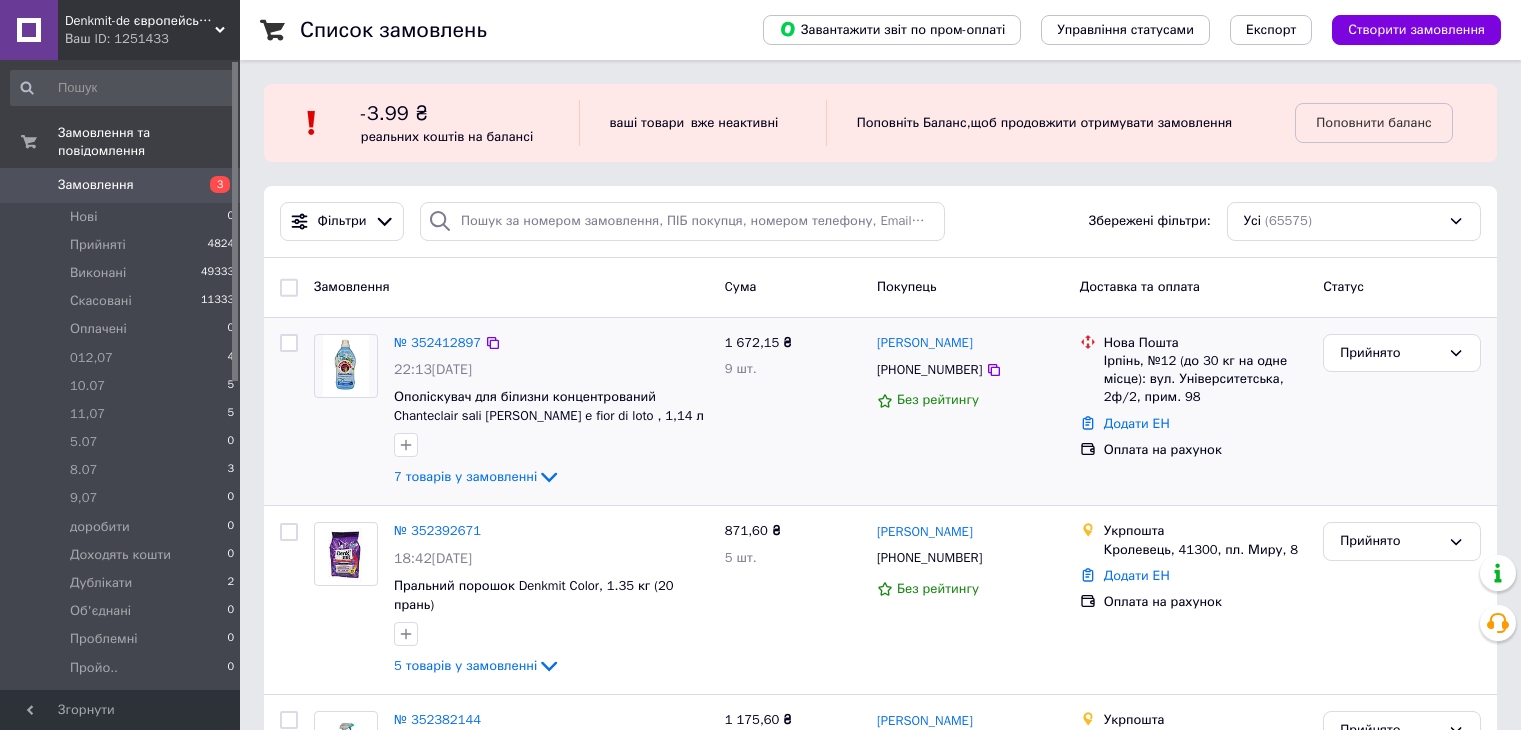 scroll, scrollTop: 0, scrollLeft: 0, axis: both 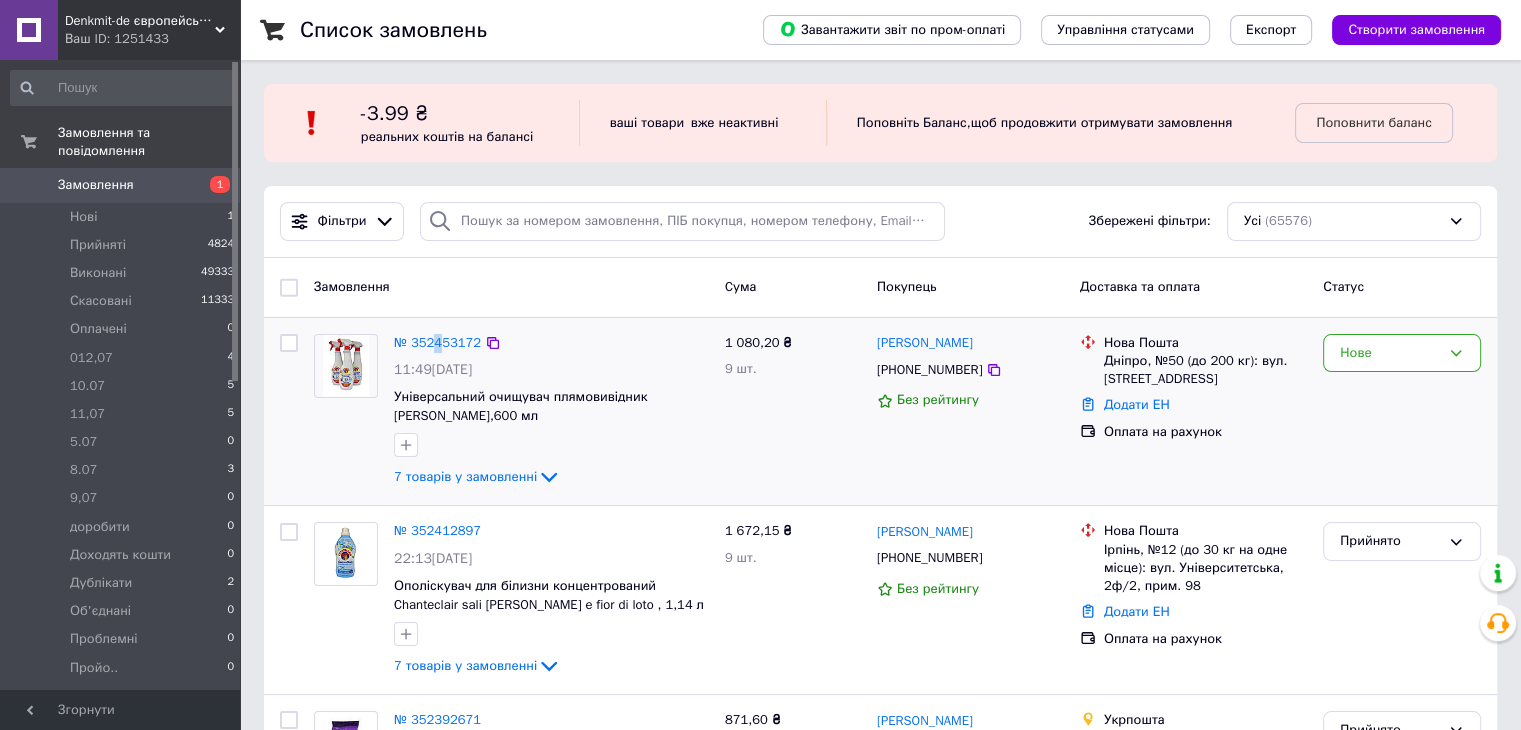 click on "№ 352453172" at bounding box center (437, 343) 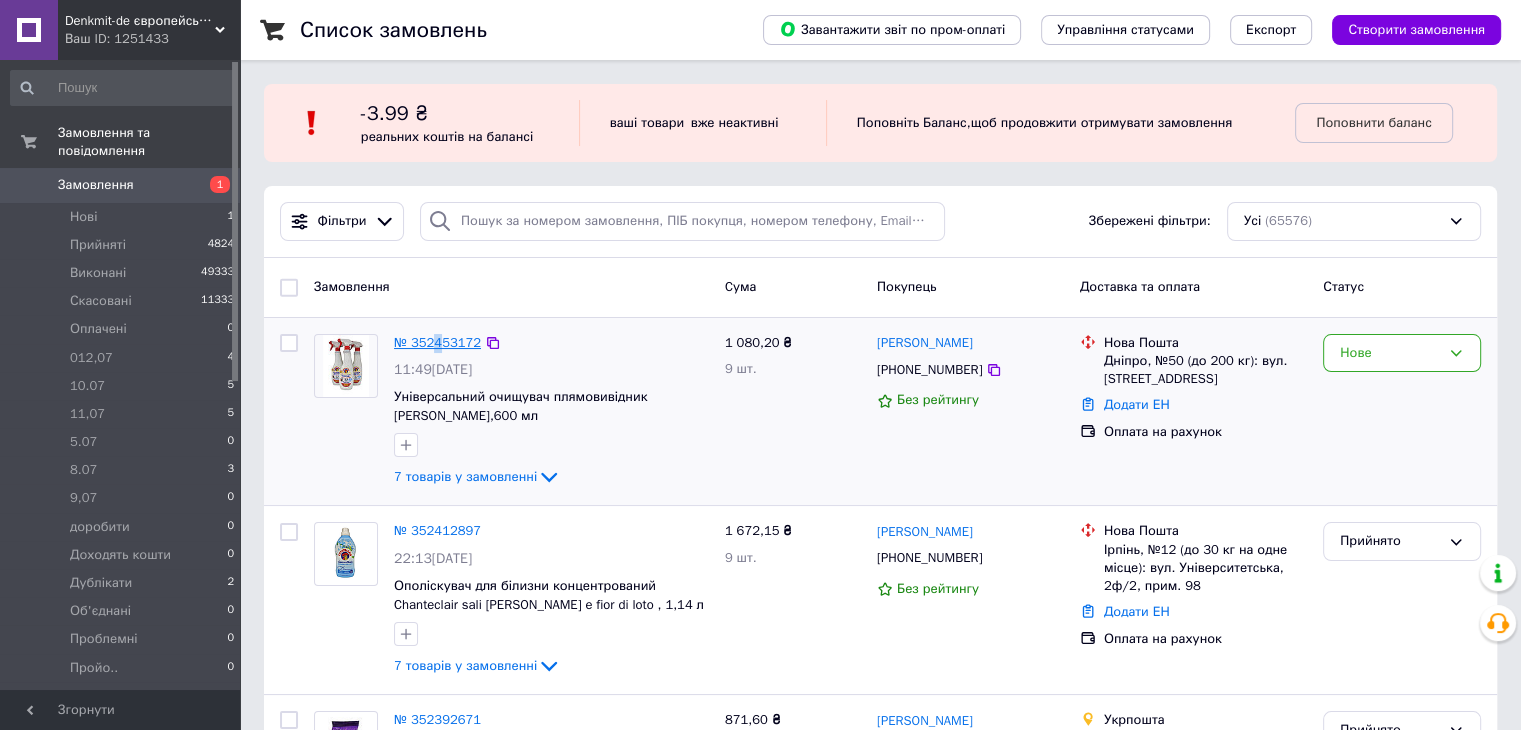 click on "№ 352453172" at bounding box center [437, 342] 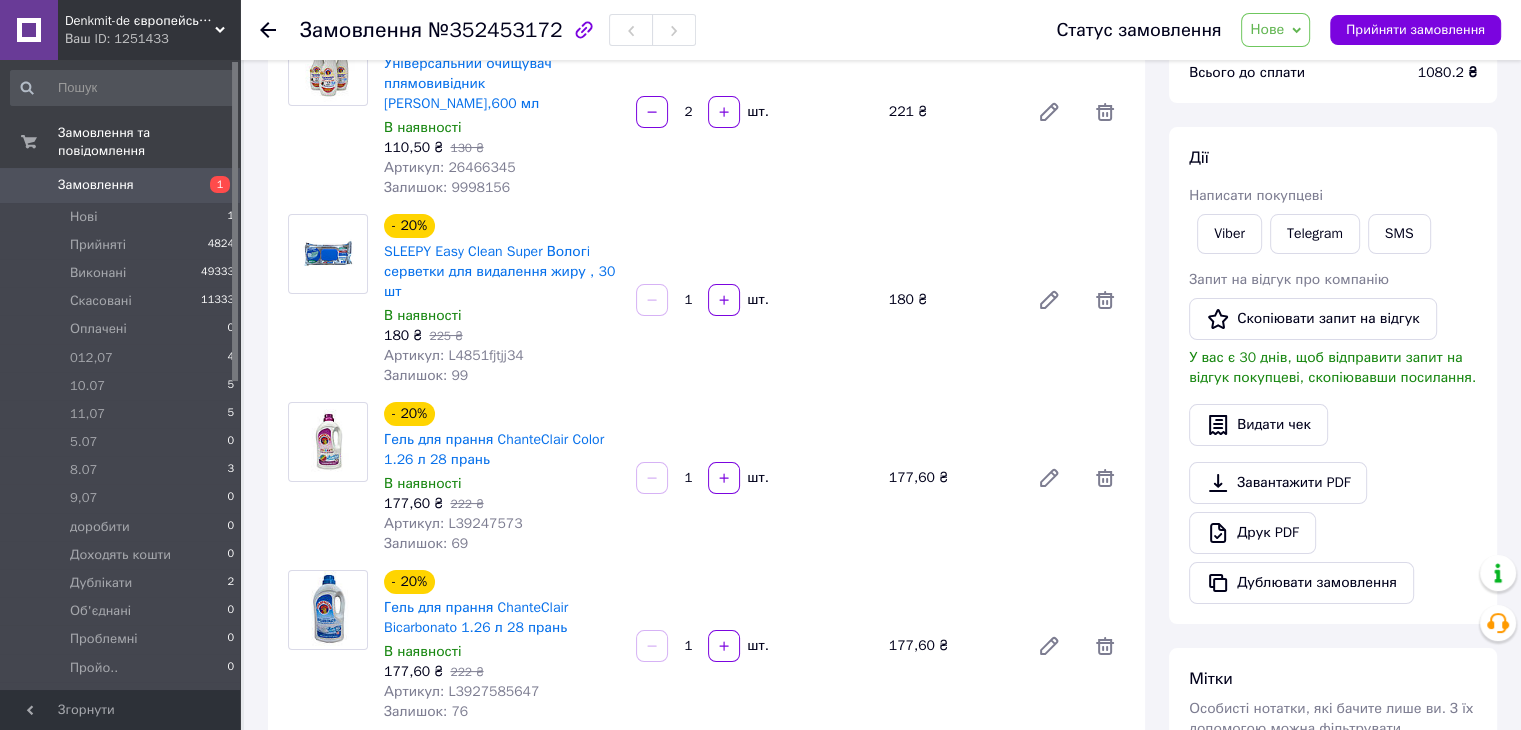scroll, scrollTop: 0, scrollLeft: 0, axis: both 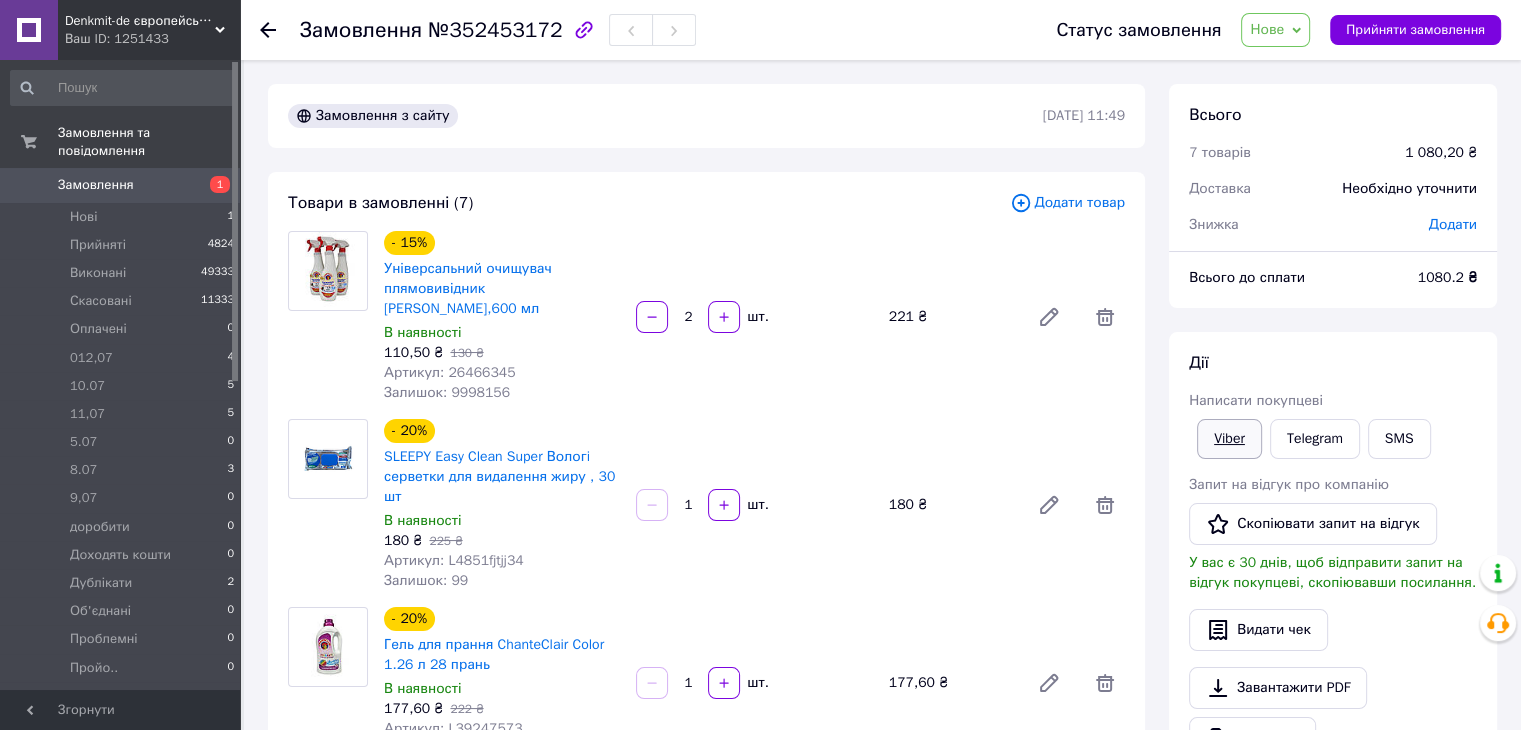 click on "Viber" at bounding box center [1229, 439] 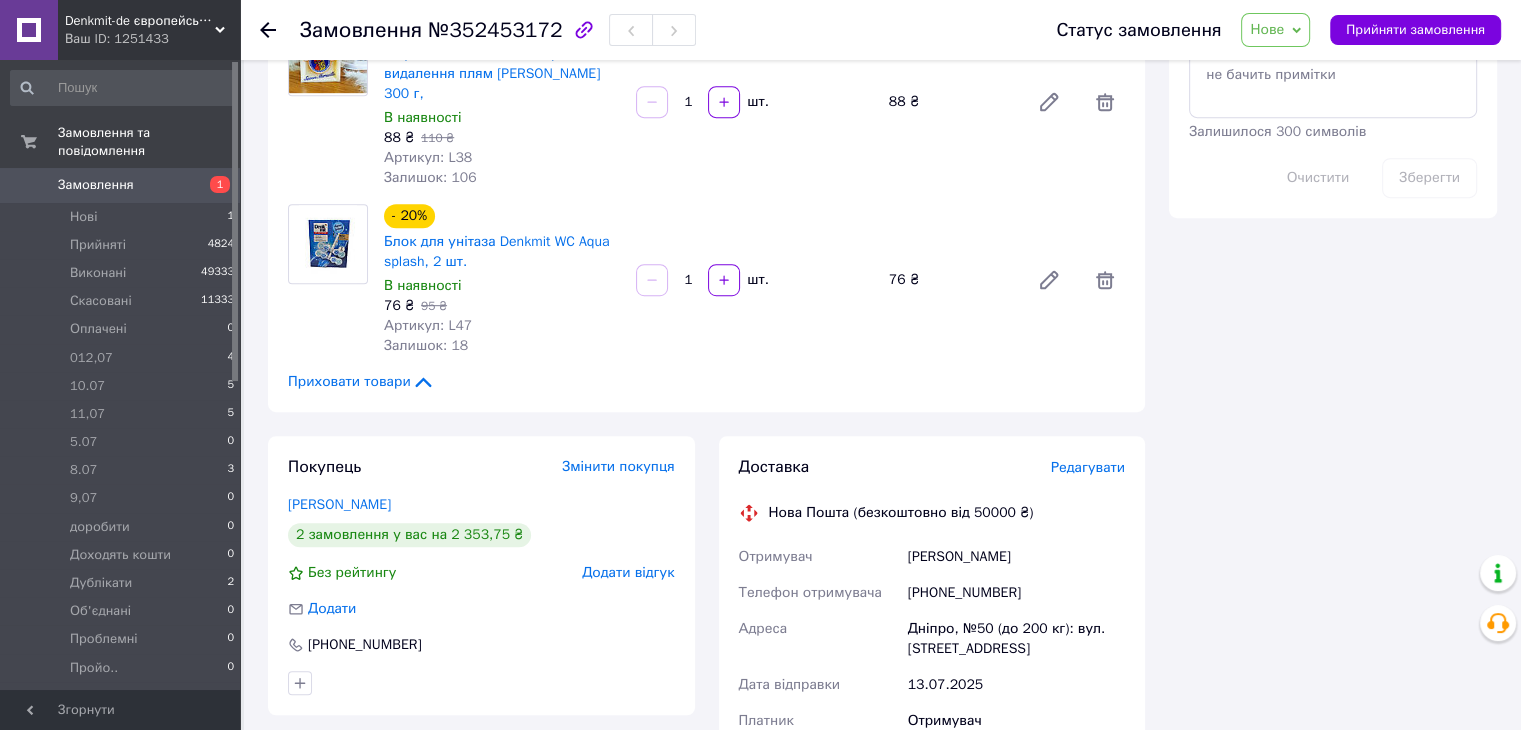 scroll, scrollTop: 1100, scrollLeft: 0, axis: vertical 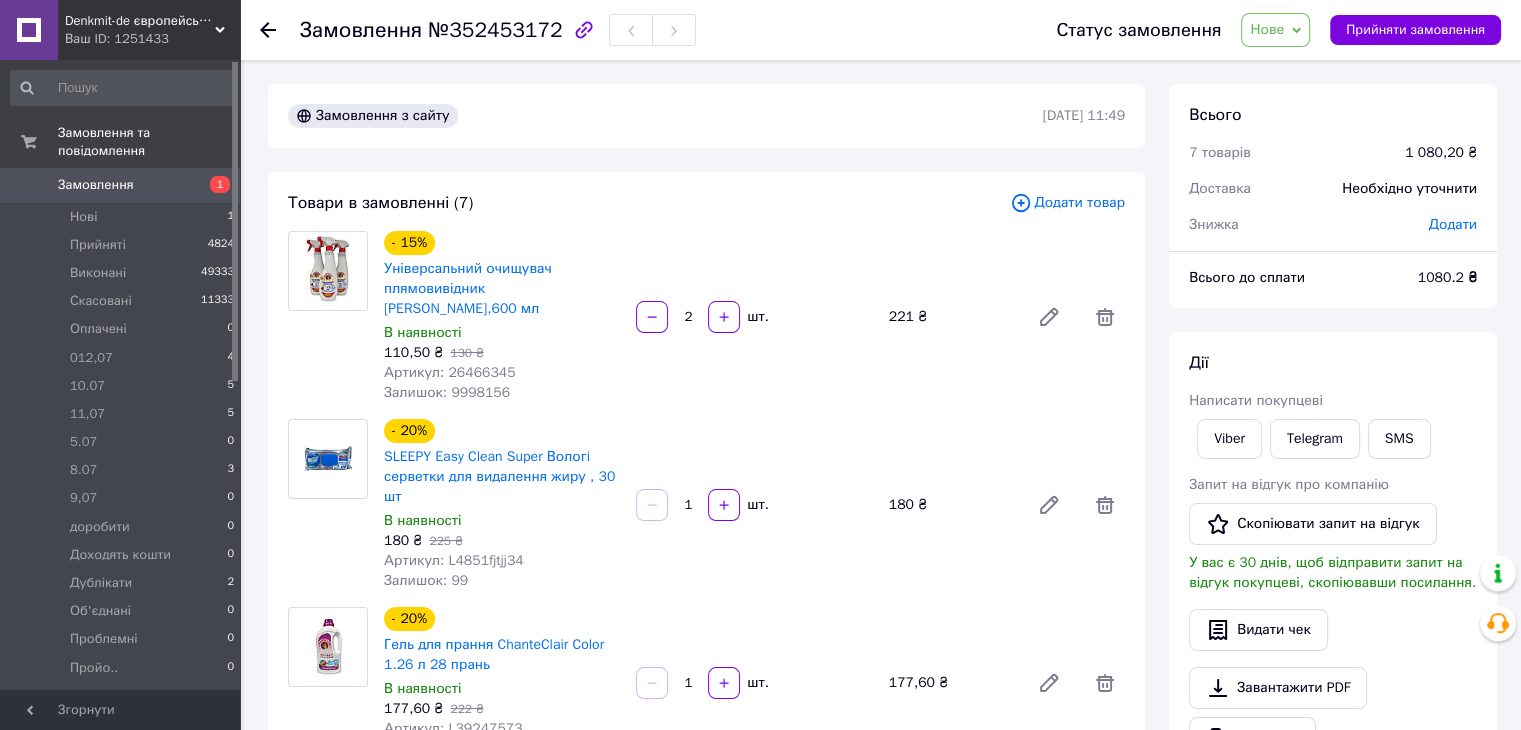 click on "1080.2 ₴" at bounding box center (1447, 277) 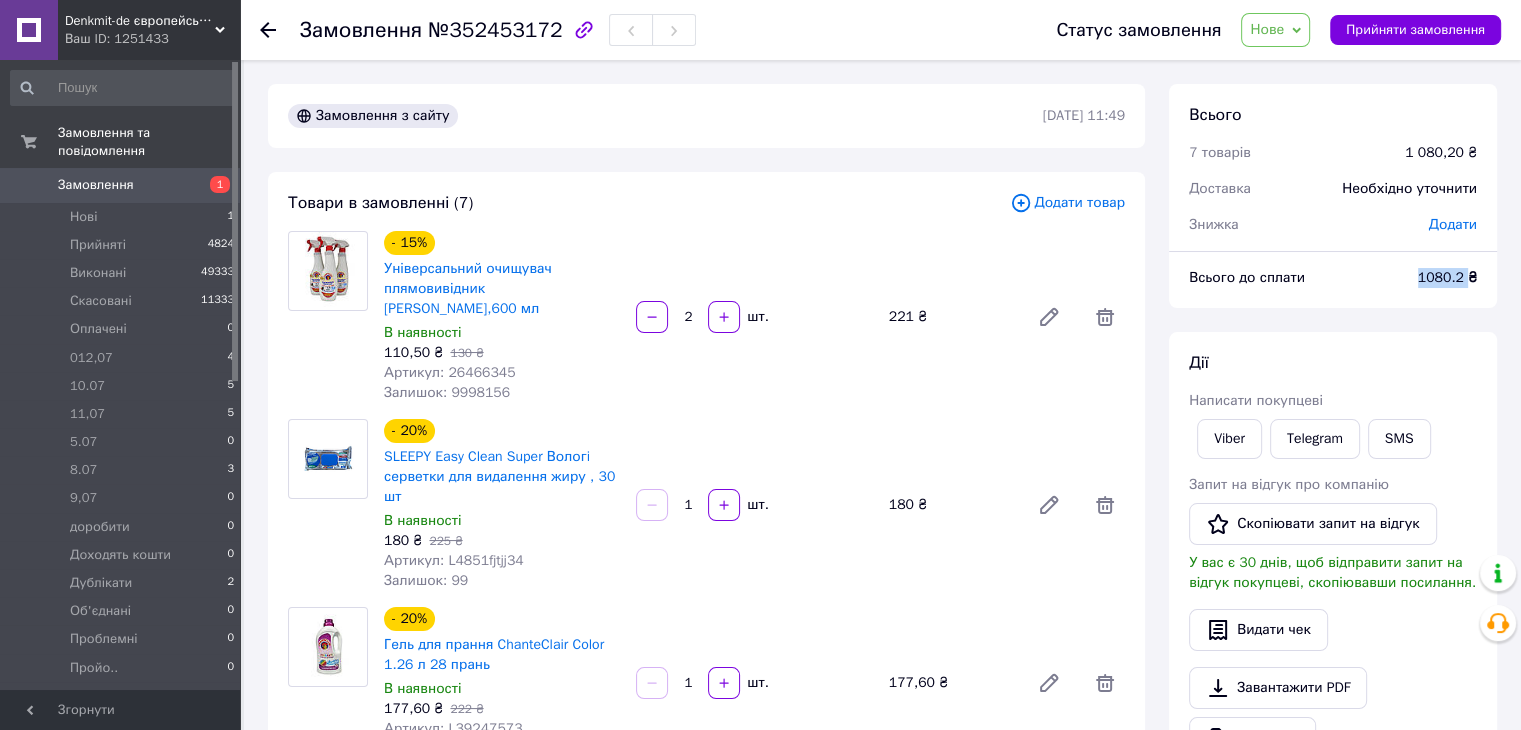 click on "1080.2 ₴" at bounding box center (1447, 277) 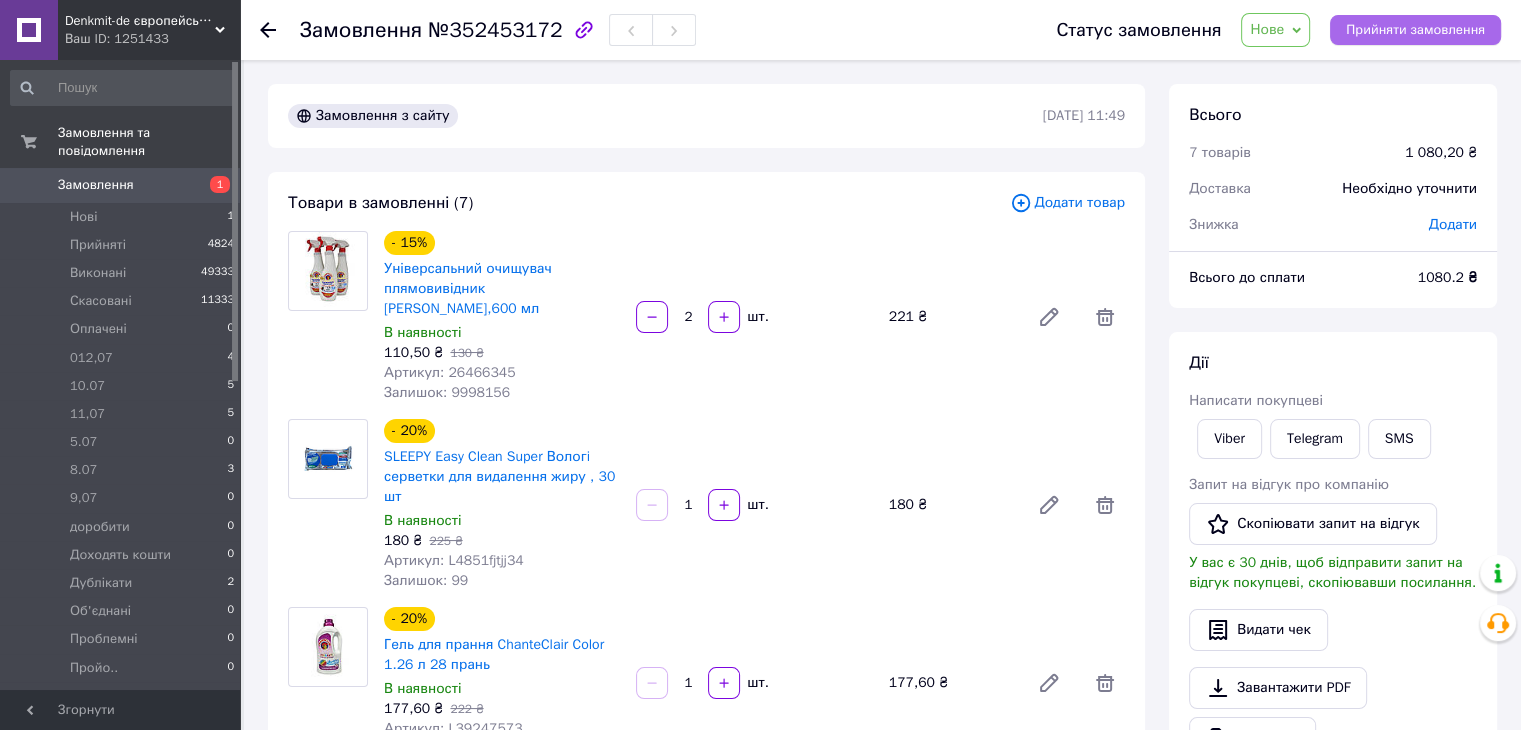 click on "Прийняти замовлення" at bounding box center (1415, 30) 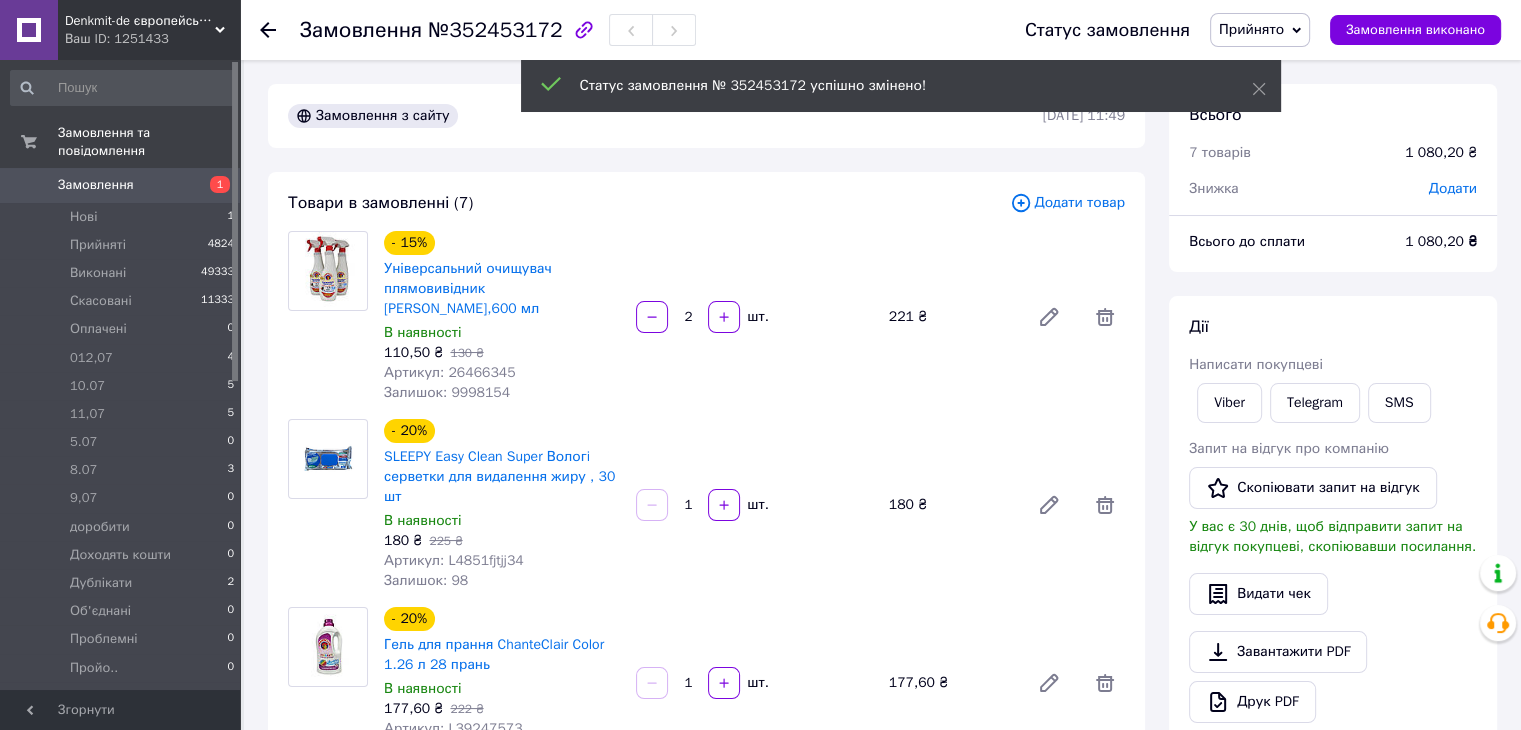 click 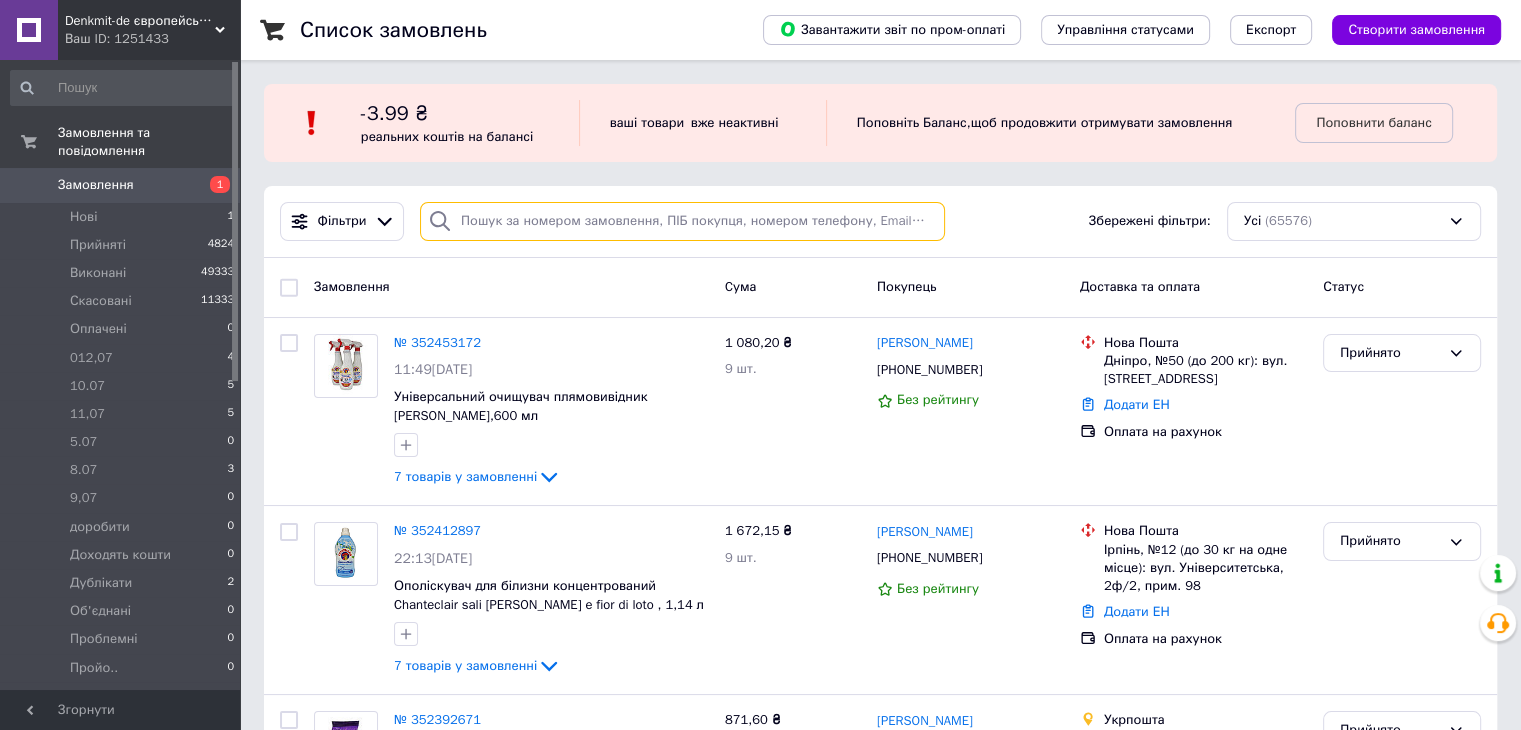 click at bounding box center (682, 221) 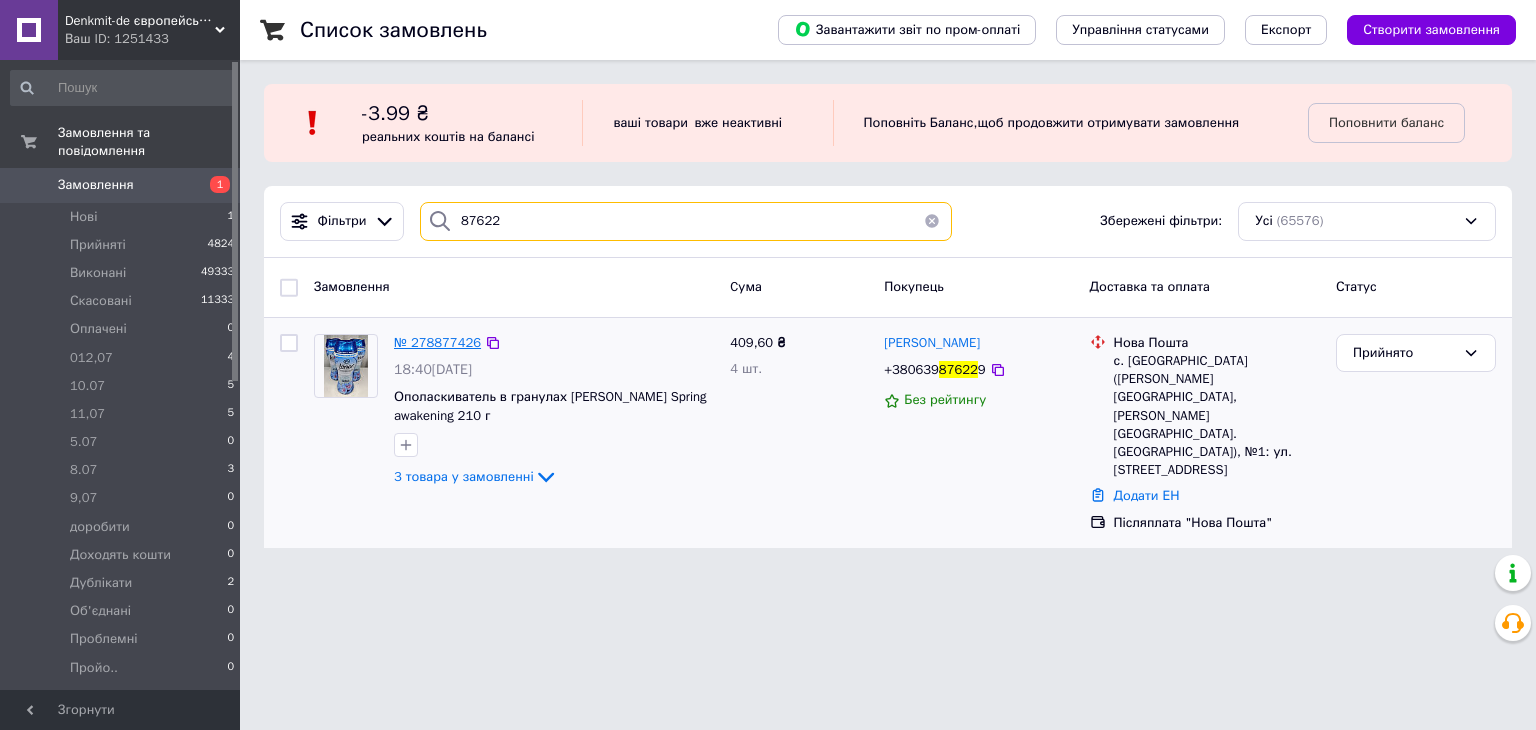 type on "87622" 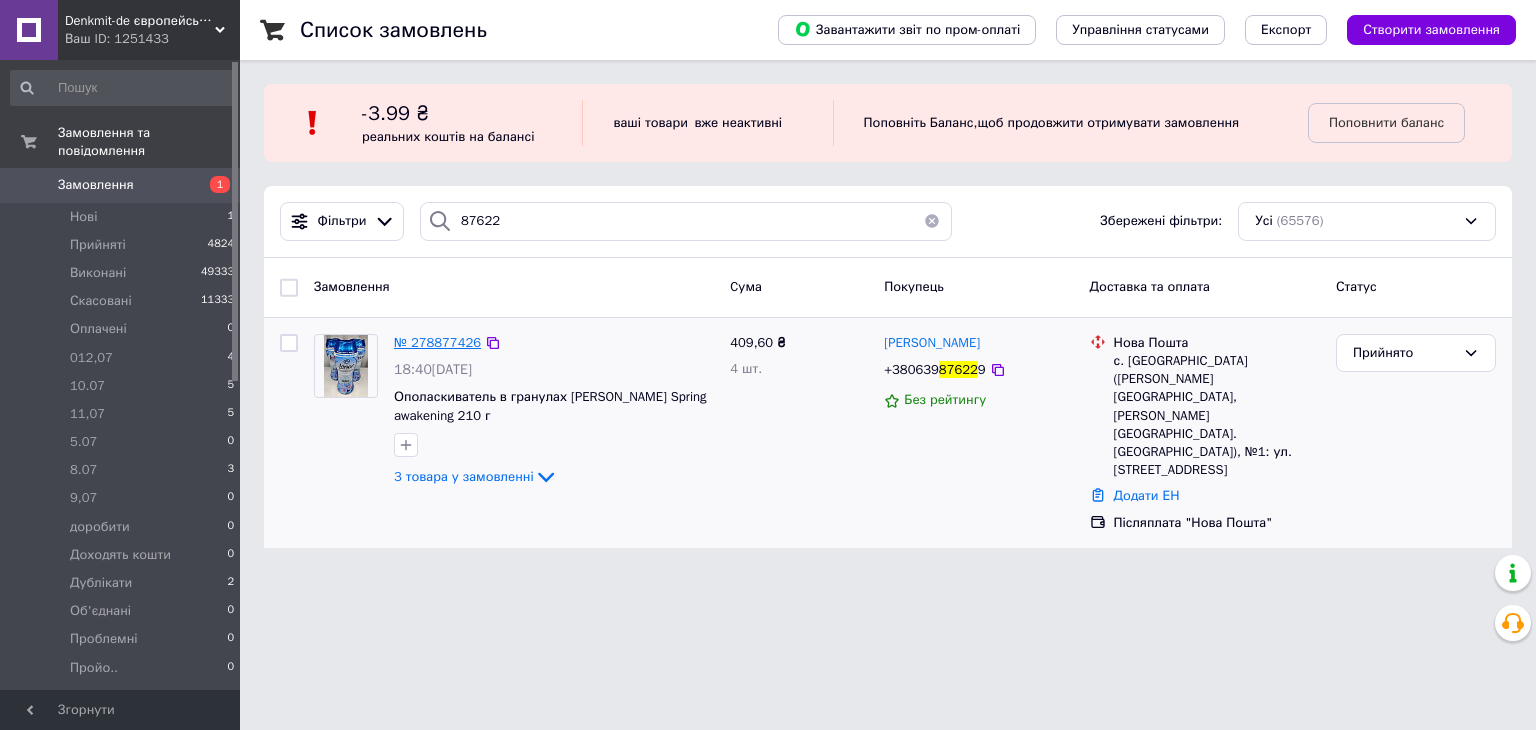 click on "№ 278877426" at bounding box center (437, 342) 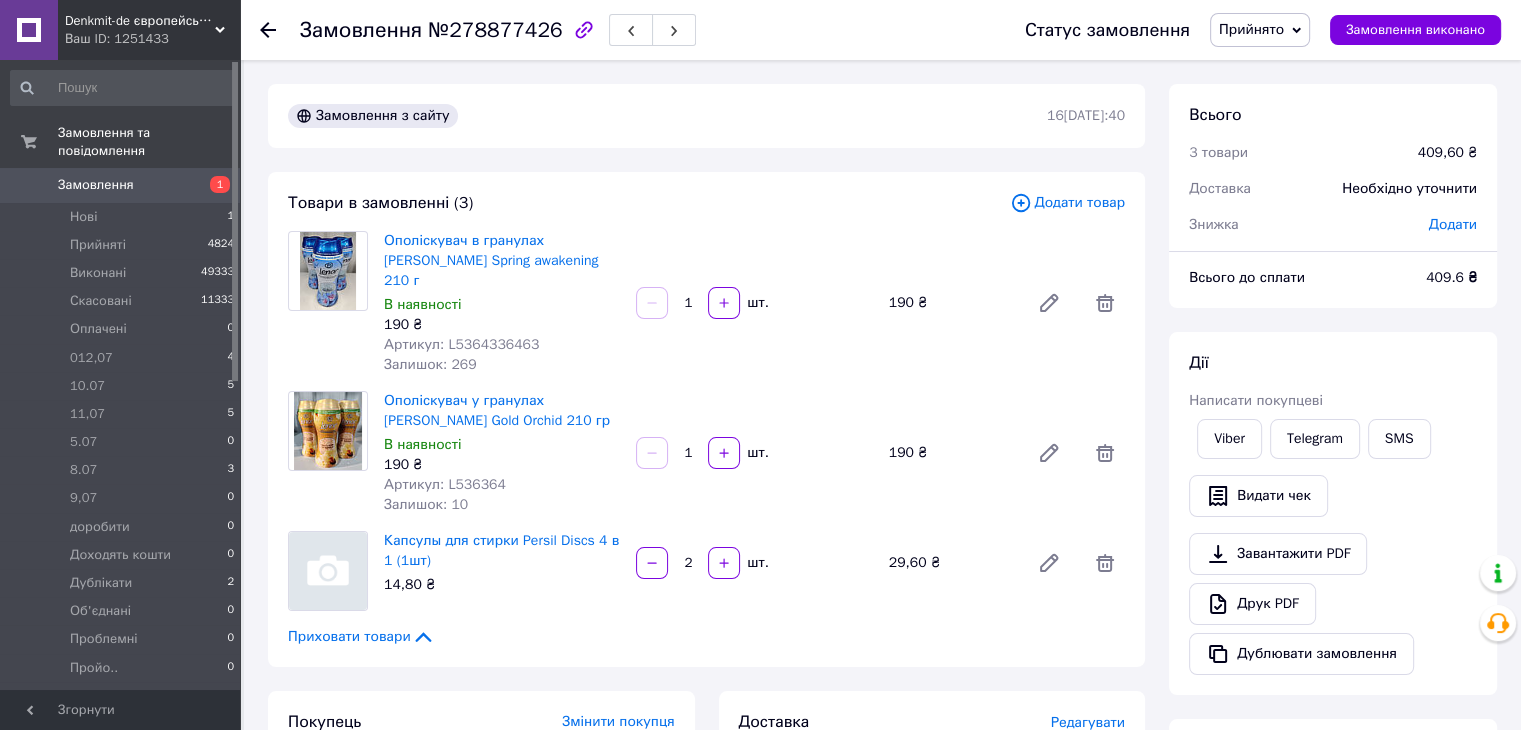 click 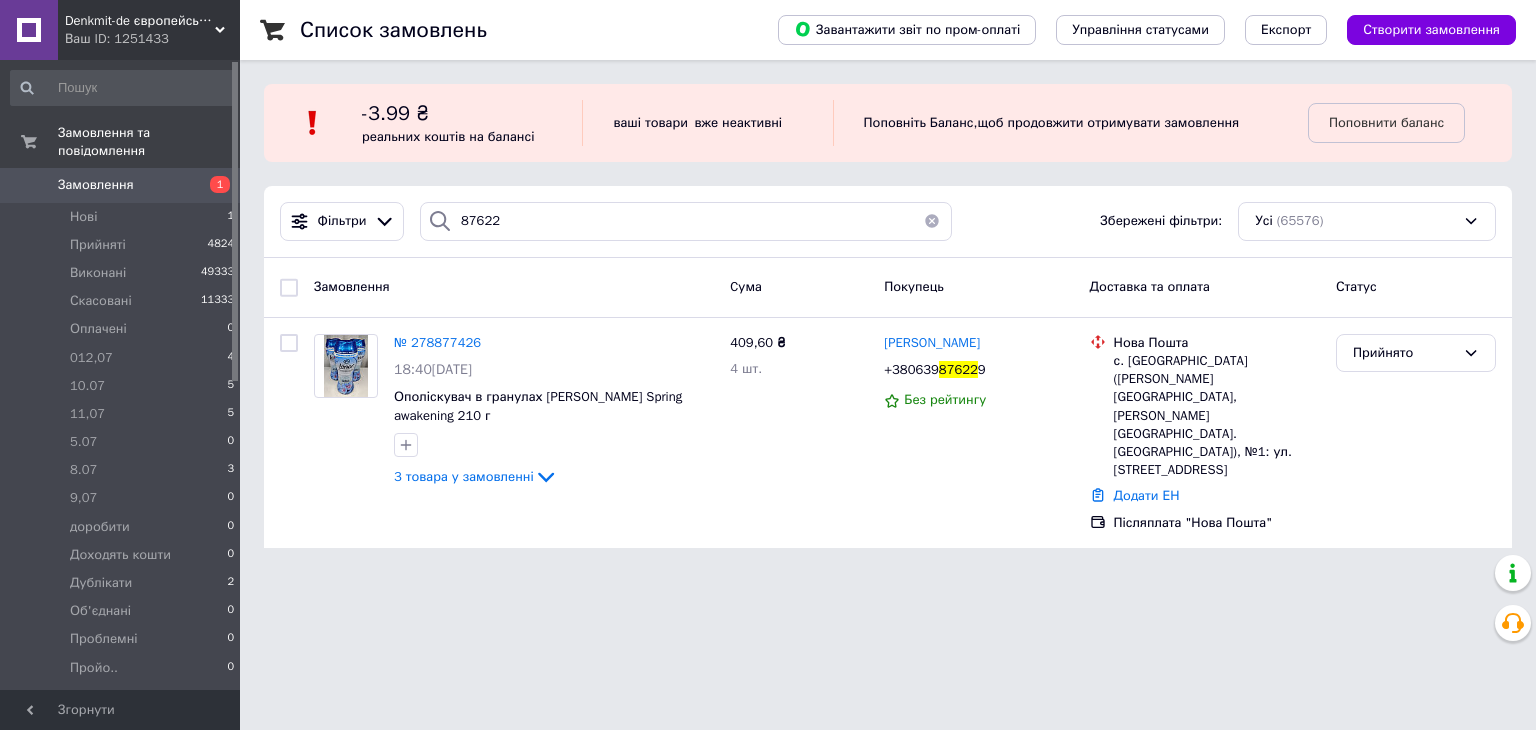 click on "Список замовлень   Завантажити звіт по пром-оплаті Управління статусами Експорт Створити замовлення -3.99 ₴ реальних коштів на балансі ваші товари   вже неактивні Поповніть Баланс ,  щоб продовжити отримувати замовлення Поповнити баланс Фільтри 87622 Збережені фільтри: Усі (65576) Замовлення Cума Покупець Доставка та оплата Статус № 278877426 18:40[DATE] Ополіскувач в гранулах [PERSON_NAME] Spring awakening 210 г 3 товара у замовленні 409,60 ₴ 4 шт. [PERSON_NAME] [PHONE_NUMBER] Без рейтингу Нова Пошта с. [GEOGRAPHIC_DATA] ([PERSON_NAME][GEOGRAPHIC_DATA], [PERSON_NAME][GEOGRAPHIC_DATA]. [GEOGRAPHIC_DATA]), №1: ул. [STREET_ADDRESS]" at bounding box center (888, 286) 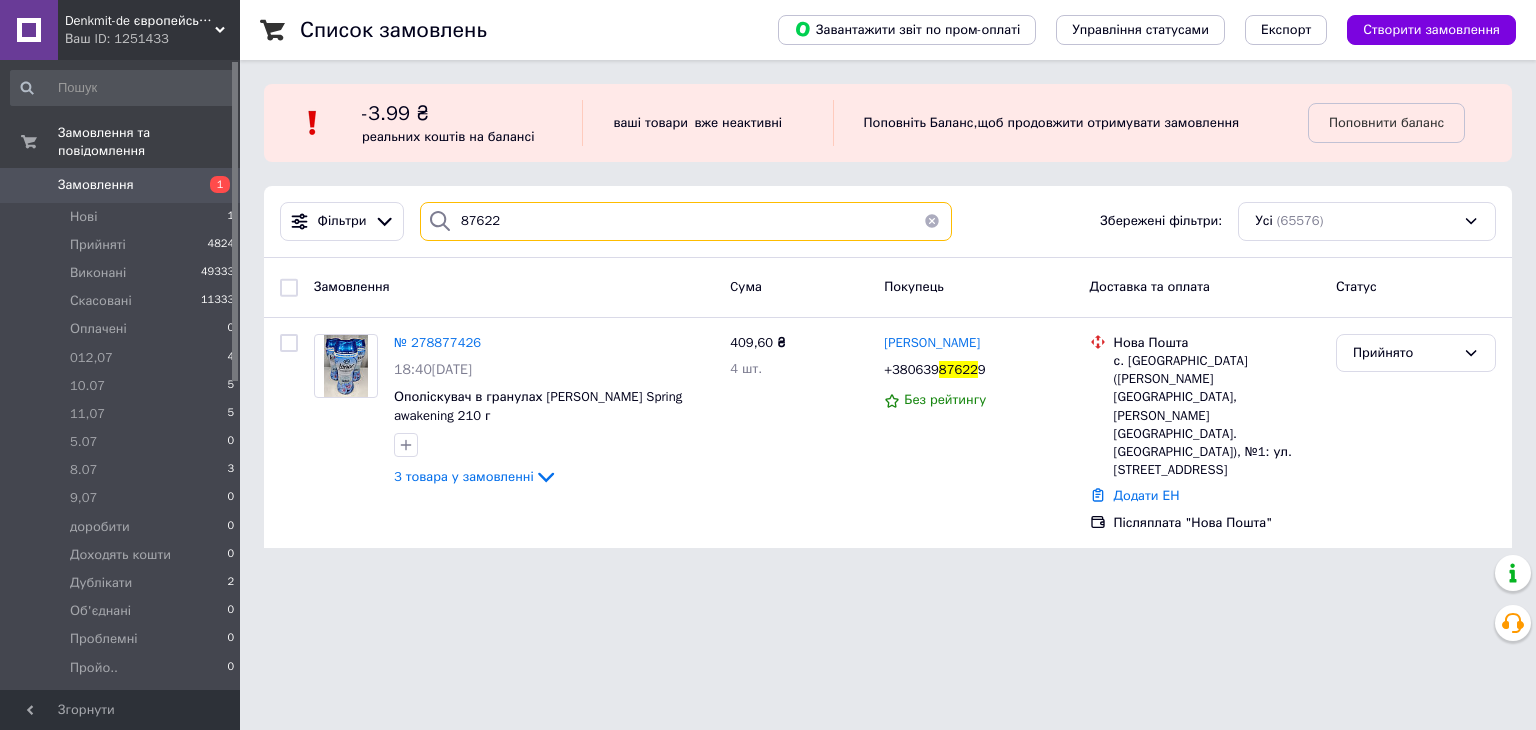 drag, startPoint x: 476, startPoint y: 217, endPoint x: 465, endPoint y: 222, distance: 12.083046 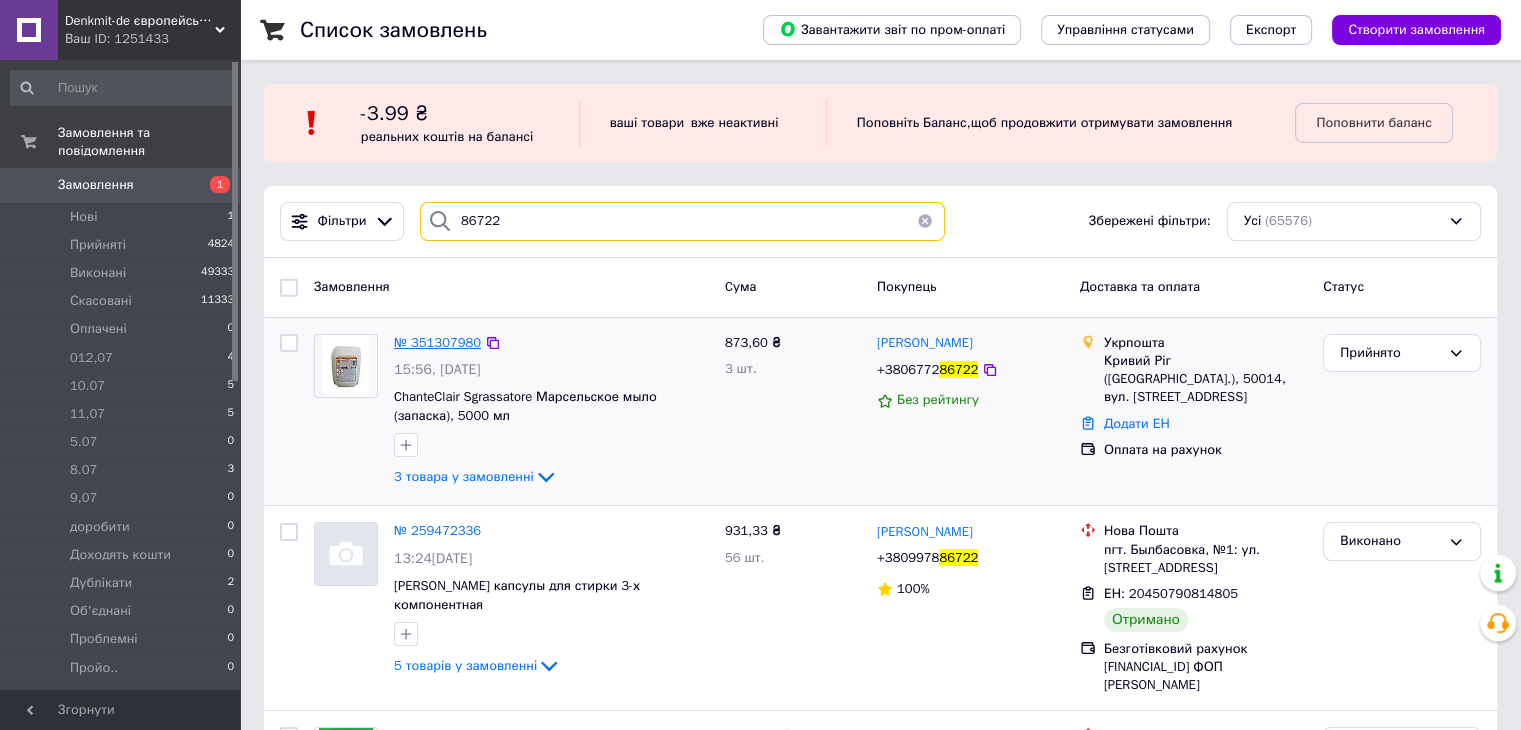 type on "86722" 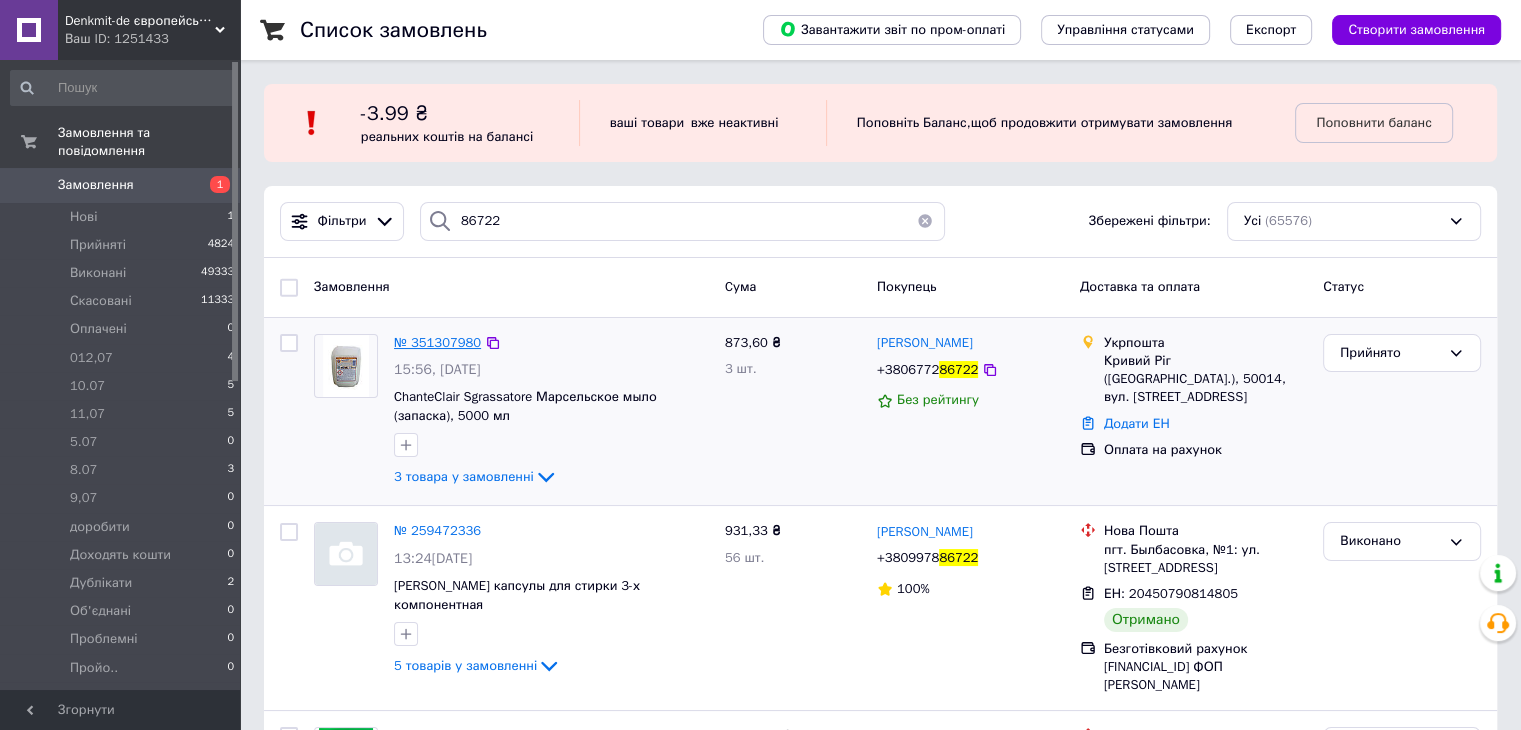 click on "№ 351307980" at bounding box center [437, 342] 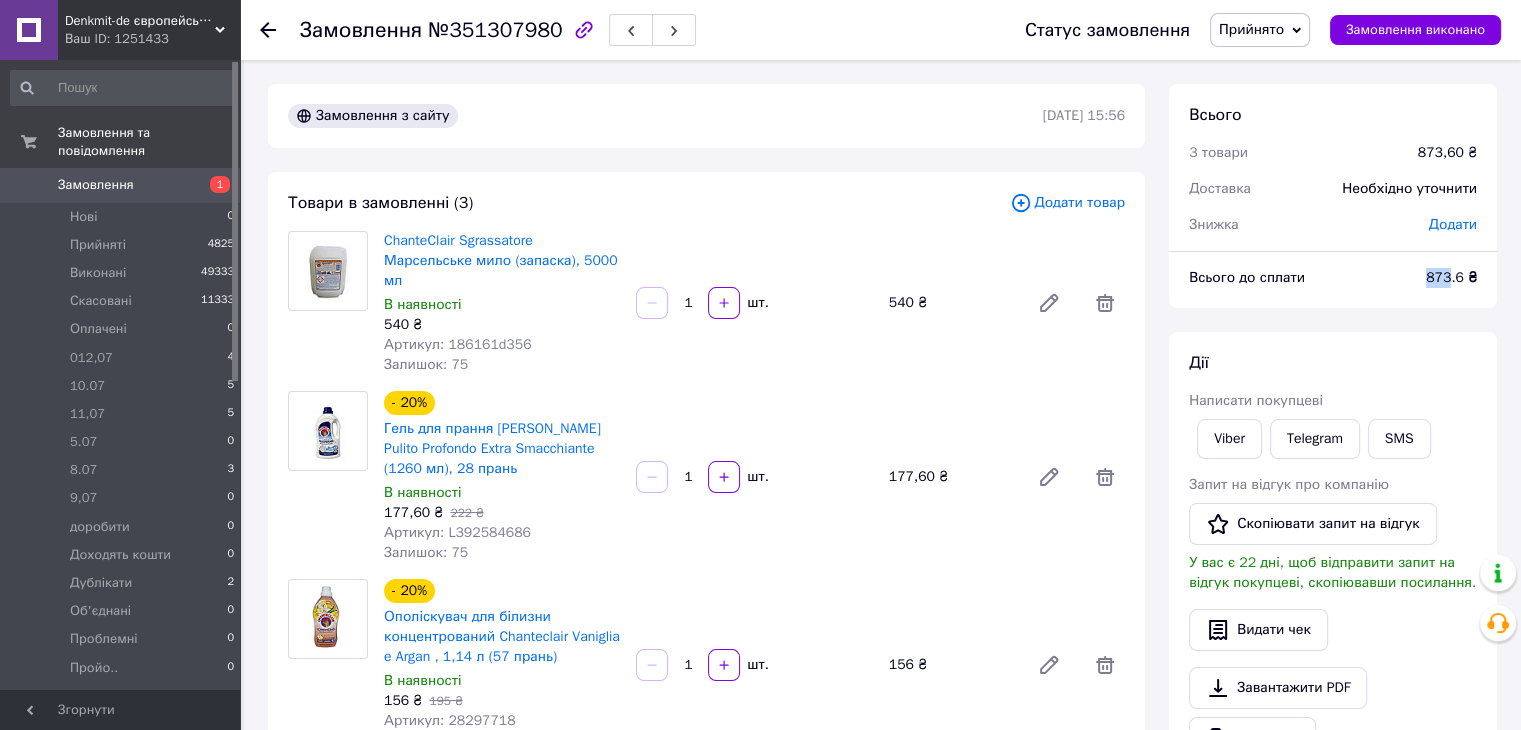 drag, startPoint x: 1452, startPoint y: 285, endPoint x: 1423, endPoint y: 284, distance: 29.017237 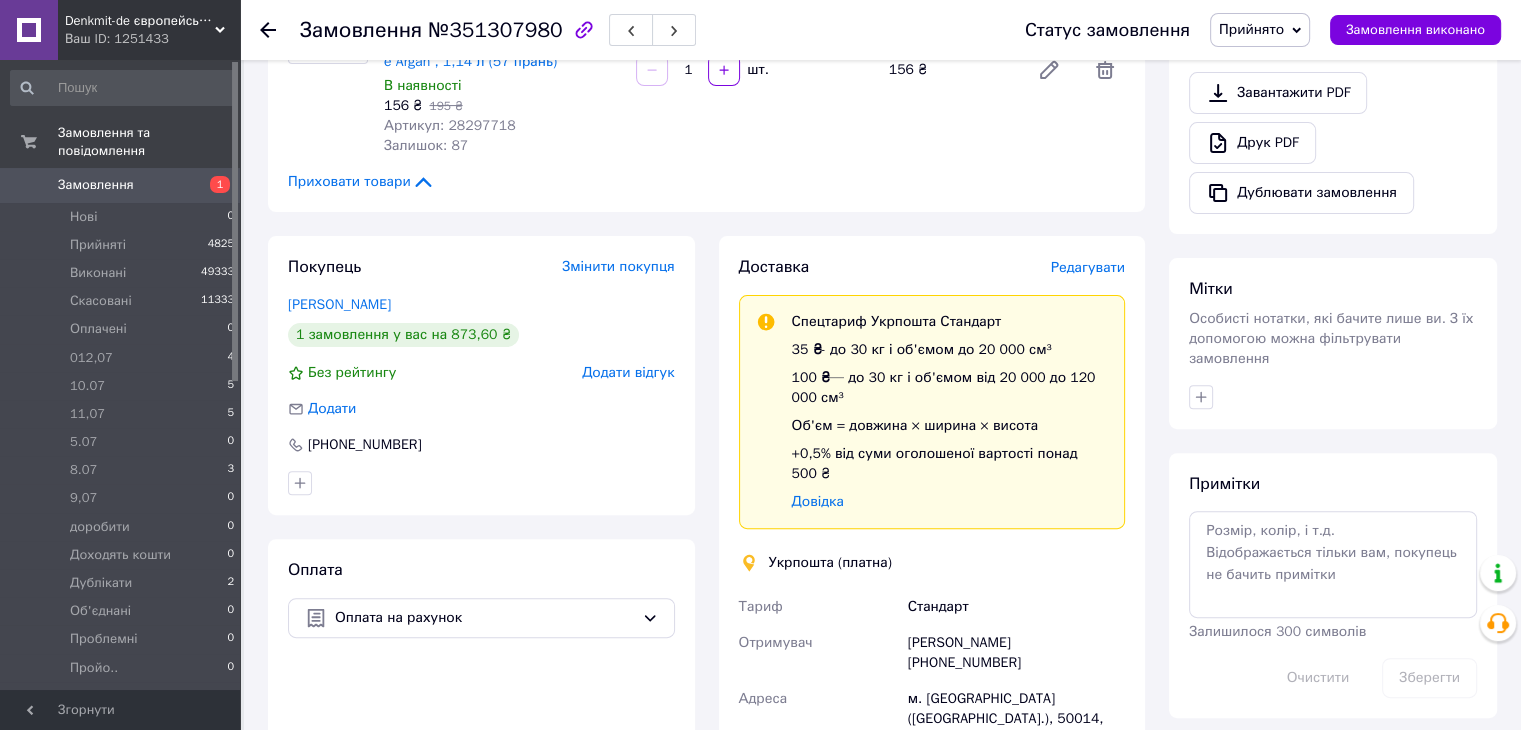 scroll, scrollTop: 600, scrollLeft: 0, axis: vertical 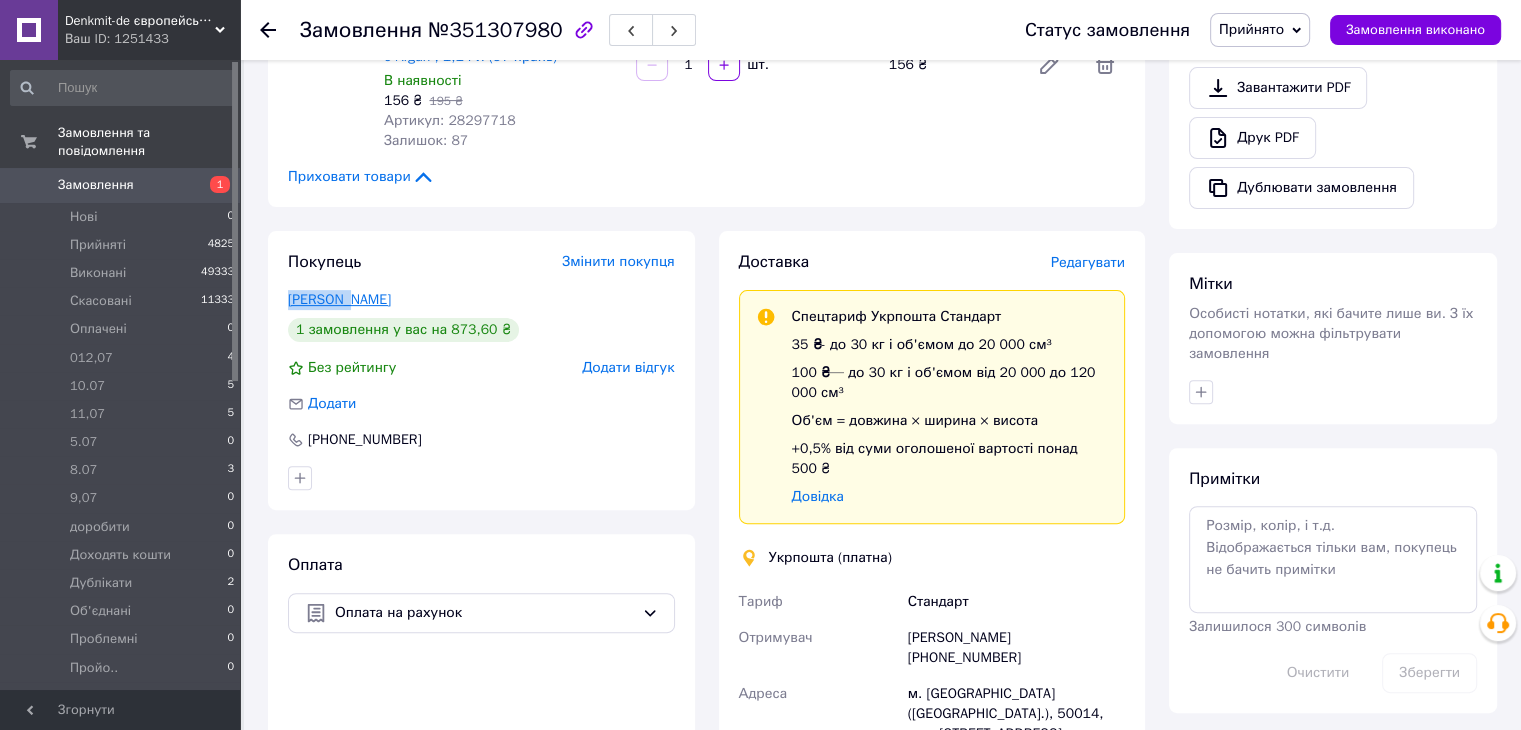 drag, startPoint x: 284, startPoint y: 285, endPoint x: 344, endPoint y: 287, distance: 60.033325 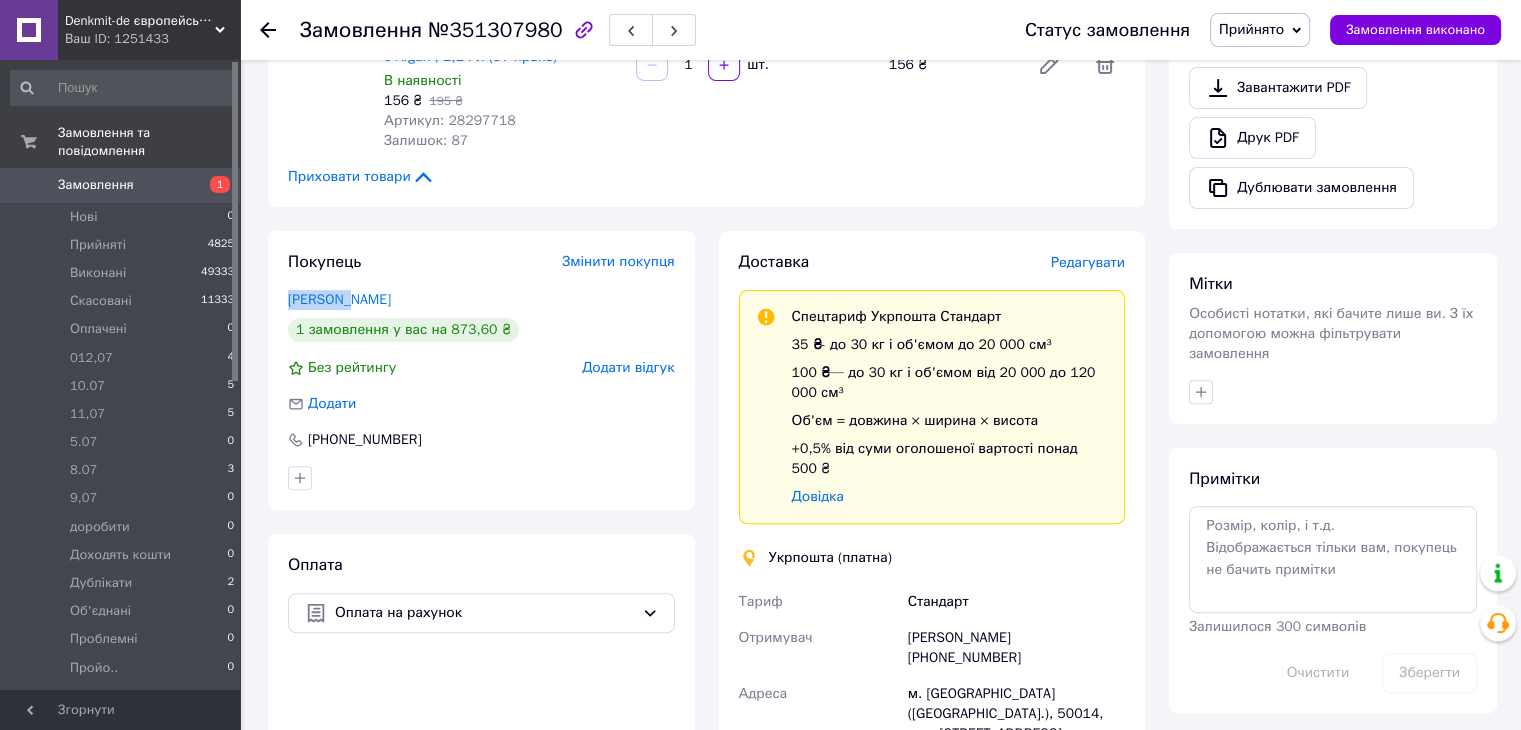 copy on "[PERSON_NAME]" 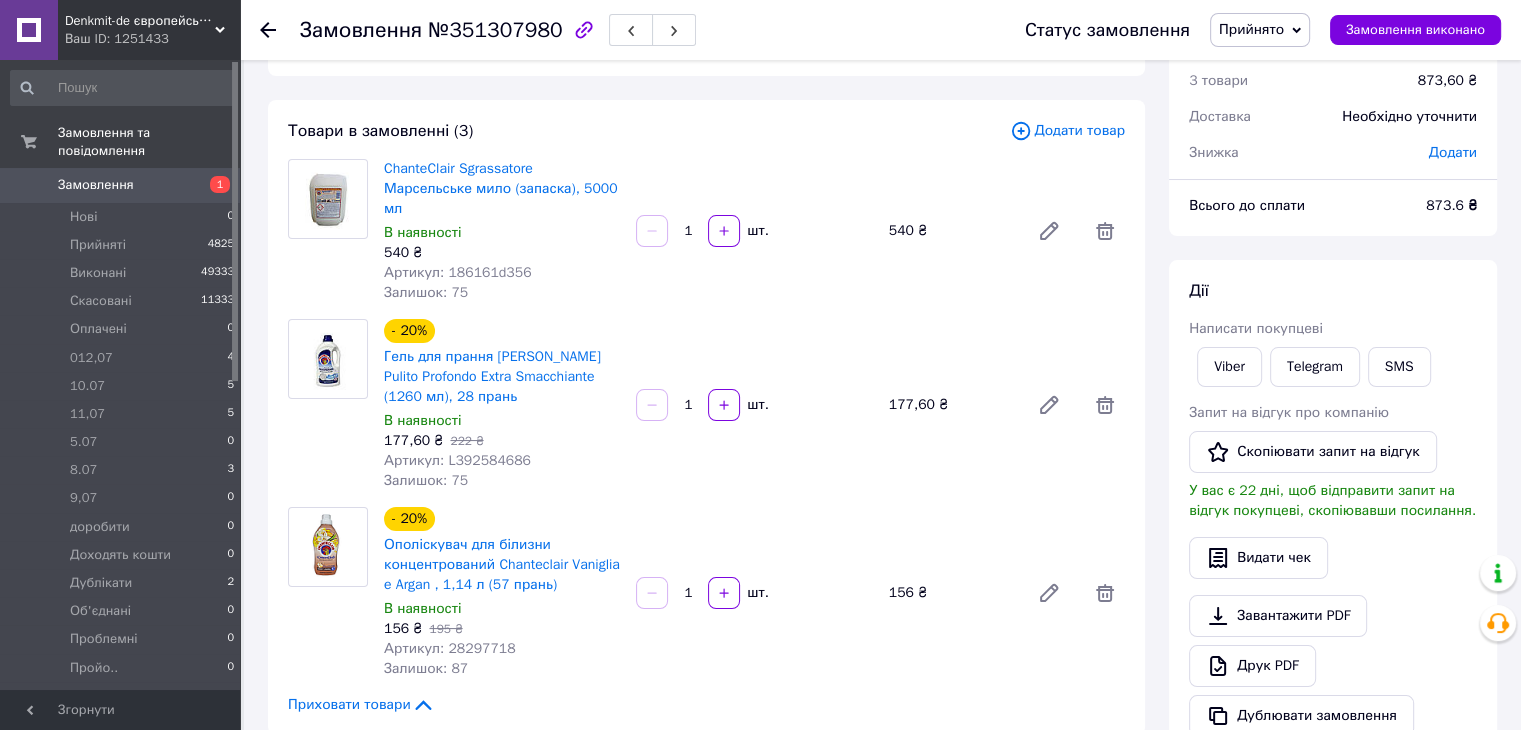 scroll, scrollTop: 100, scrollLeft: 0, axis: vertical 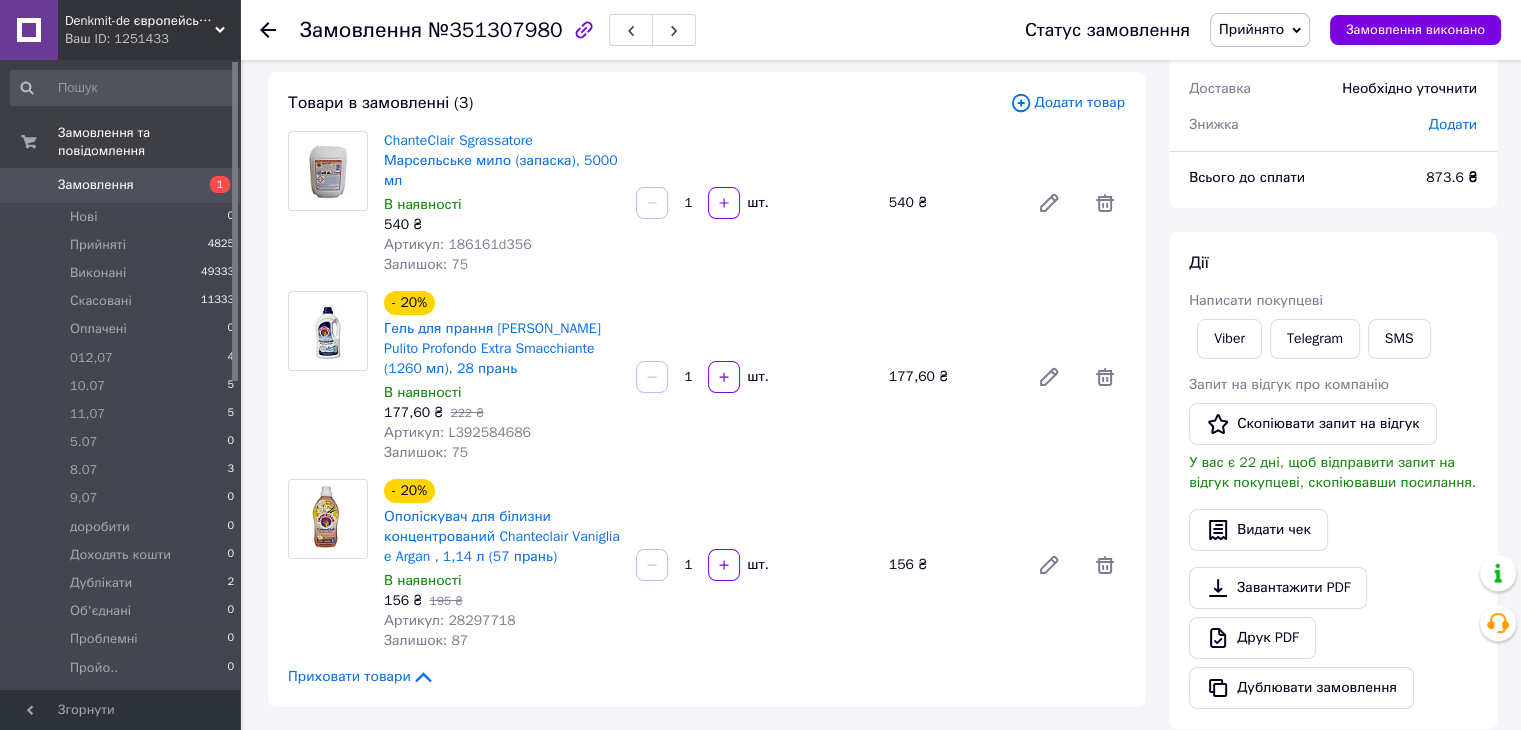 drag, startPoint x: 262, startPoint y: 56, endPoint x: 269, endPoint y: 39, distance: 18.384777 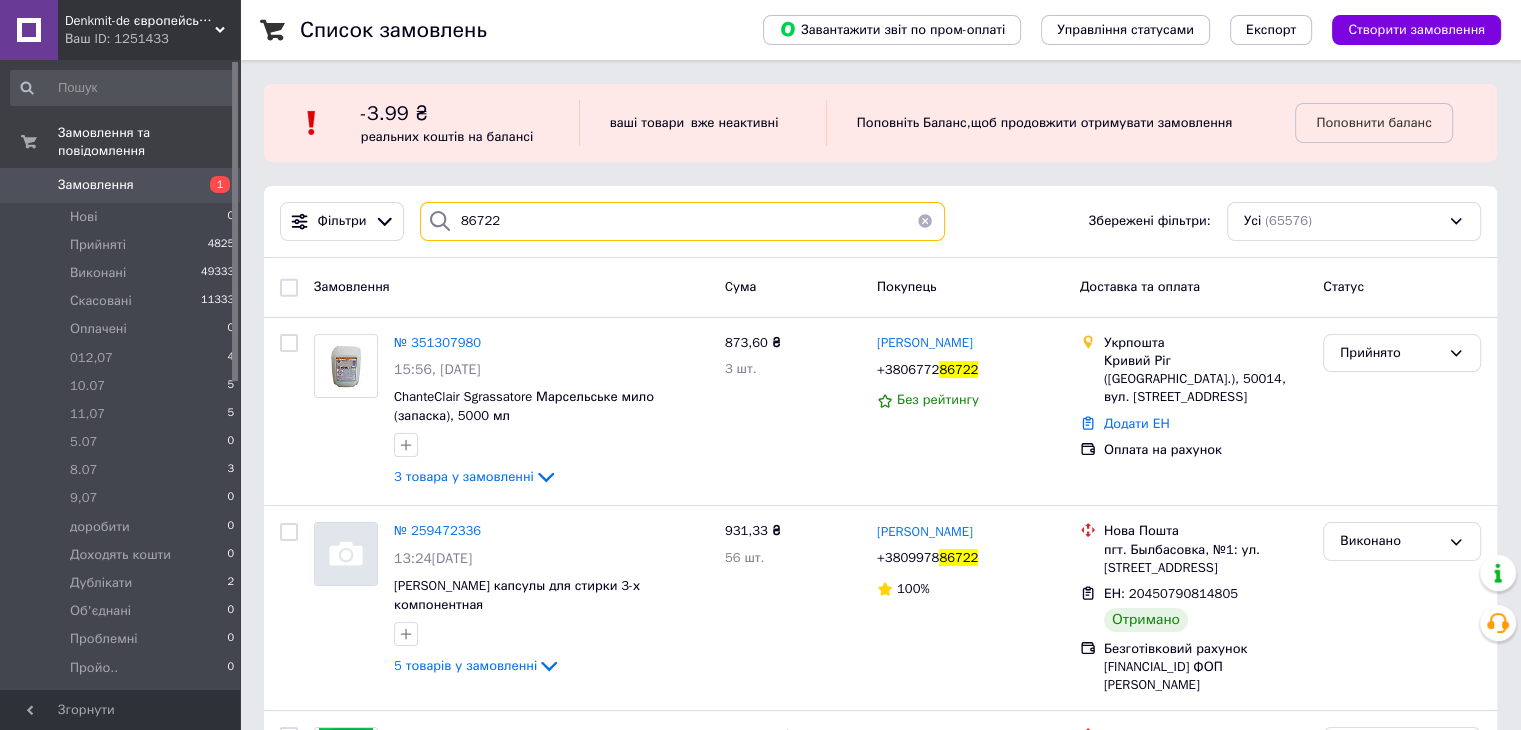 drag, startPoint x: 515, startPoint y: 213, endPoint x: 449, endPoint y: 224, distance: 66.910385 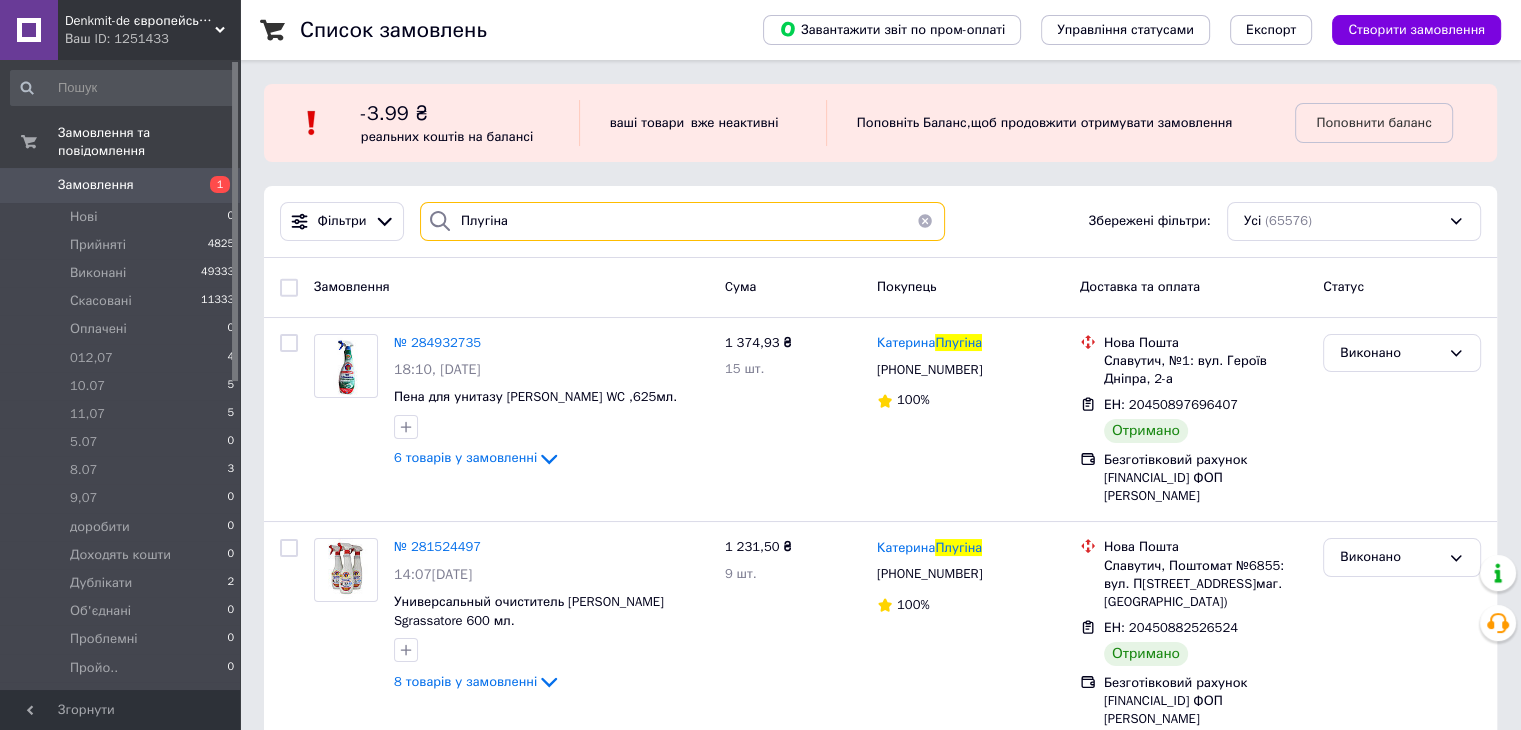 click on "Плугіна" at bounding box center [682, 221] 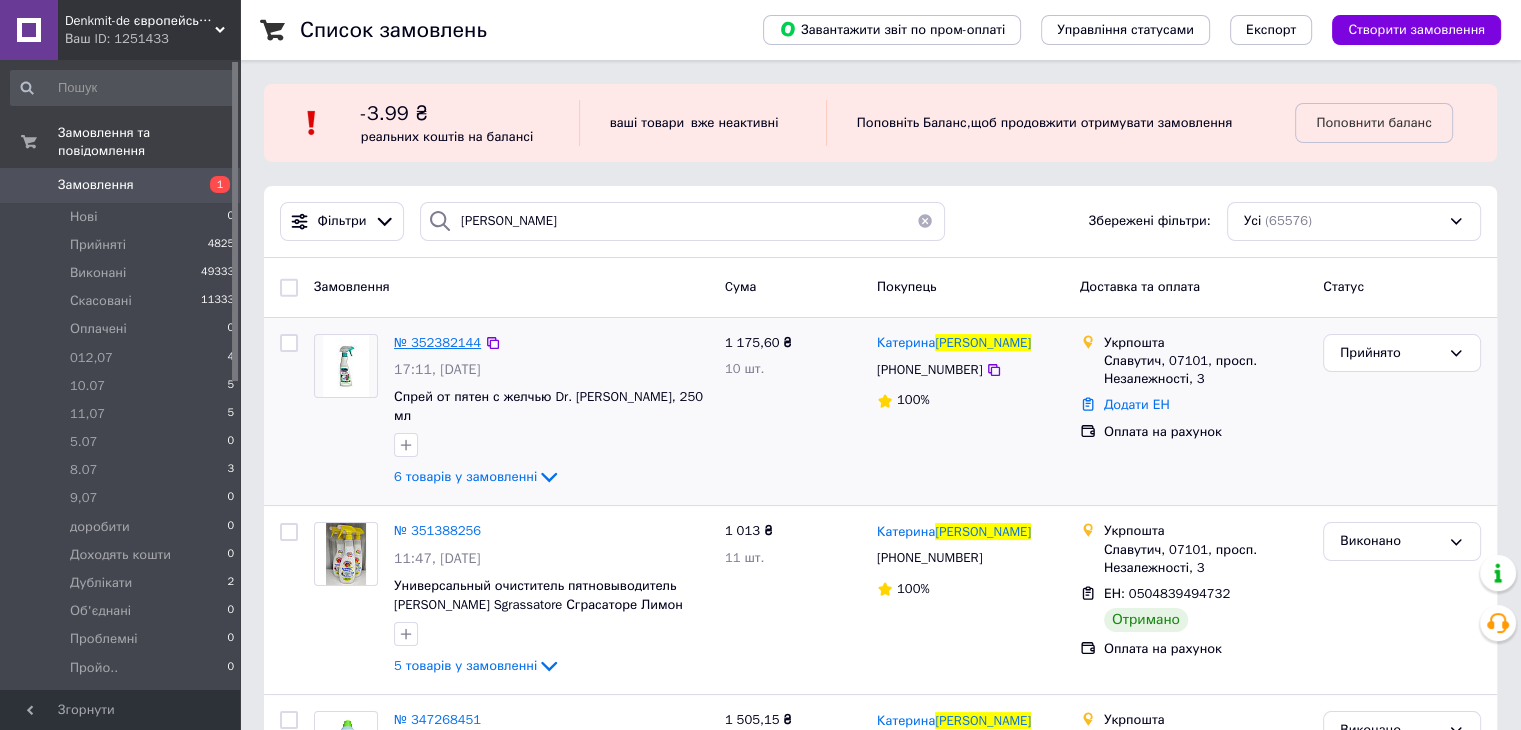 click on "№ 352382144" at bounding box center [437, 342] 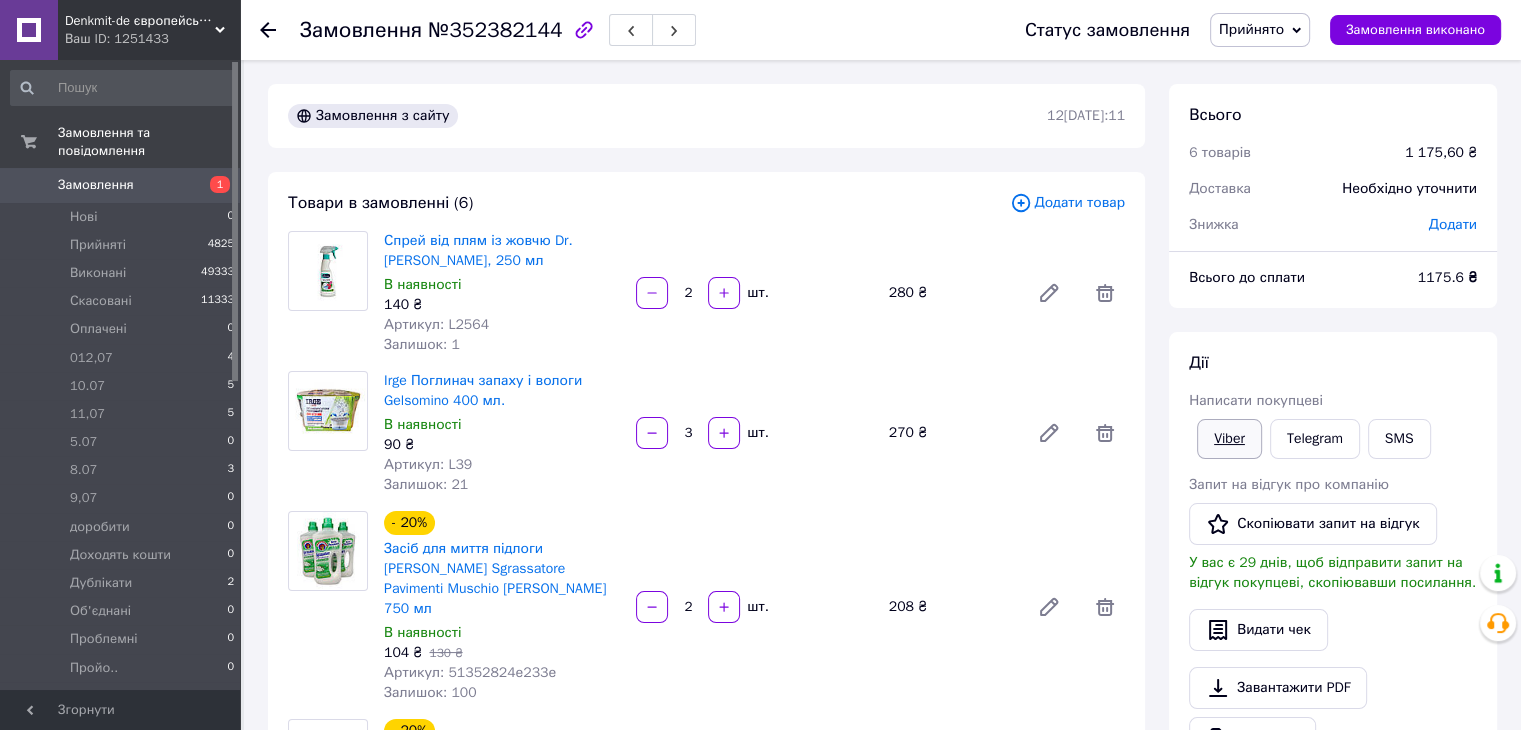 click on "Viber" at bounding box center (1229, 439) 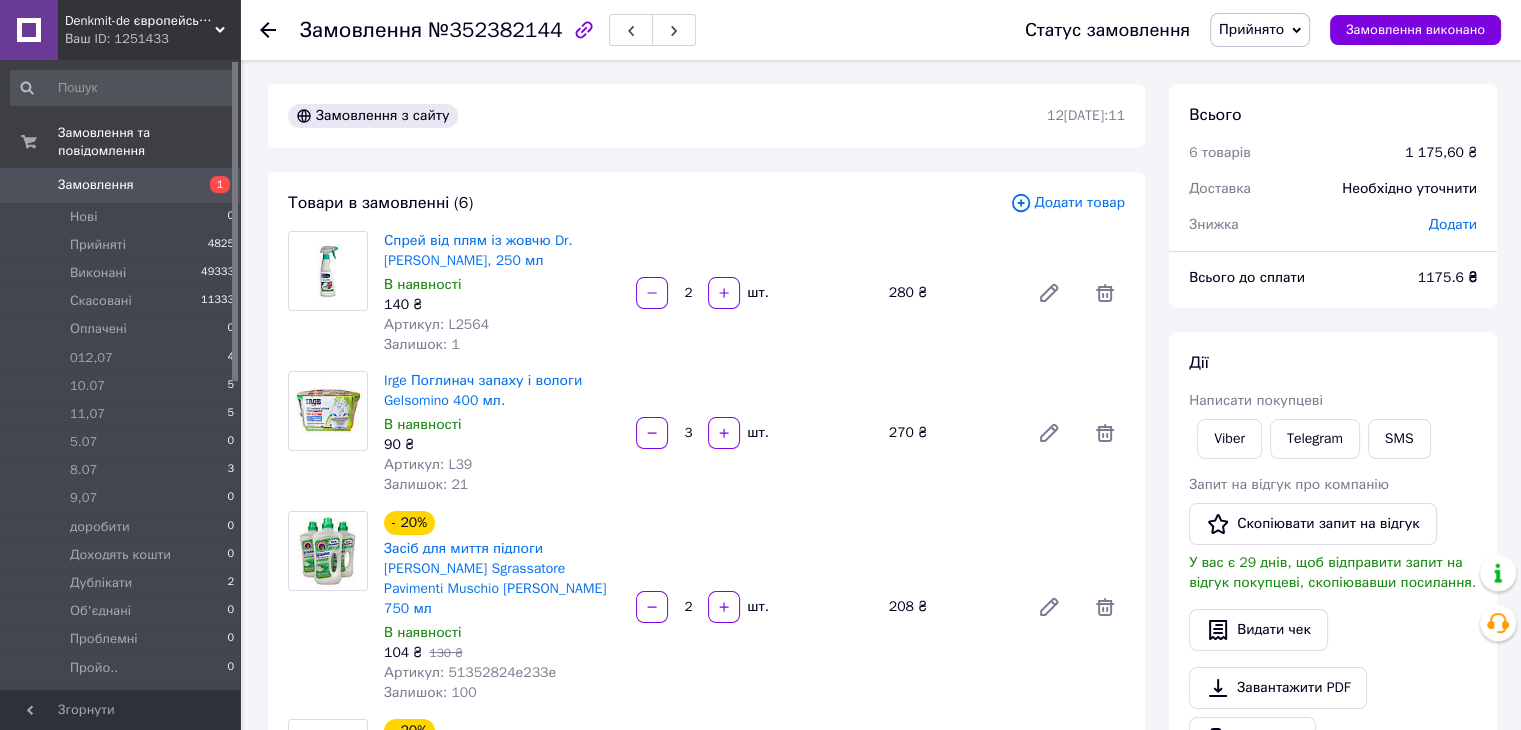 click on "Замовлення №352382144 Статус замовлення Прийнято Виконано Скасовано Оплачено 012,07 10.07 11,07 5.07 8.07 9,07 доробити Доходять кошти Дублікати Об'єднані Проблемні Пройо.. [PERSON_NAME] клієнти Терміново!!! Замовлення виконано Замовлення з сайту [DATE] 17:11 Товари в замовленні (6) Додати товар Спрей від плям із жовчю Dr. [PERSON_NAME], 250 мл В наявності 140 ₴ Артикул: L2564 Залишок: 1 2   шт. 280 ₴ Irge Поглинач запаху і вологи Gelsomino 400 мл. В наявності 90 ₴ Артикул: L39 Залишок: 21 3   шт. 270 ₴ - 20% Засіб для миття підлоги [PERSON_NAME] Sgrassatore Pavimenti Muschio [PERSON_NAME] 750 мл В наявності 104 ₴   130 ₴ Артикул: 51352824е233е Залишок: 100 2   шт." at bounding box center [882, 1214] 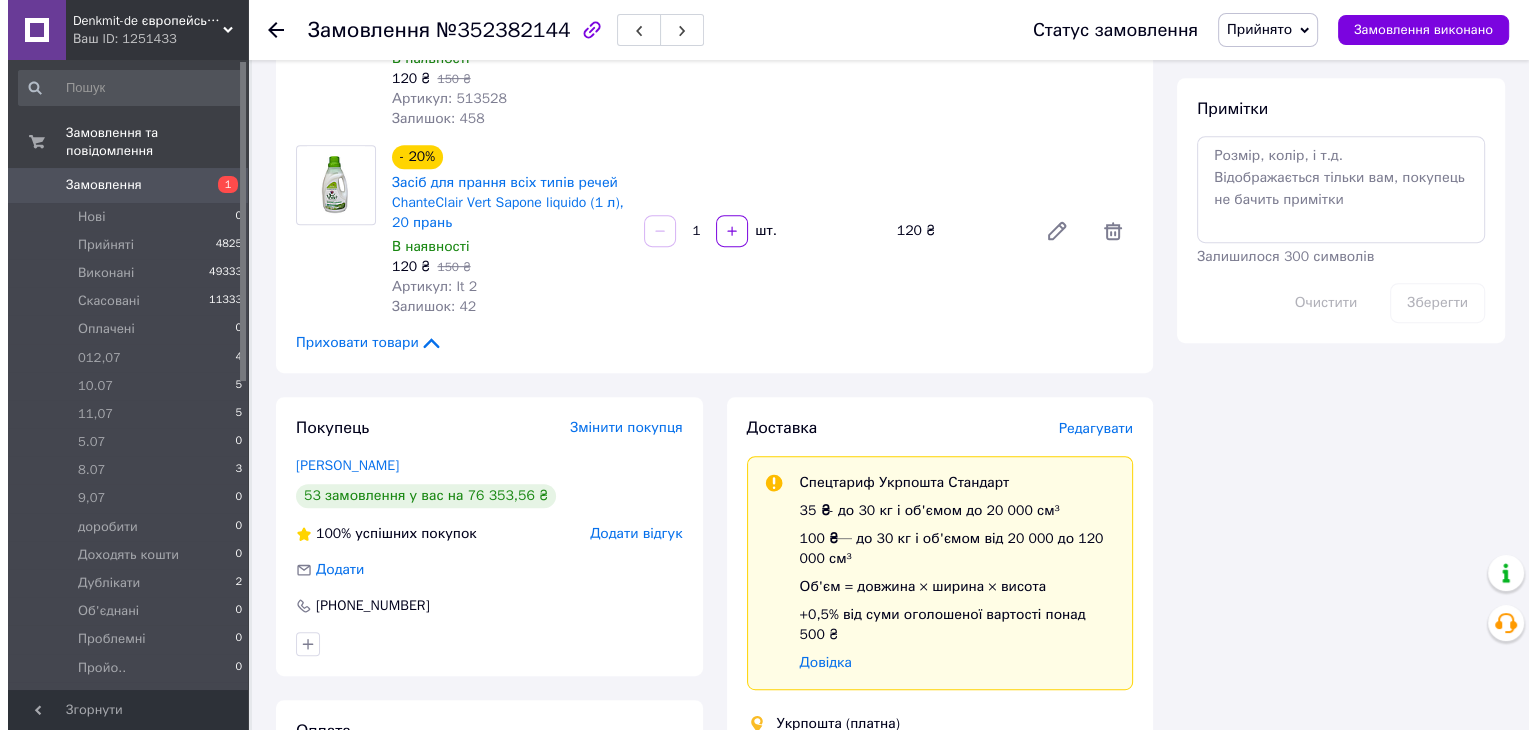 scroll, scrollTop: 1000, scrollLeft: 0, axis: vertical 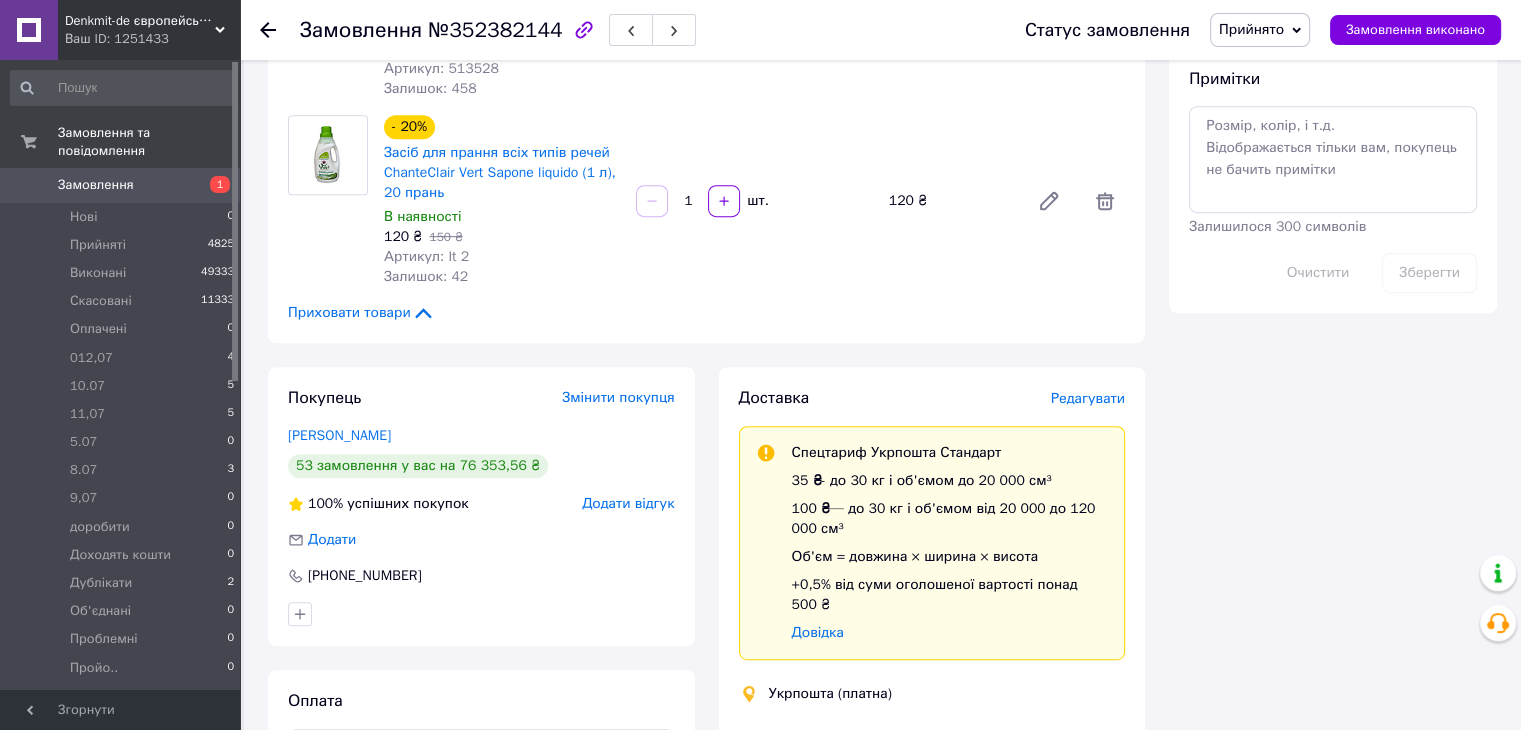 click on "Редагувати" at bounding box center [1088, 398] 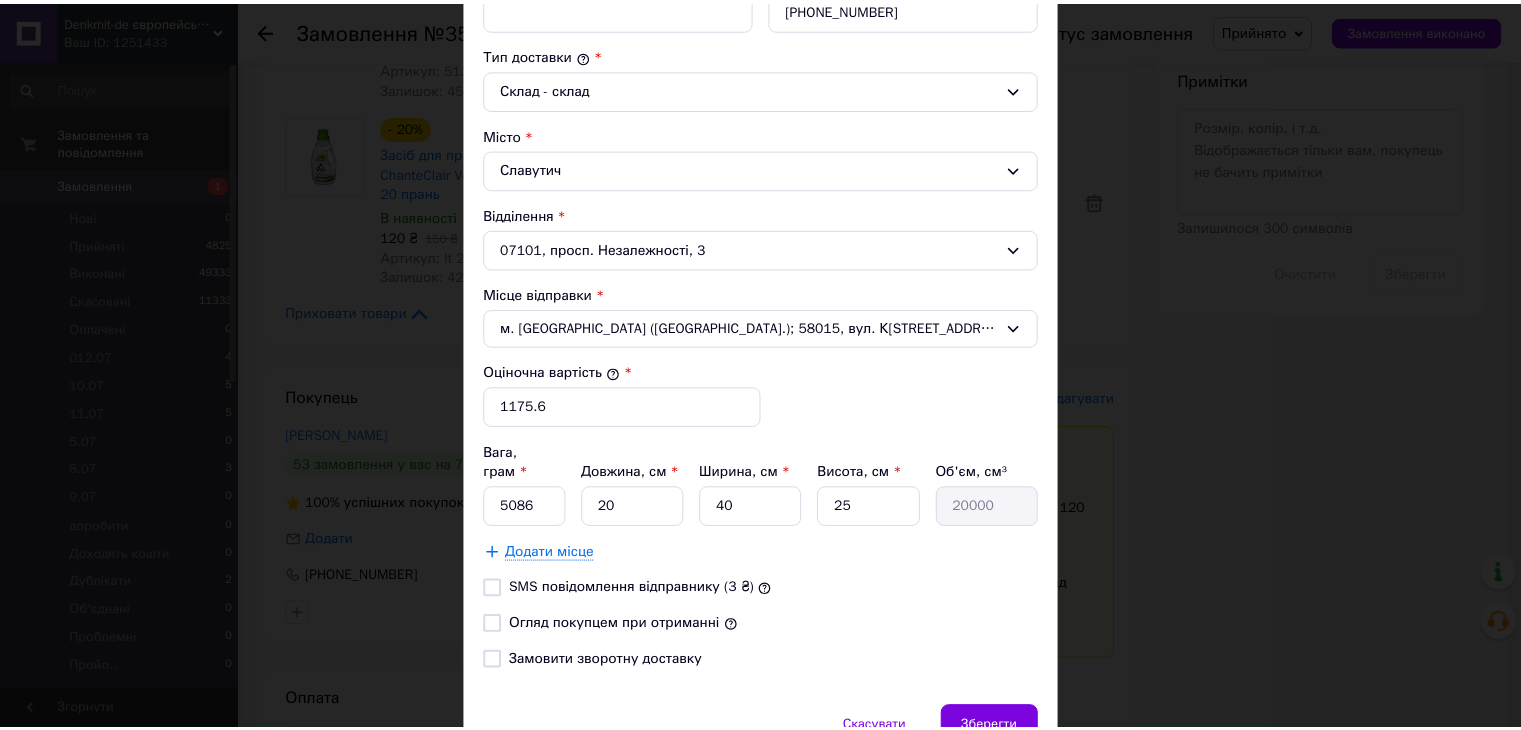 scroll, scrollTop: 588, scrollLeft: 0, axis: vertical 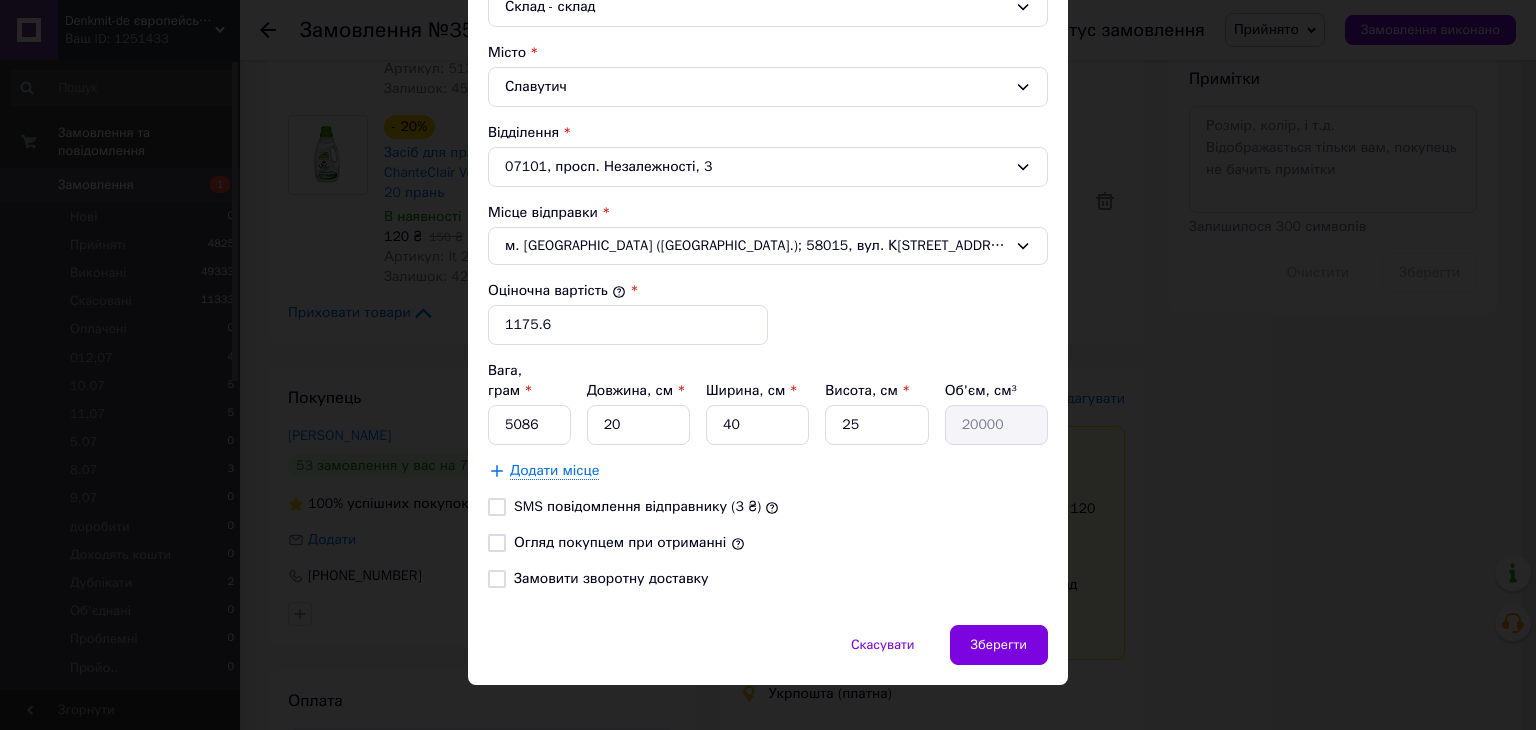 click on "Огляд покупцем при отриманні" at bounding box center [497, 543] 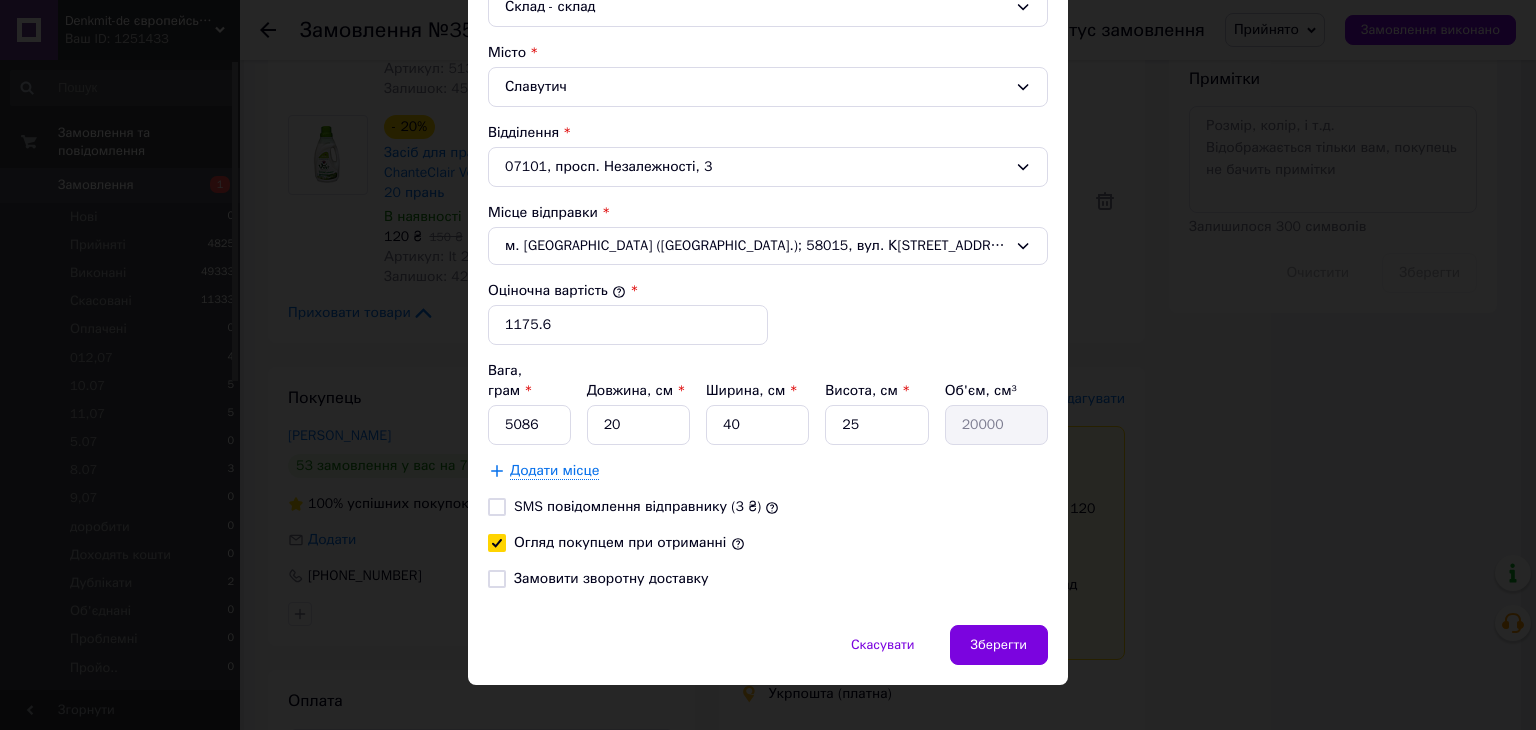 checkbox on "true" 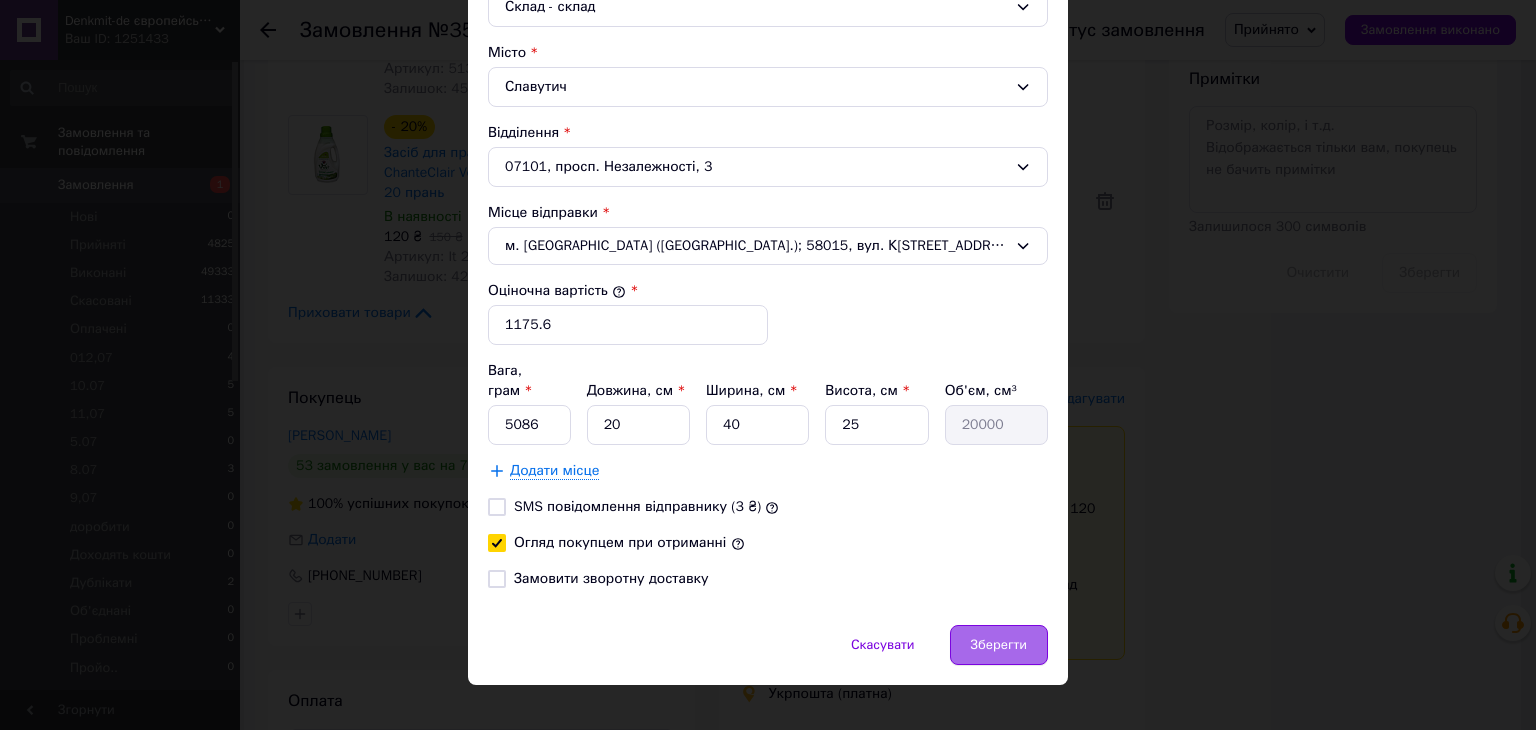 click on "Зберегти" at bounding box center [999, 645] 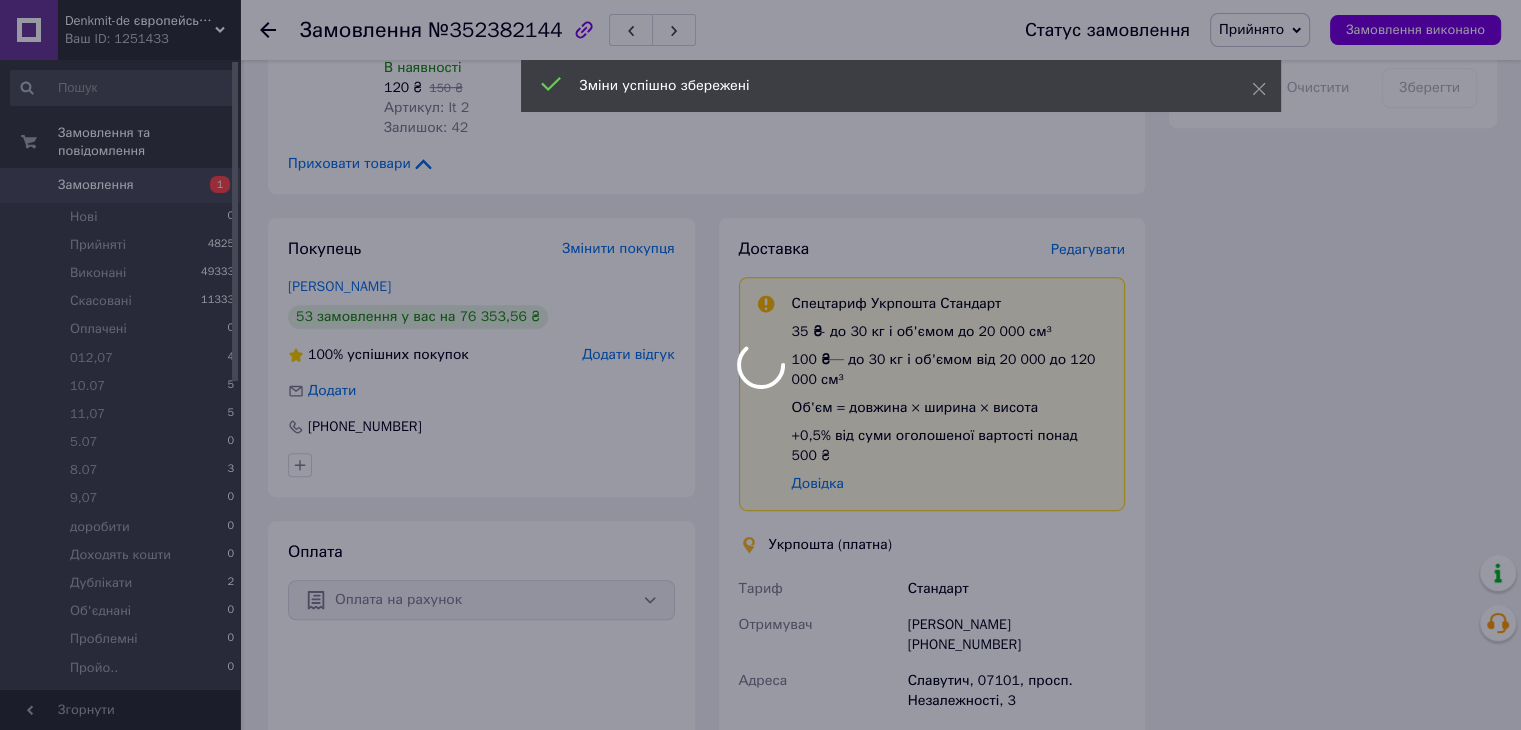 scroll, scrollTop: 1400, scrollLeft: 0, axis: vertical 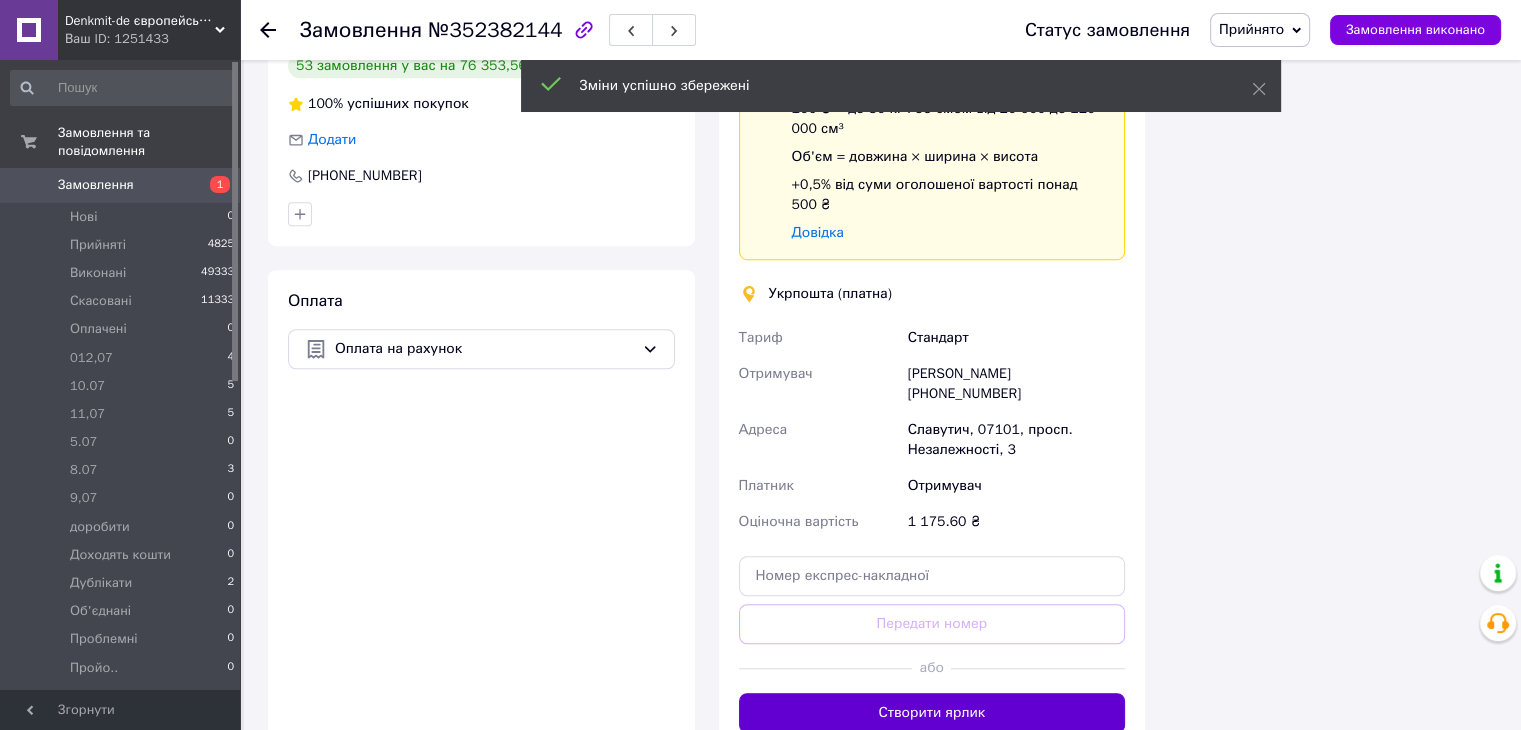 click on "Створити ярлик" at bounding box center [932, 713] 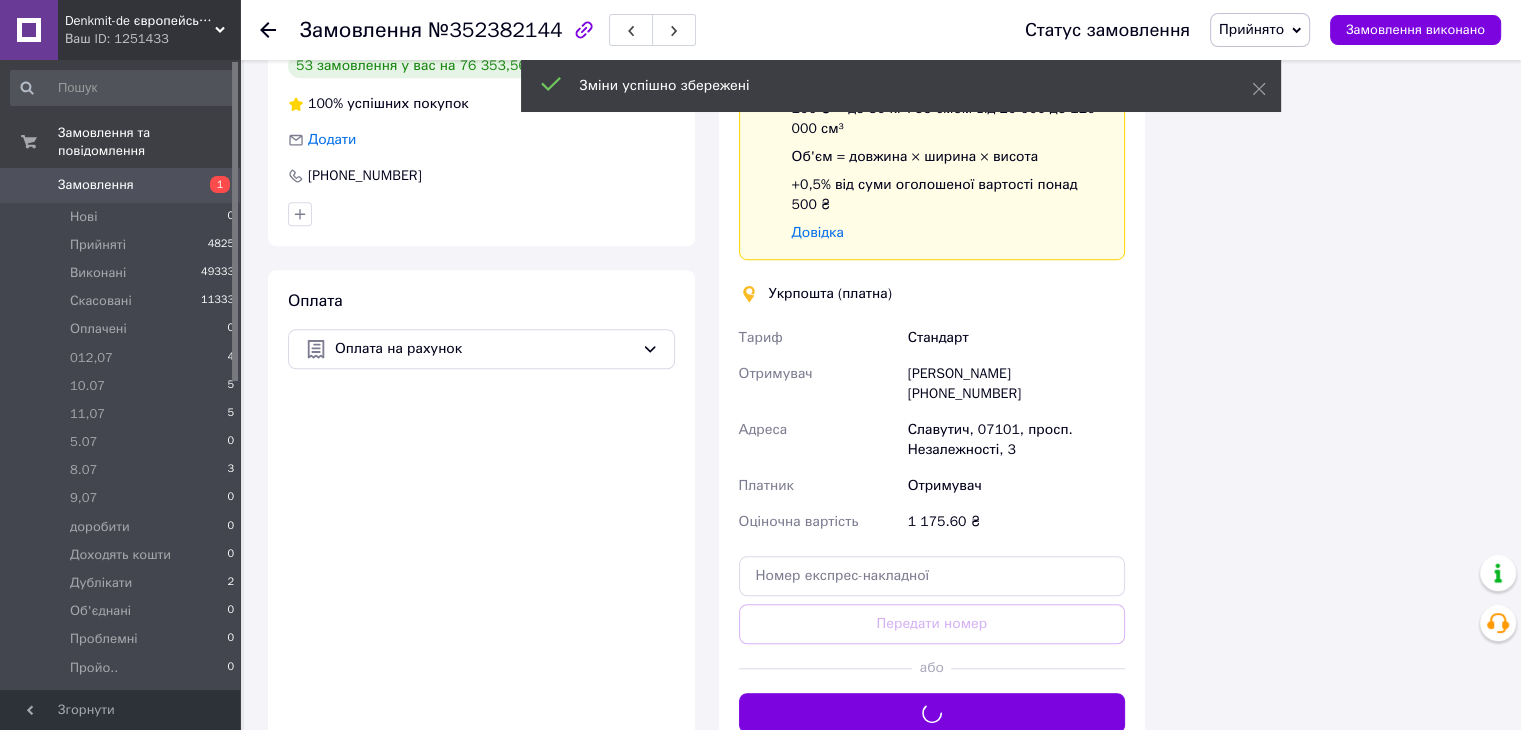 click on "Прийнято" at bounding box center [1251, 29] 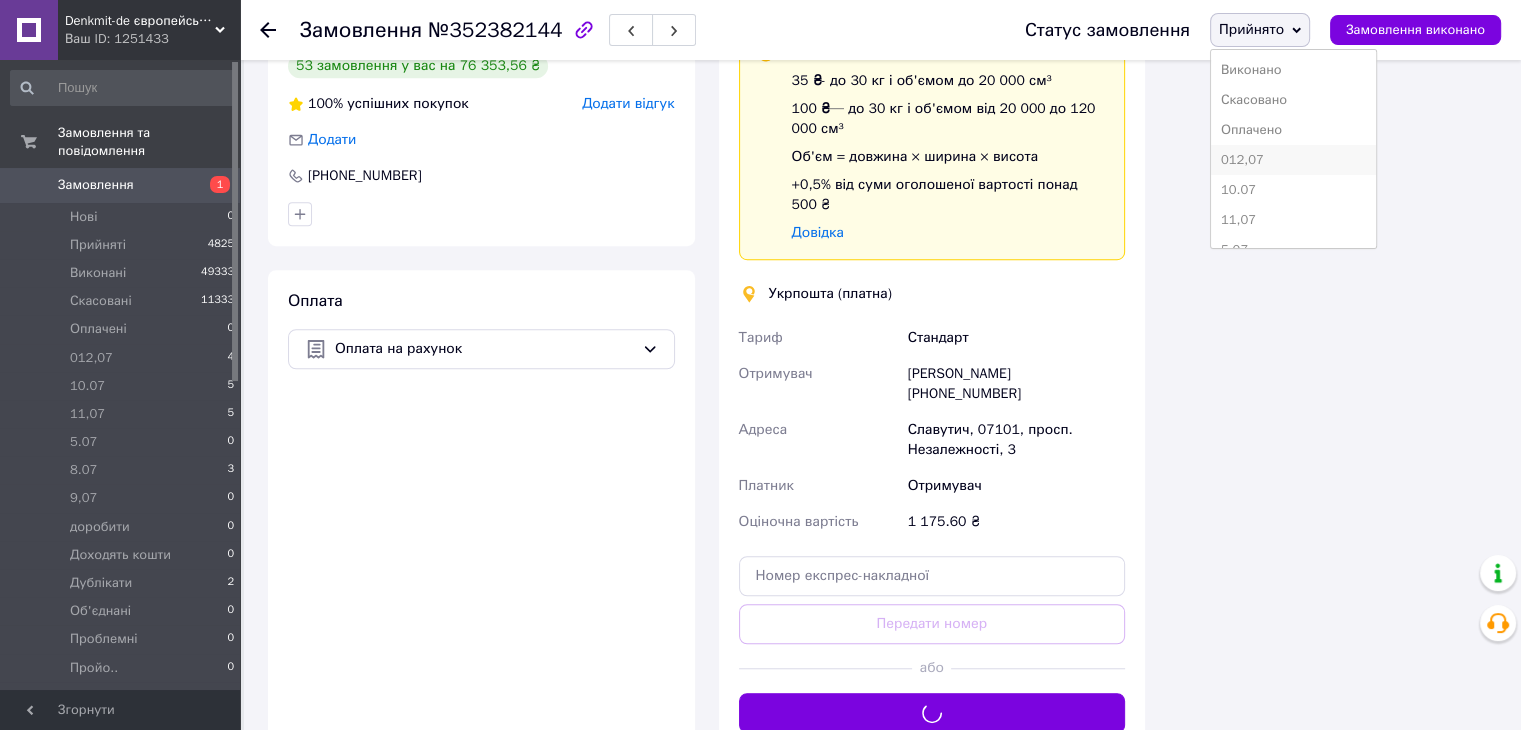 click on "012,07" at bounding box center (1293, 160) 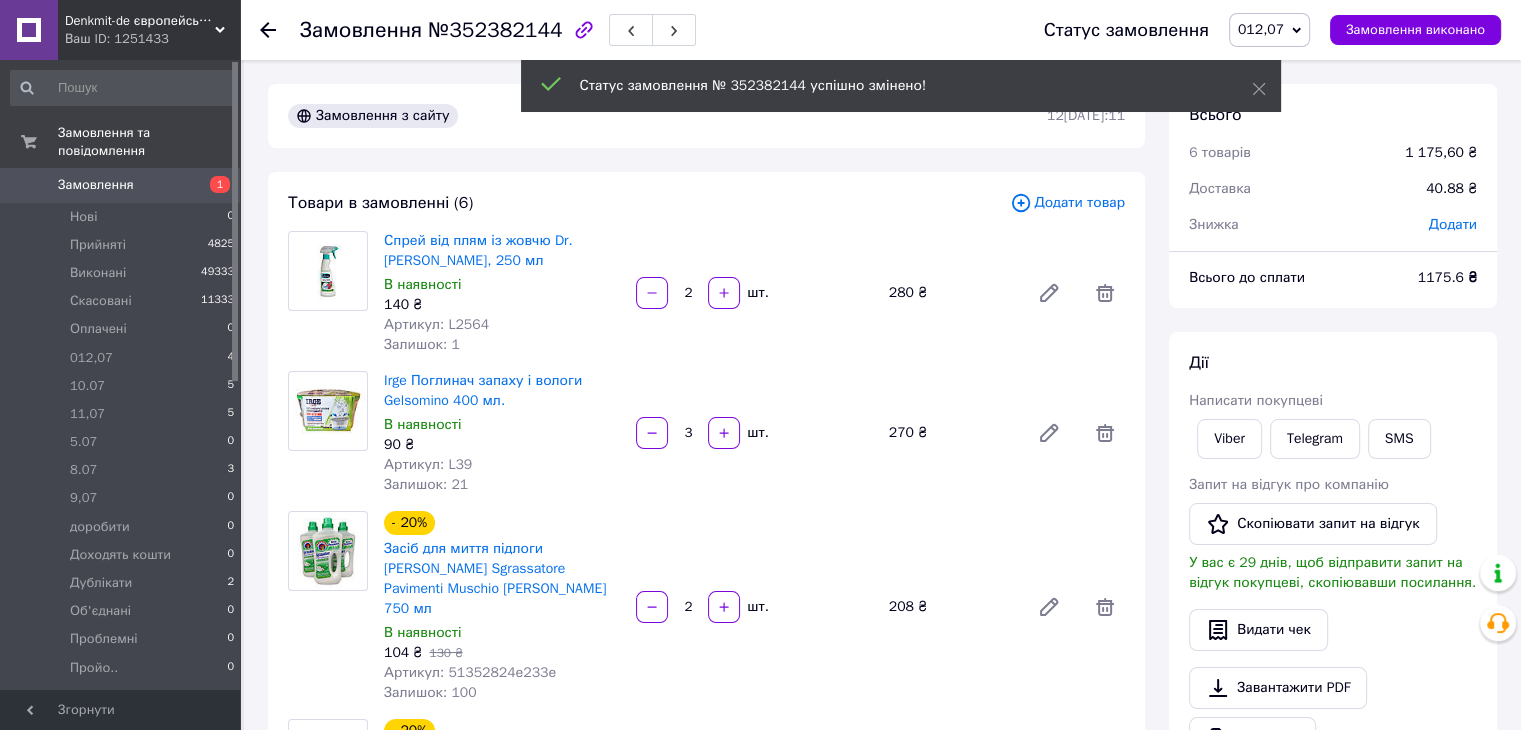 scroll, scrollTop: 400, scrollLeft: 0, axis: vertical 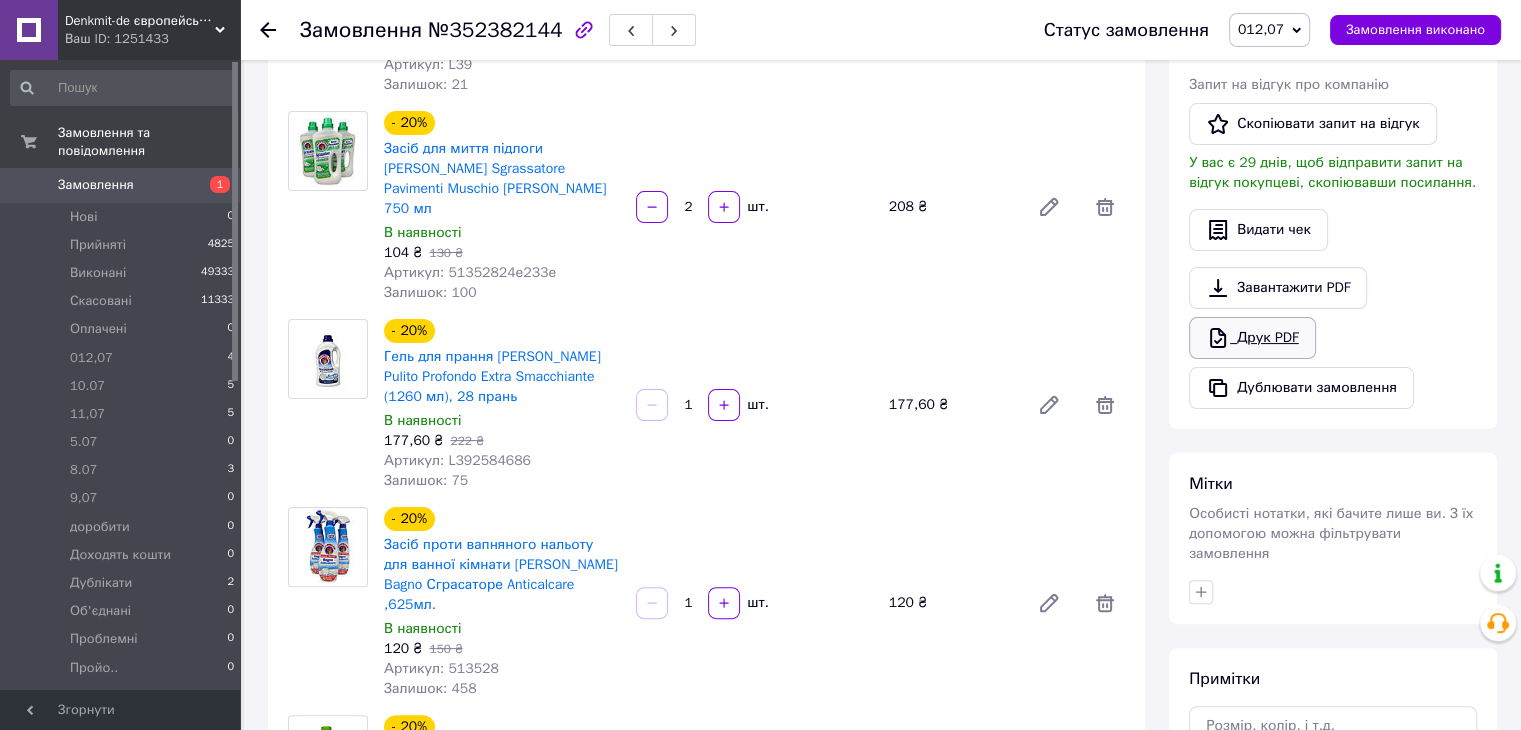 click on "Друк PDF" at bounding box center (1252, 338) 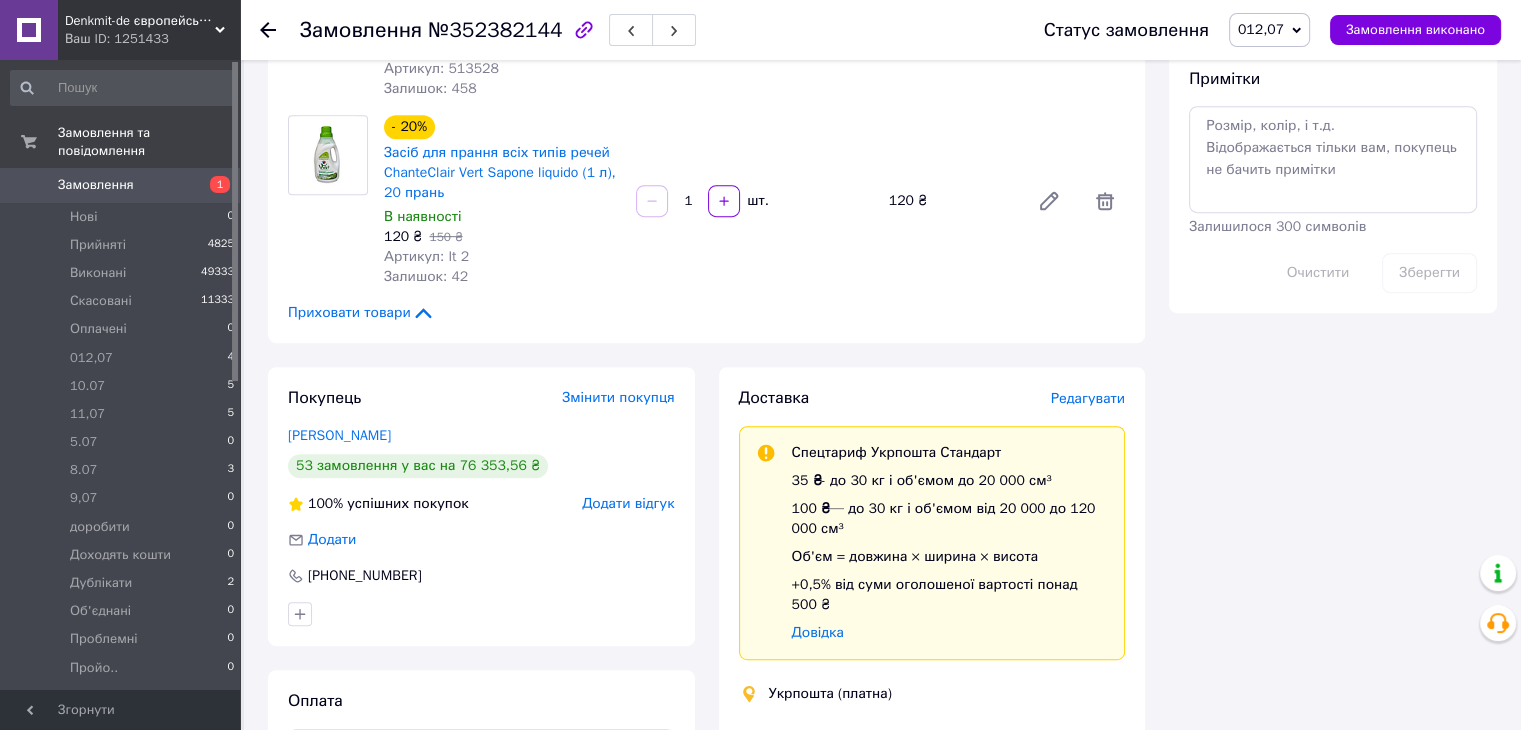 scroll, scrollTop: 1400, scrollLeft: 0, axis: vertical 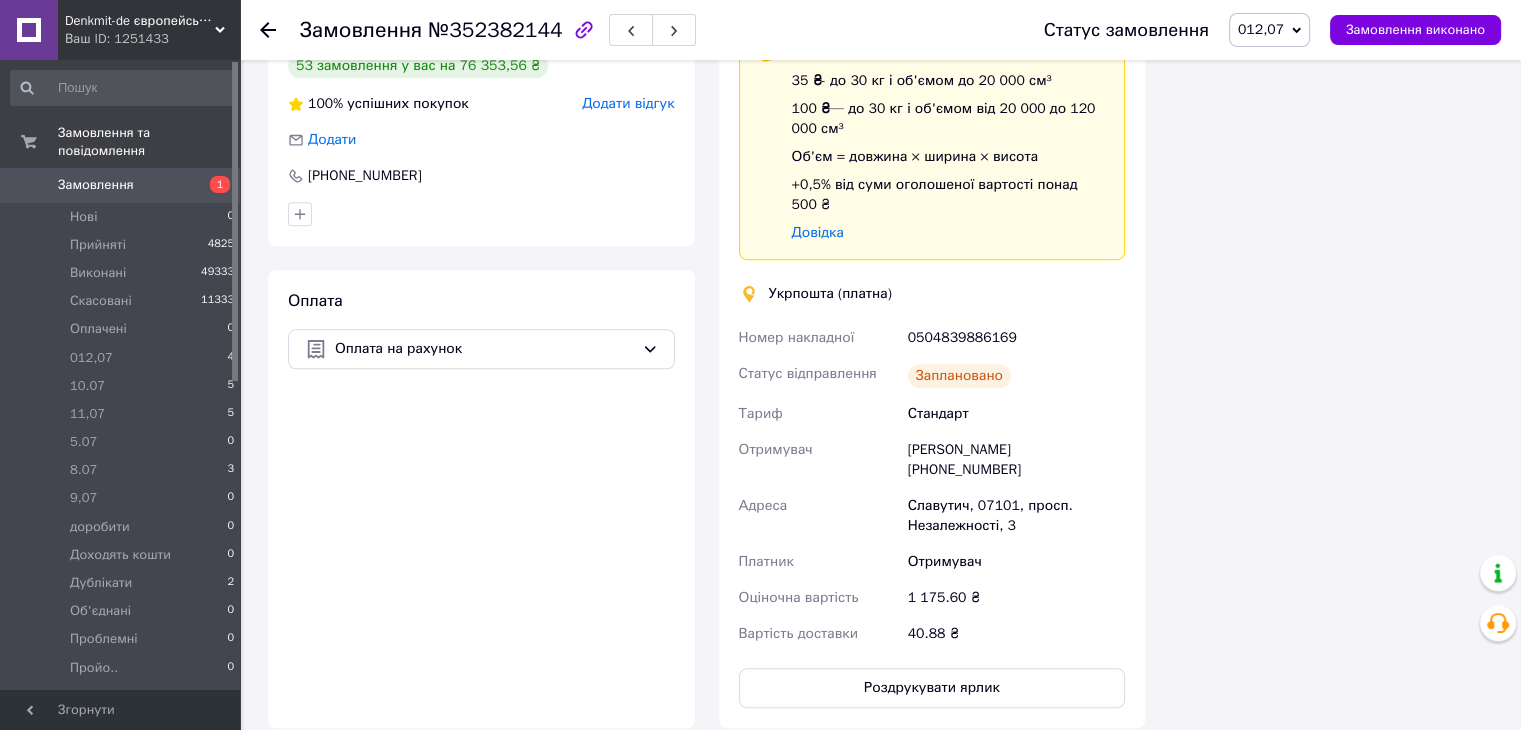 click on "0504839886169" at bounding box center (1016, 338) 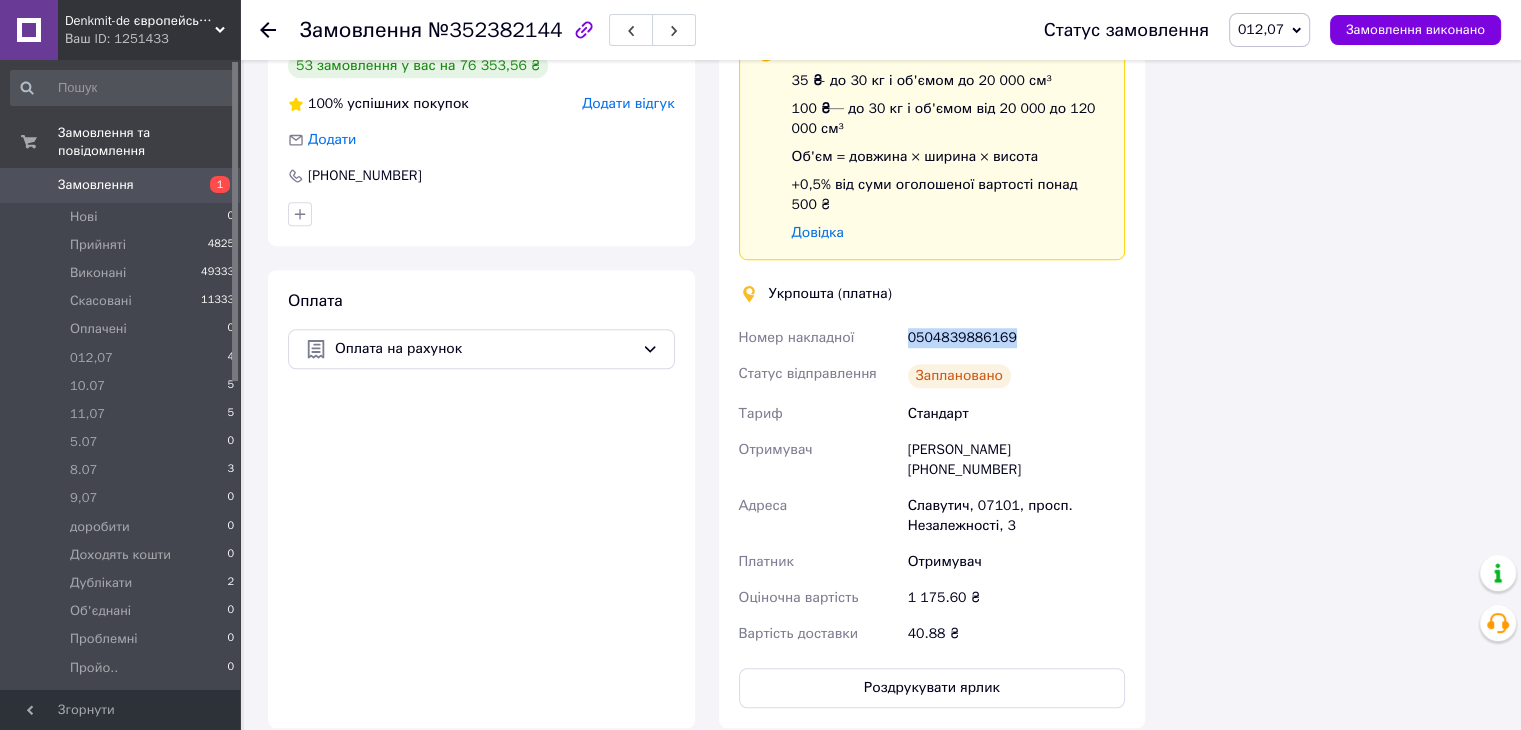 click on "0504839886169" at bounding box center (1016, 338) 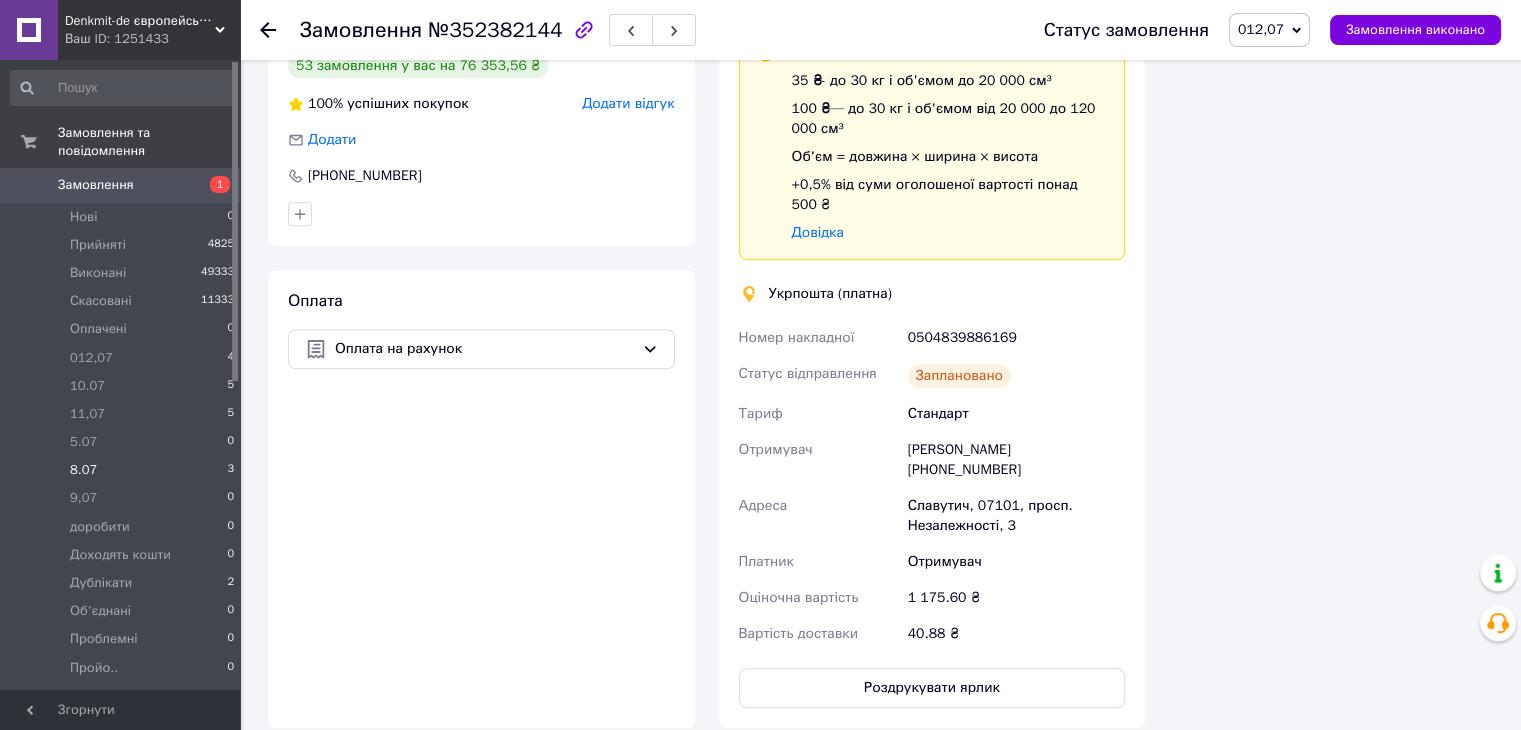 click on "8.07" at bounding box center [83, 470] 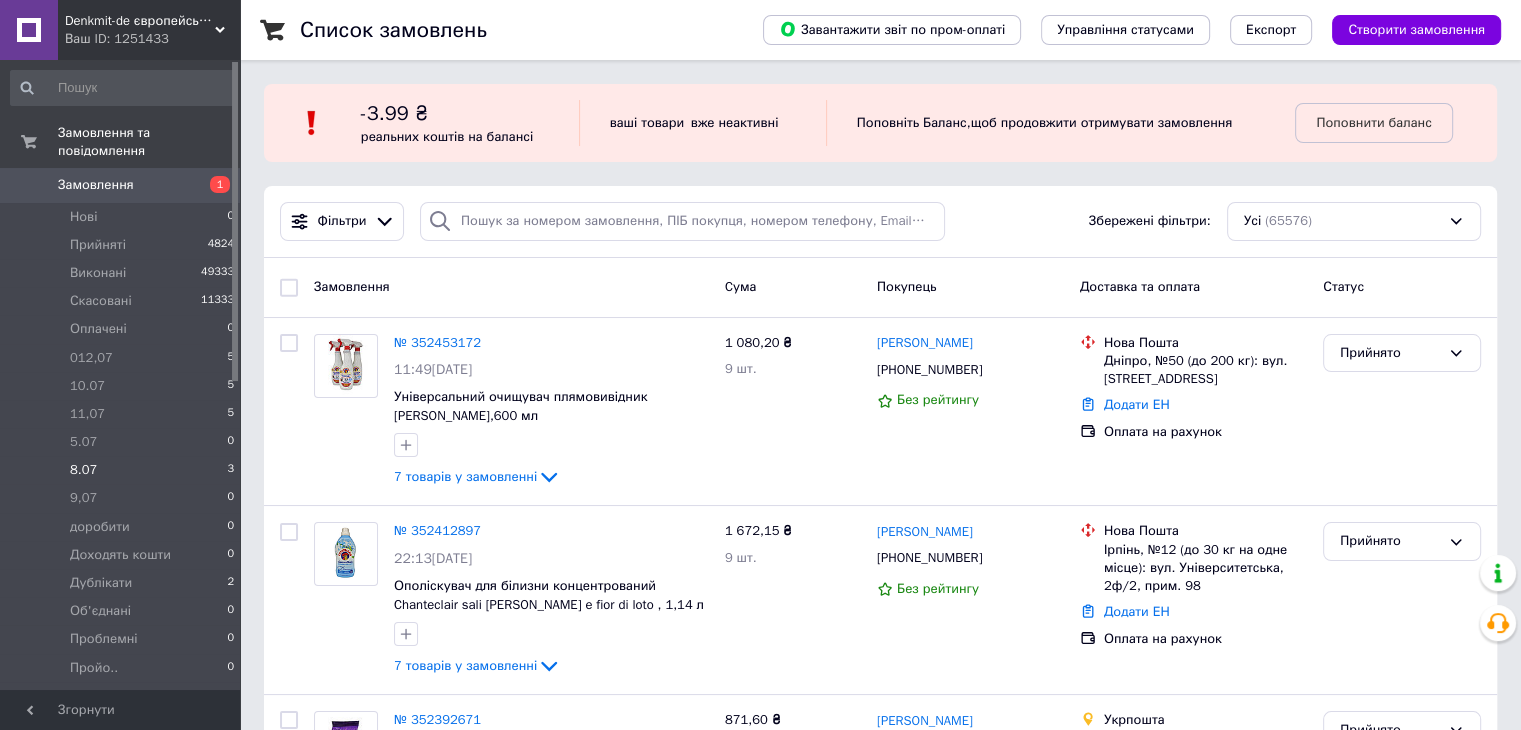 click on "8.07" at bounding box center (83, 470) 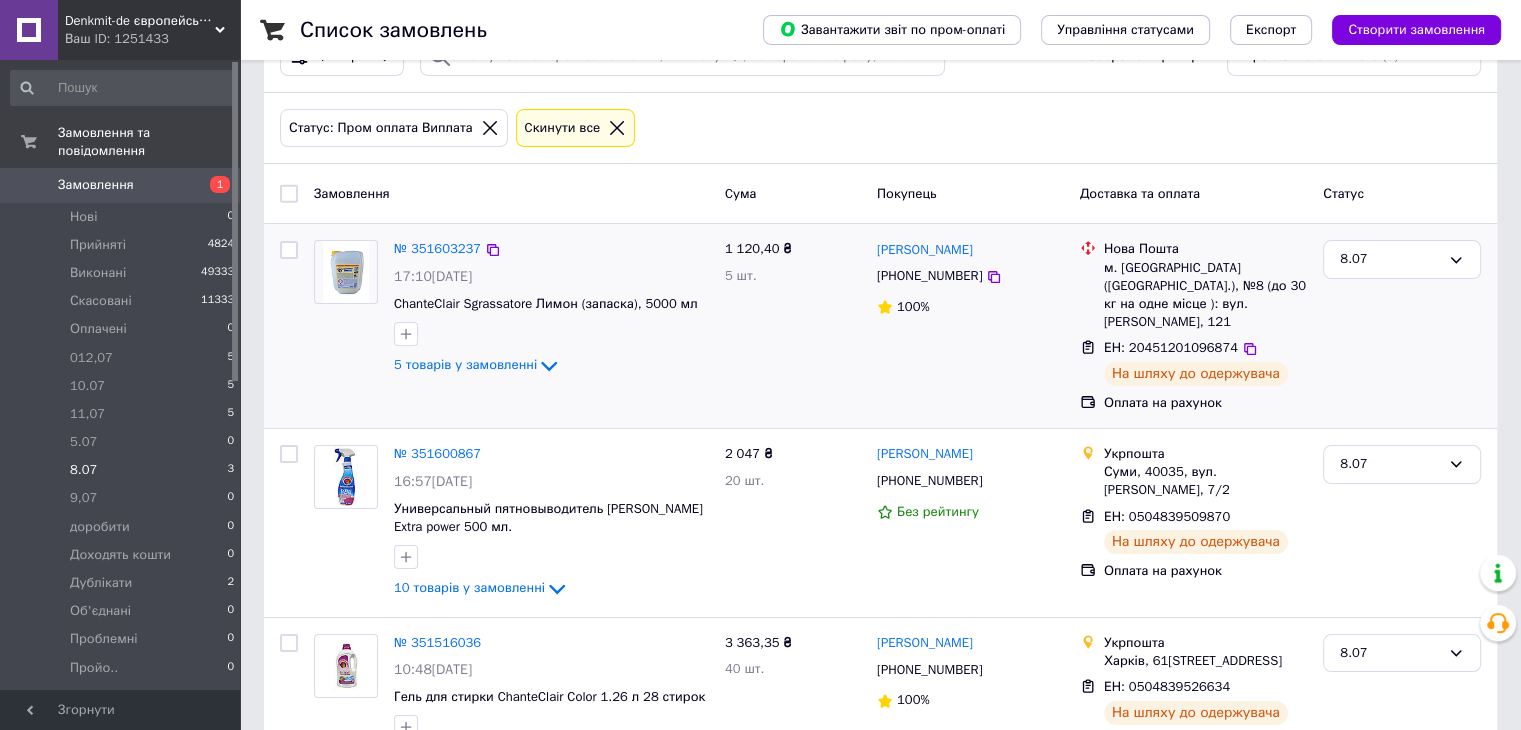 scroll, scrollTop: 226, scrollLeft: 0, axis: vertical 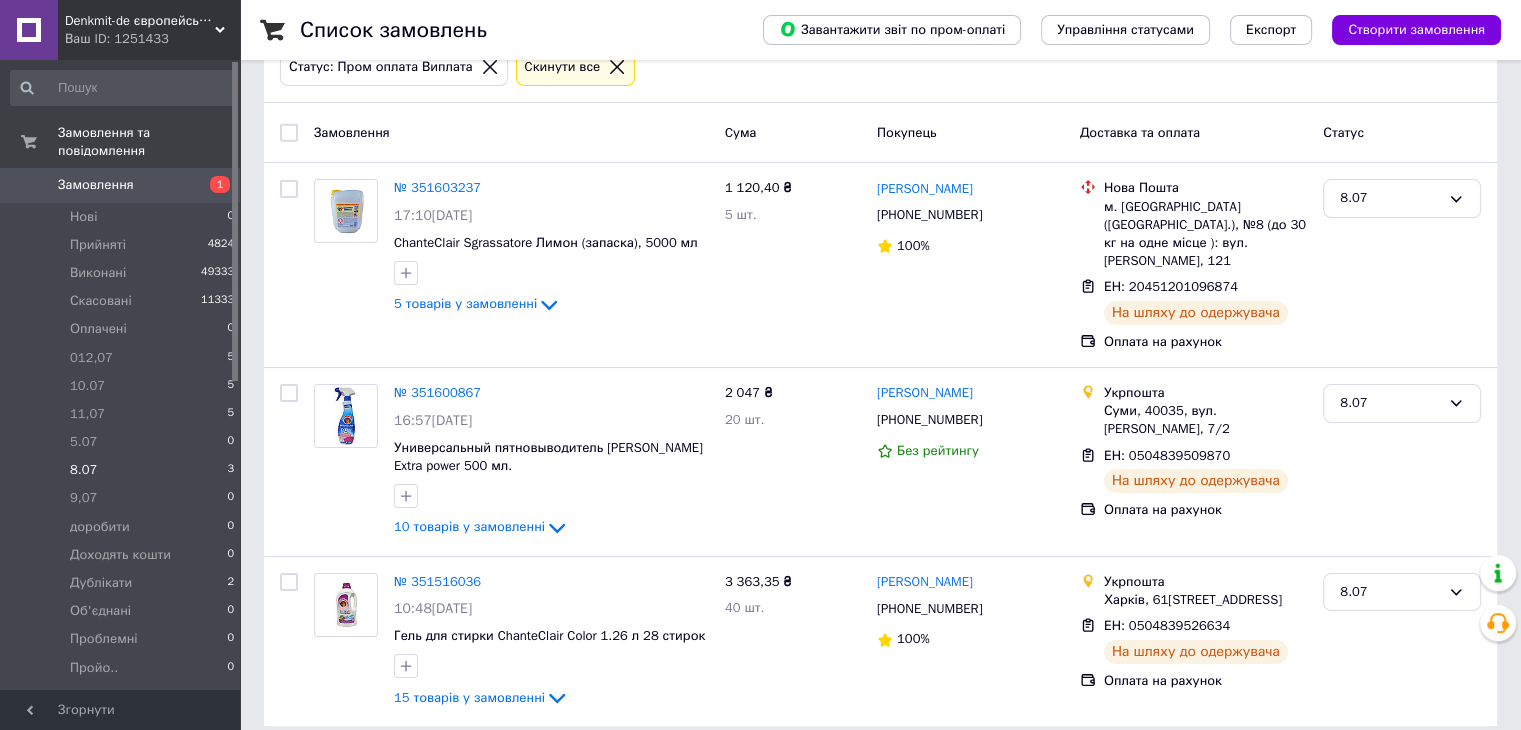 click at bounding box center [289, 133] 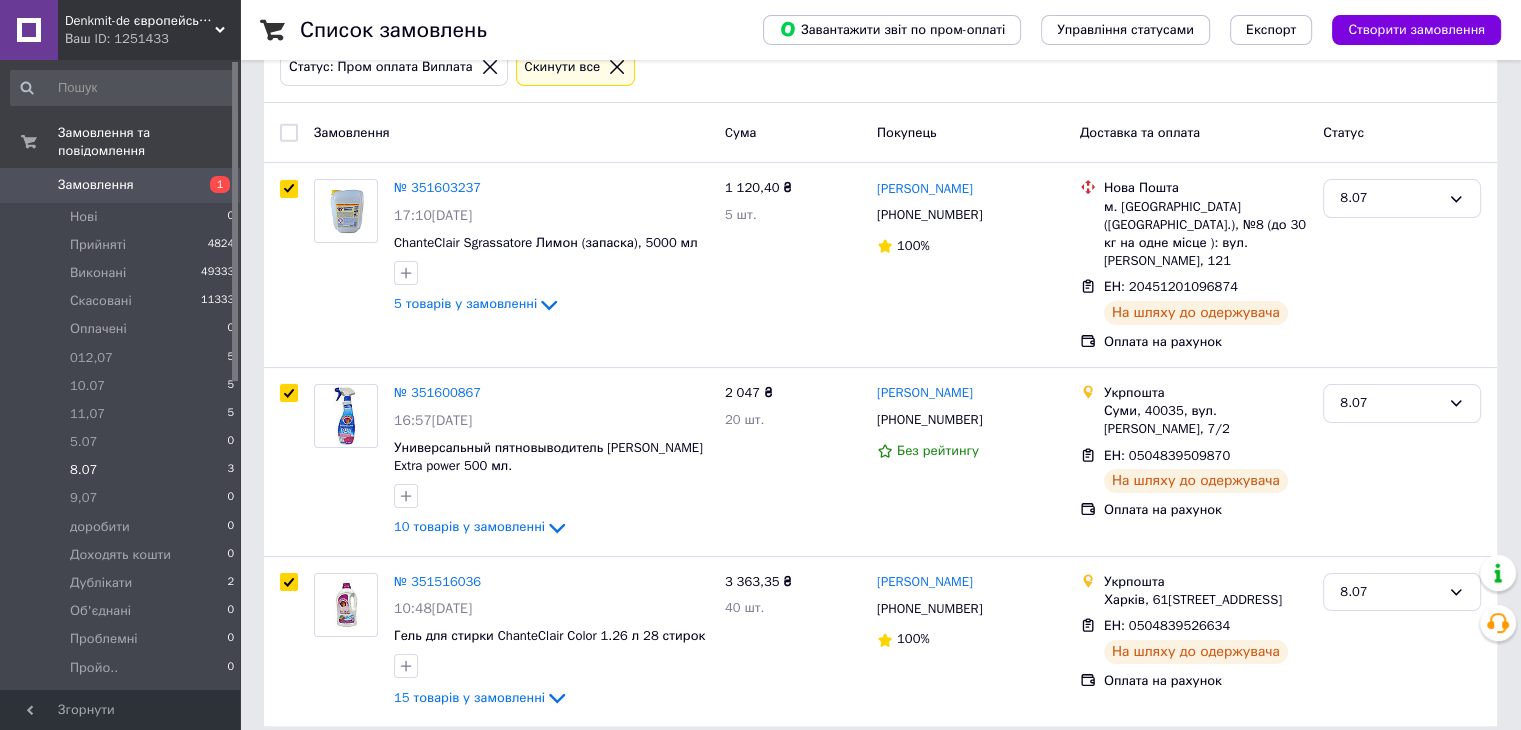 checkbox on "true" 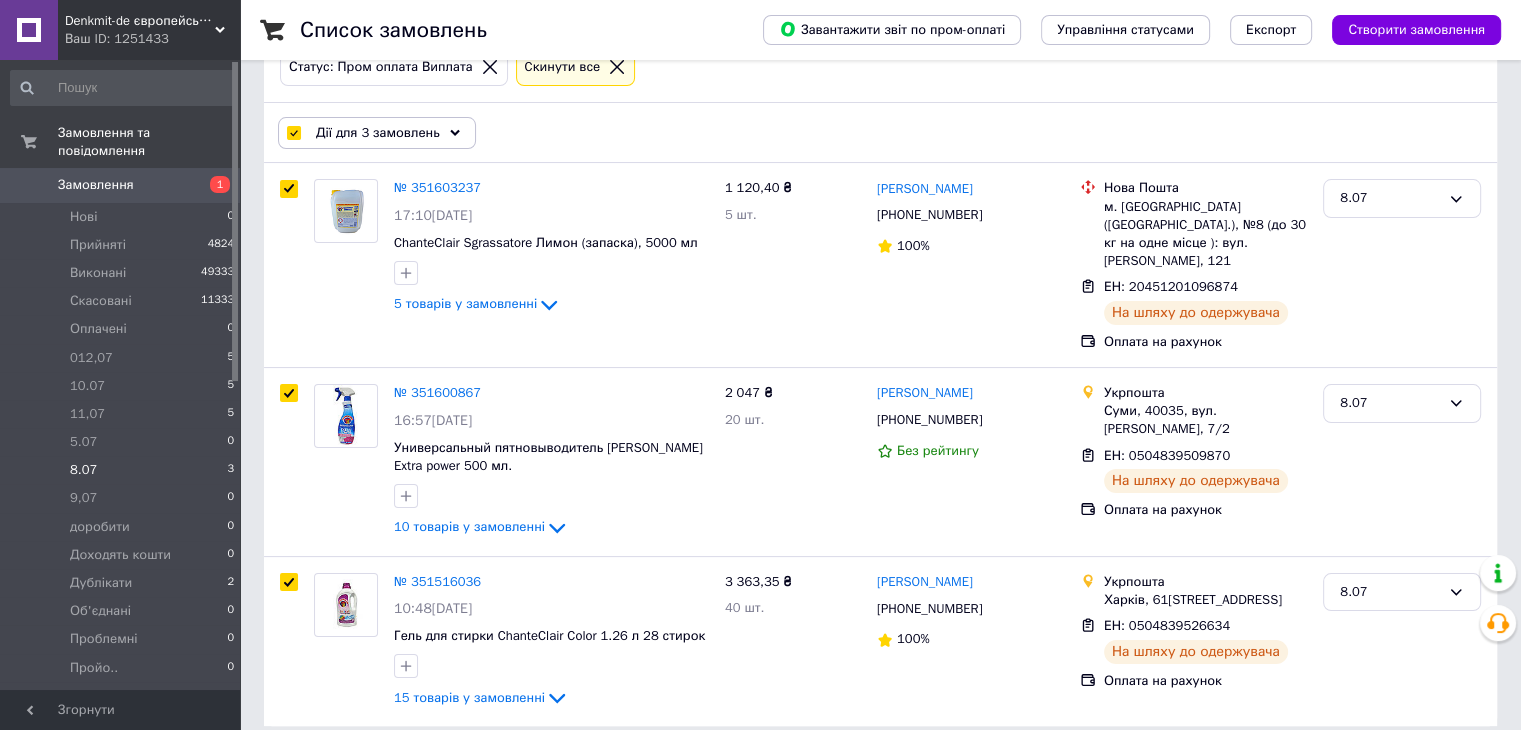 click on "Дії для 3 замовлень" at bounding box center [377, 133] 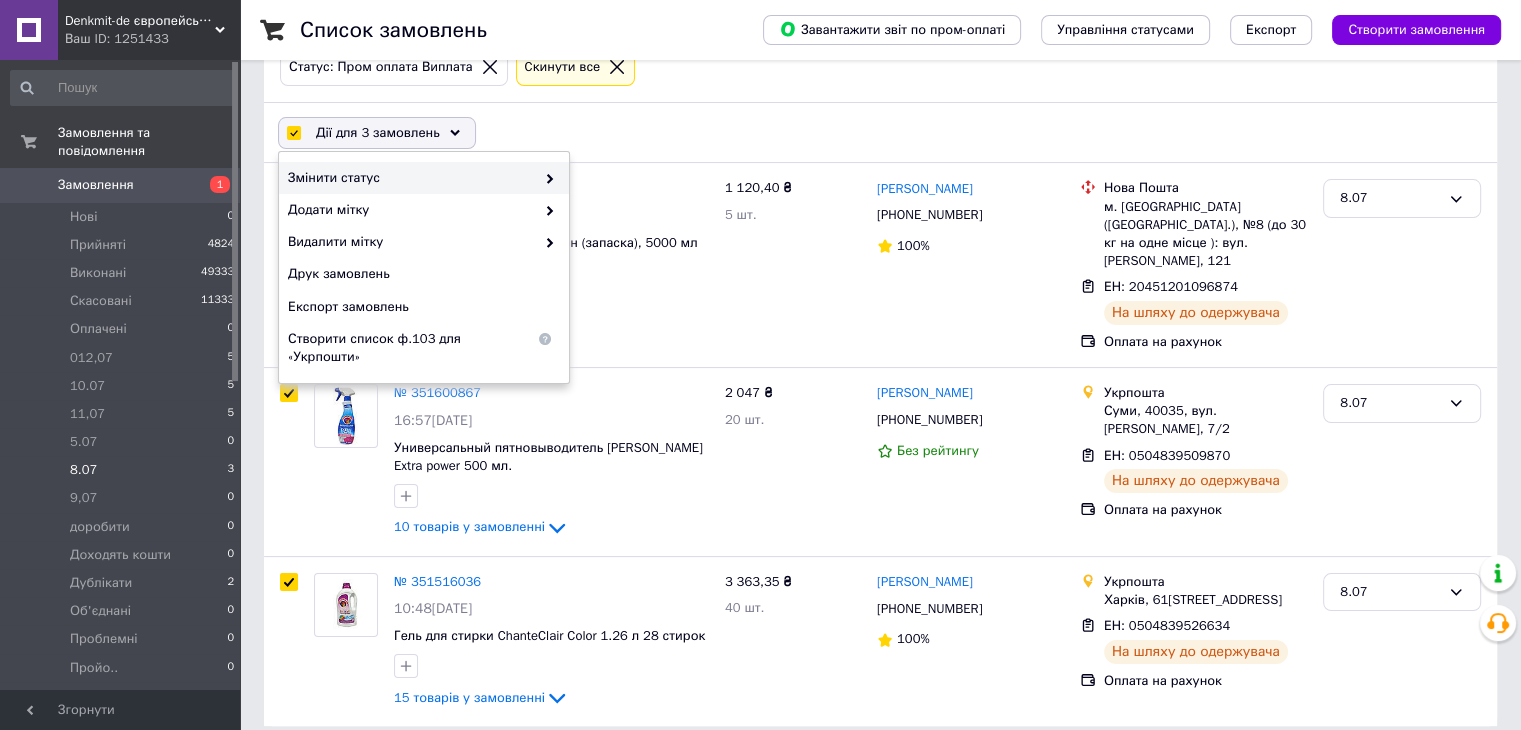 click at bounding box center [545, 178] 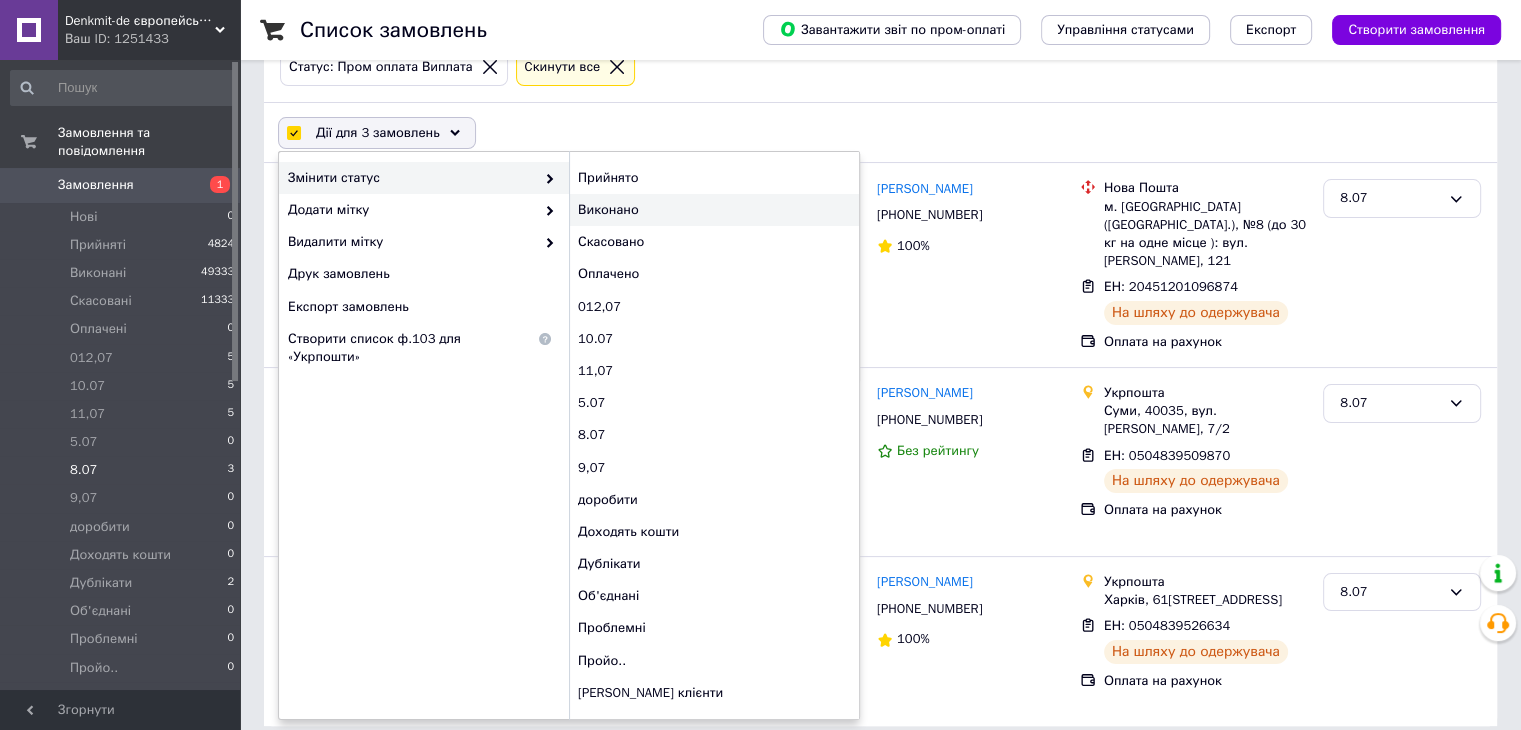 click on "Виконано" at bounding box center [714, 210] 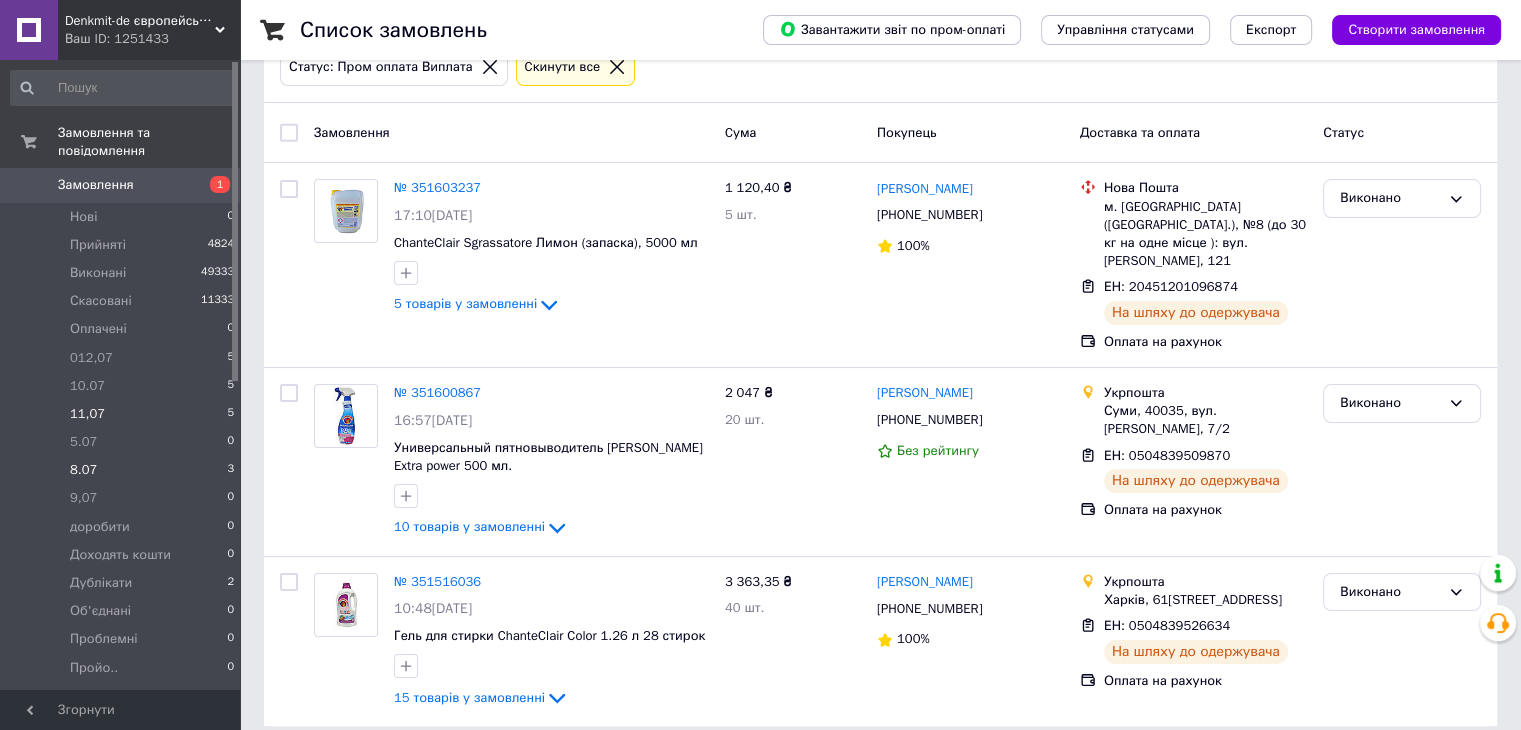click on "11,07" at bounding box center (87, 414) 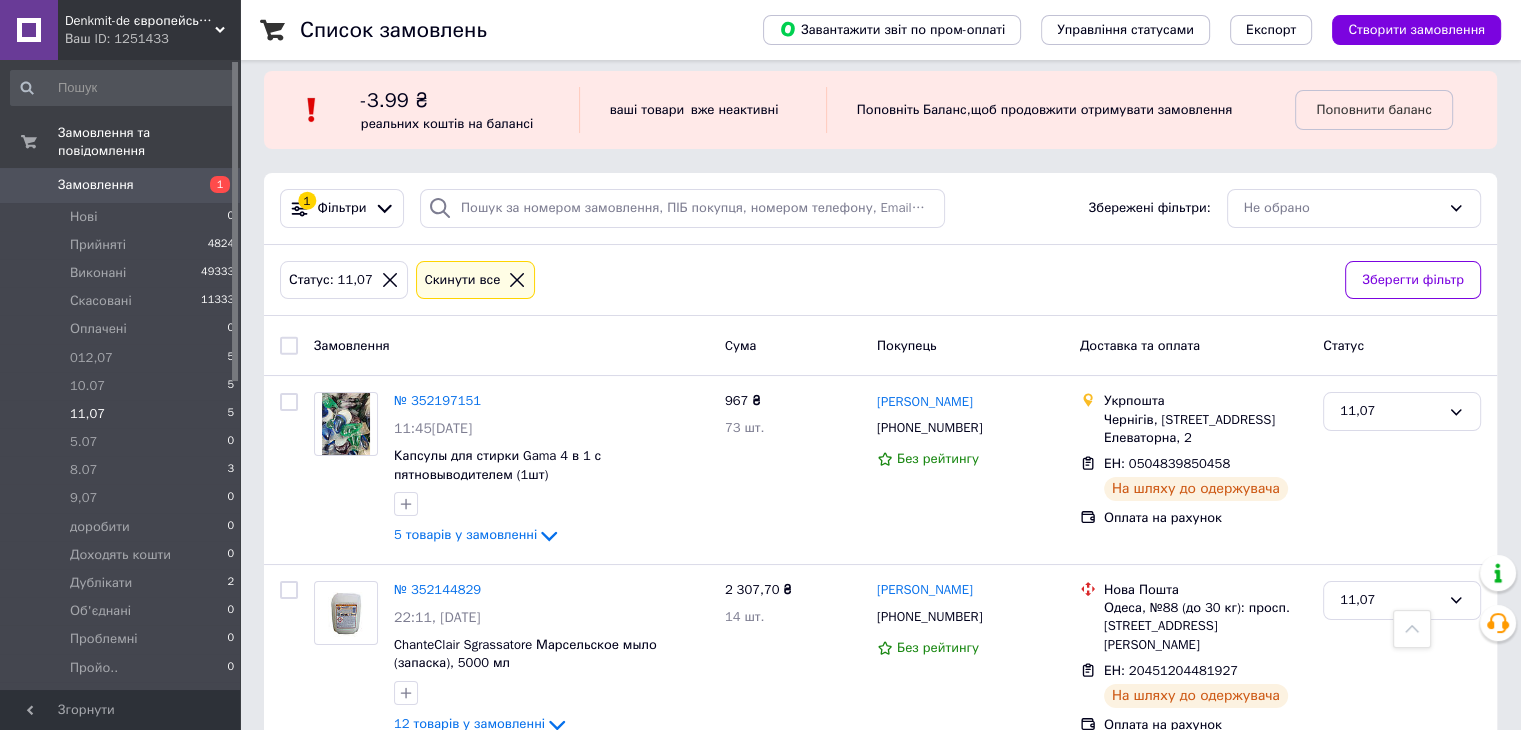 scroll, scrollTop: 5, scrollLeft: 0, axis: vertical 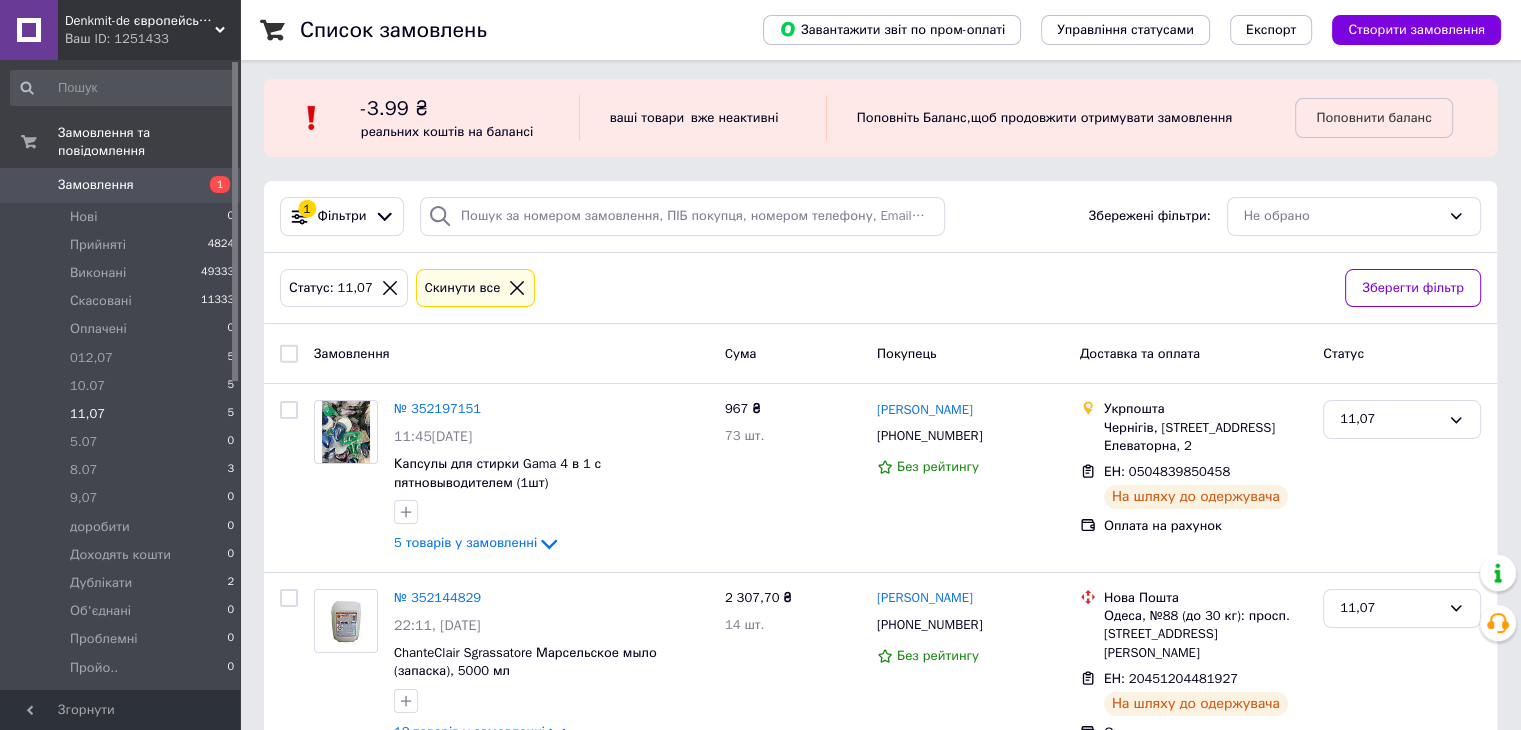 click at bounding box center (289, 354) 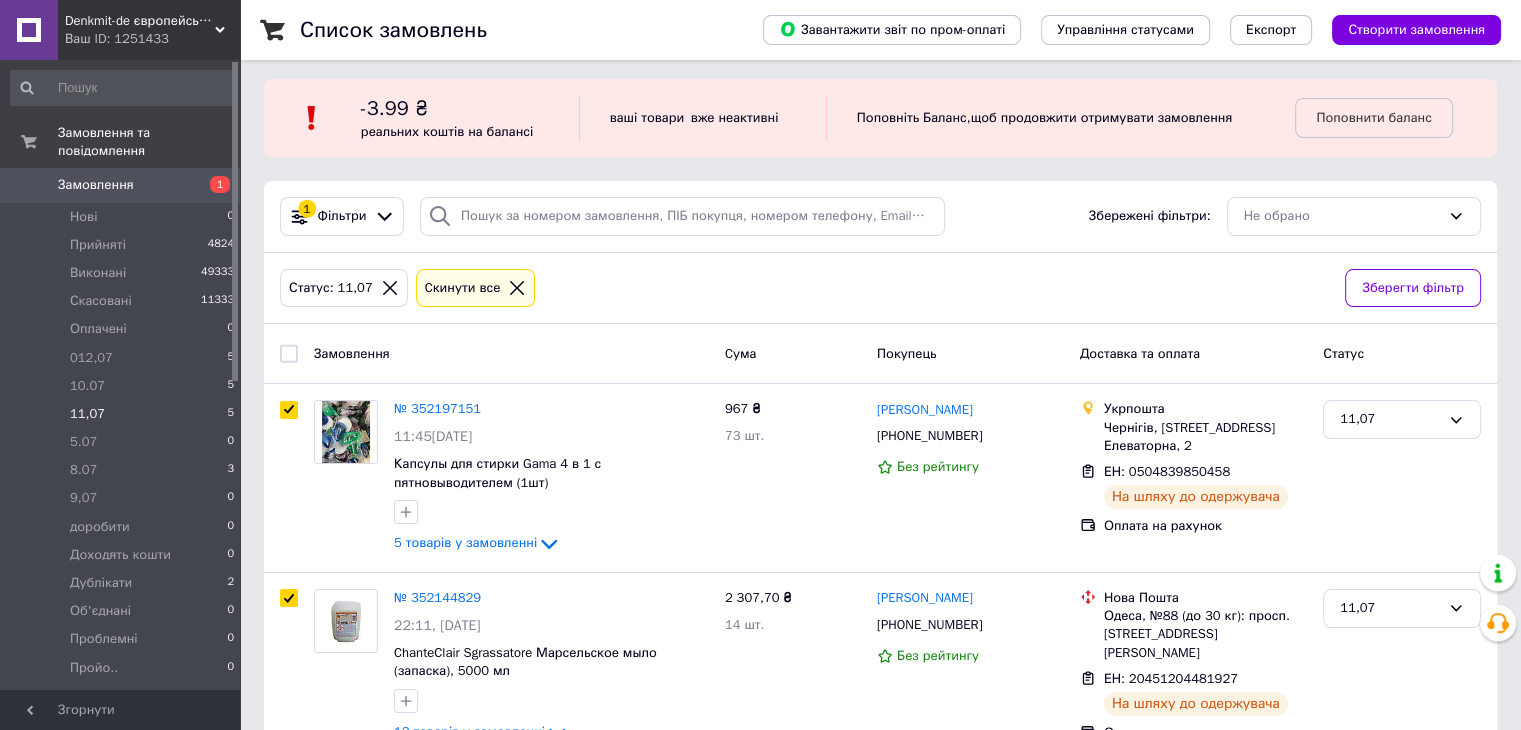 checkbox on "true" 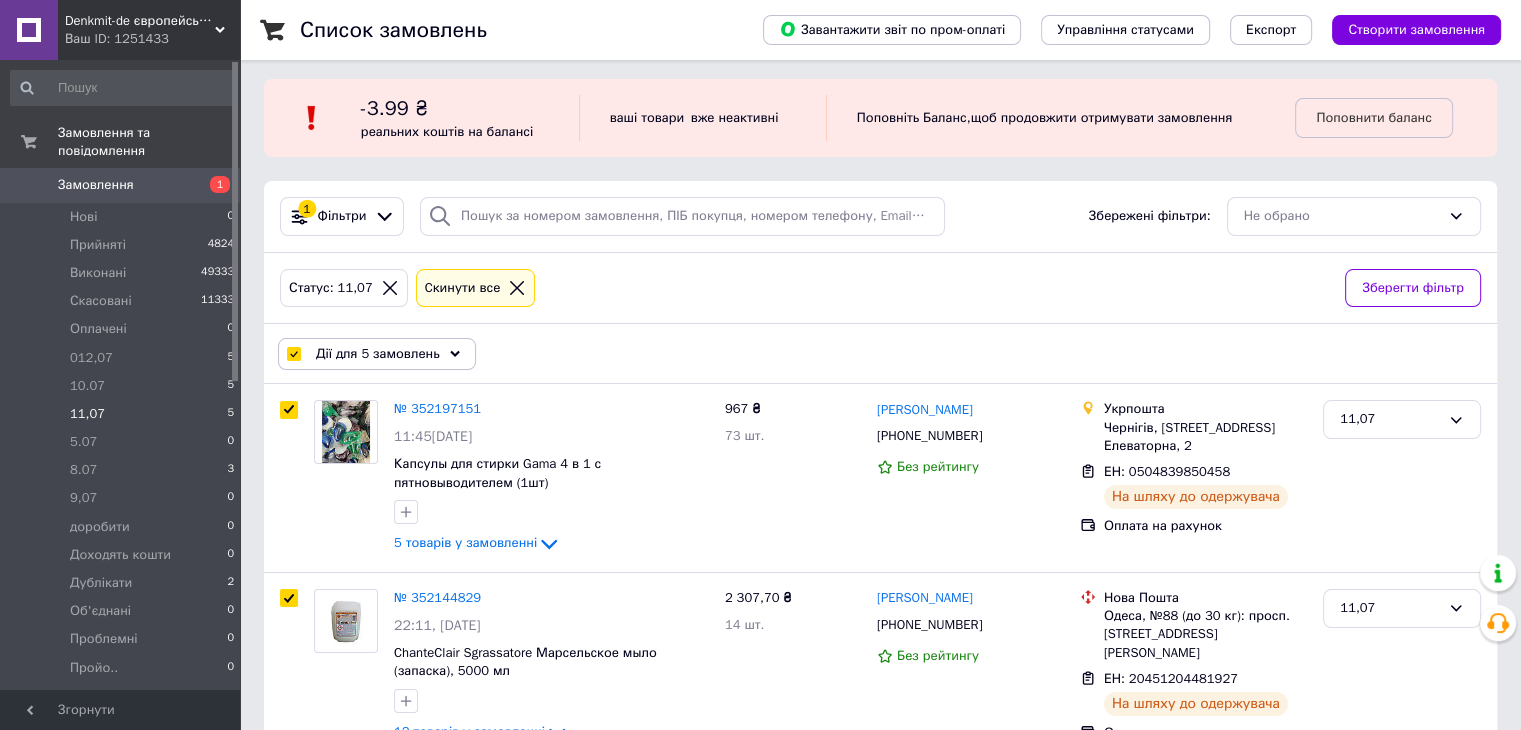 click 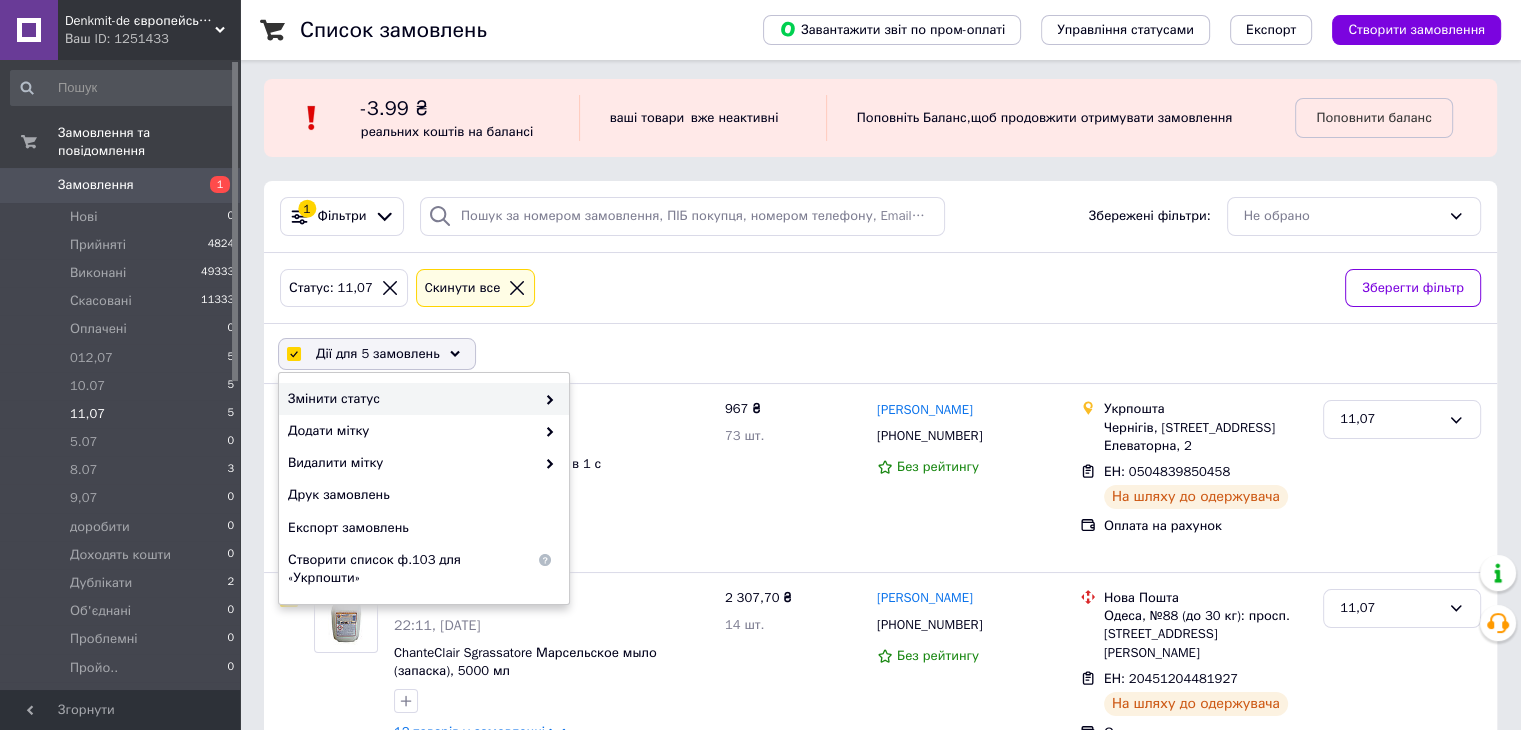 click at bounding box center (545, 399) 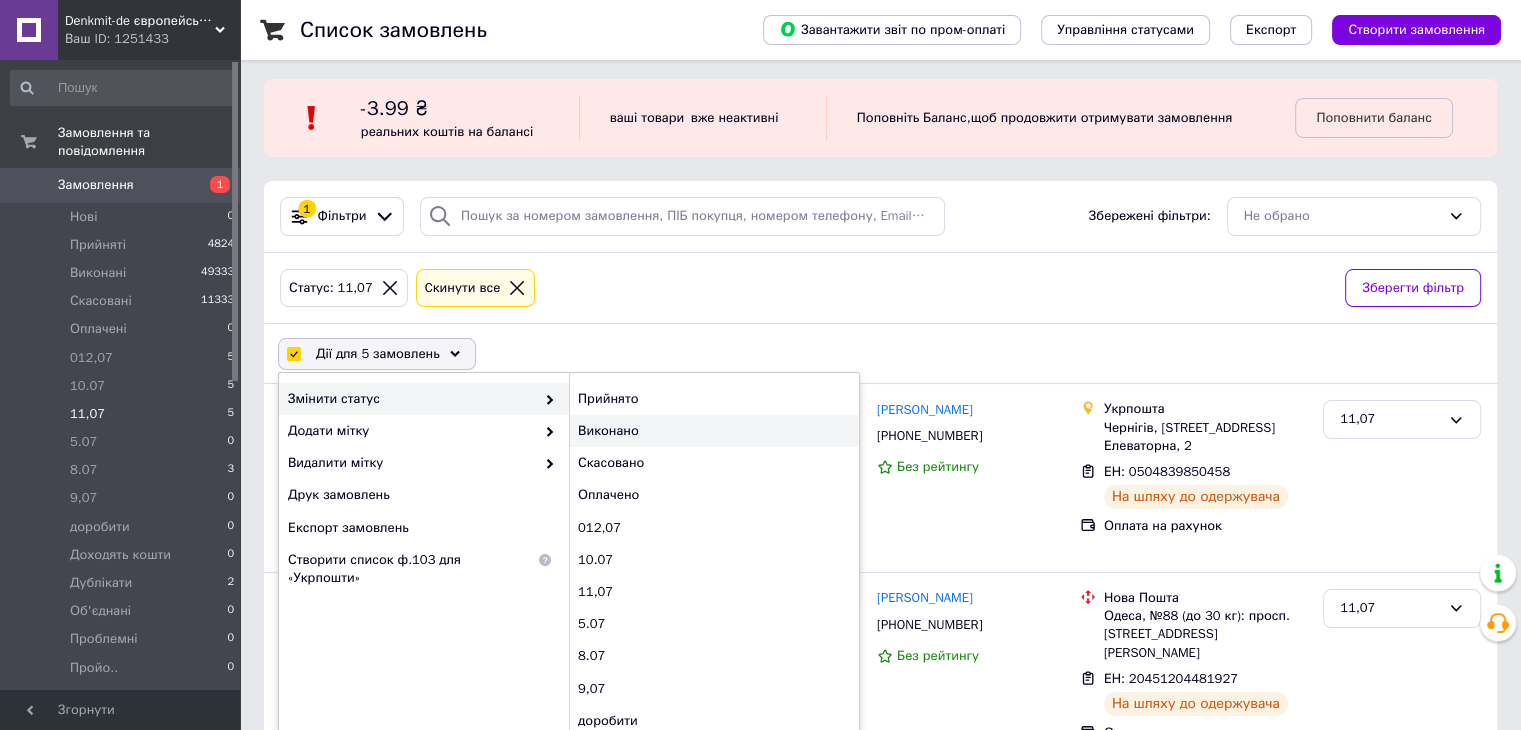 click on "Виконано" at bounding box center [714, 431] 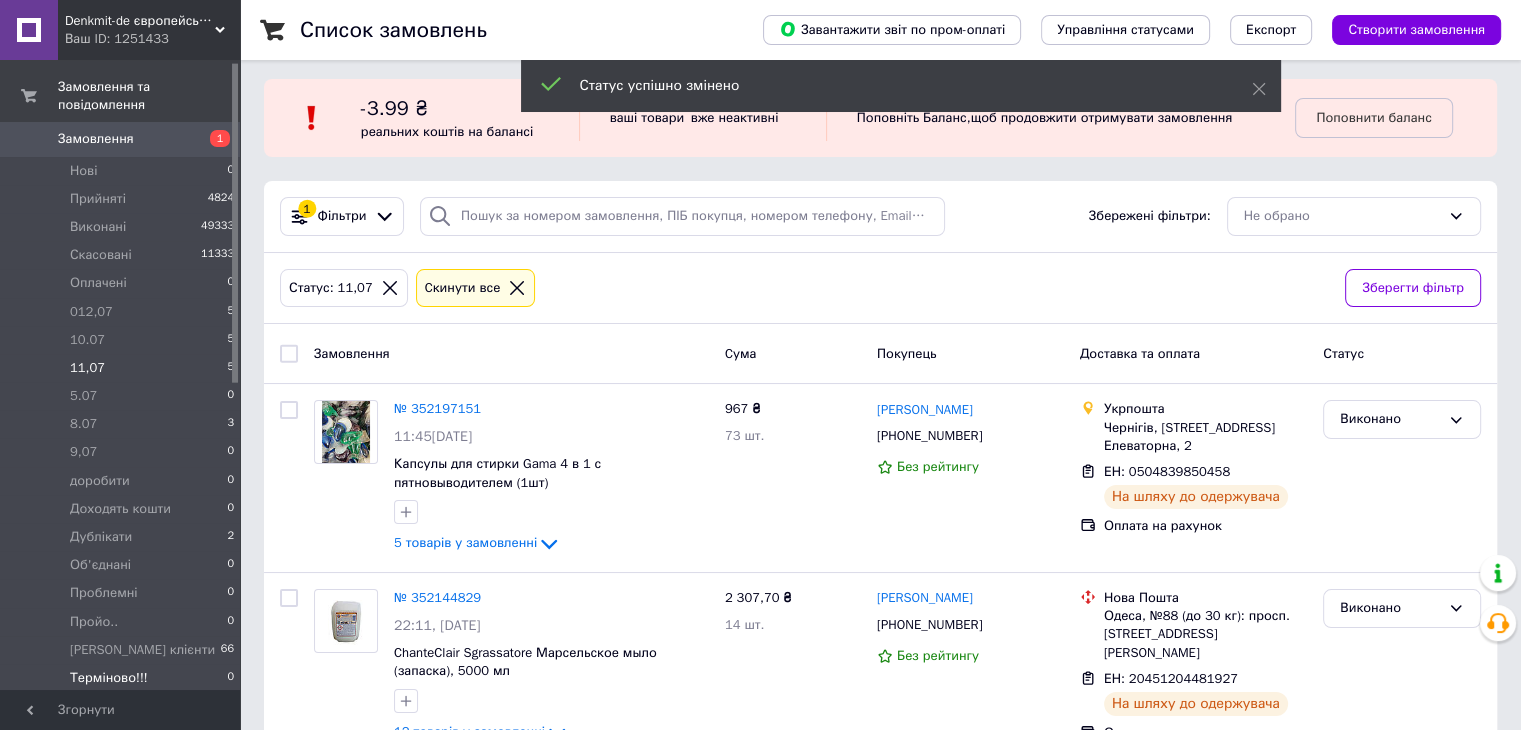 scroll, scrollTop: 0, scrollLeft: 0, axis: both 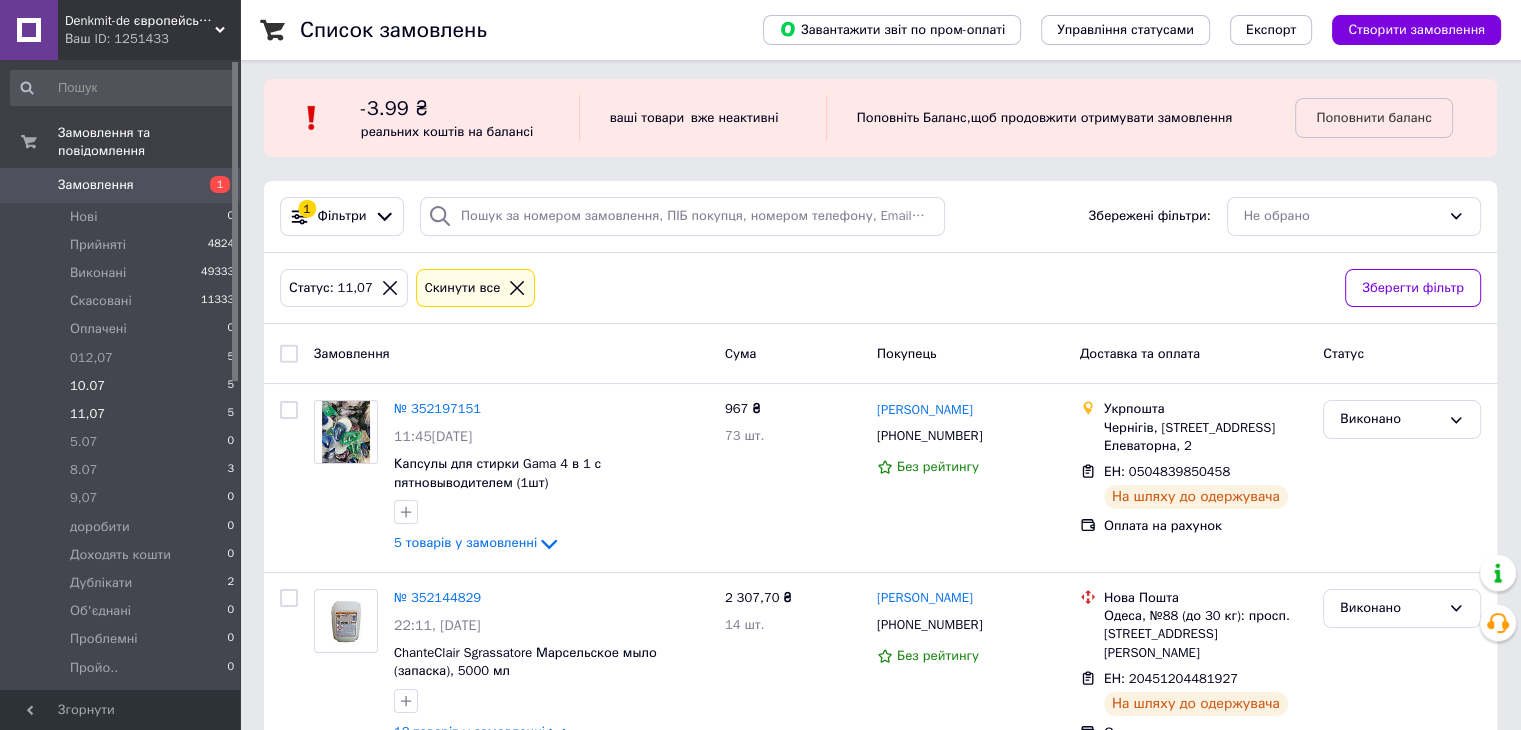 click on "10.07" at bounding box center (87, 386) 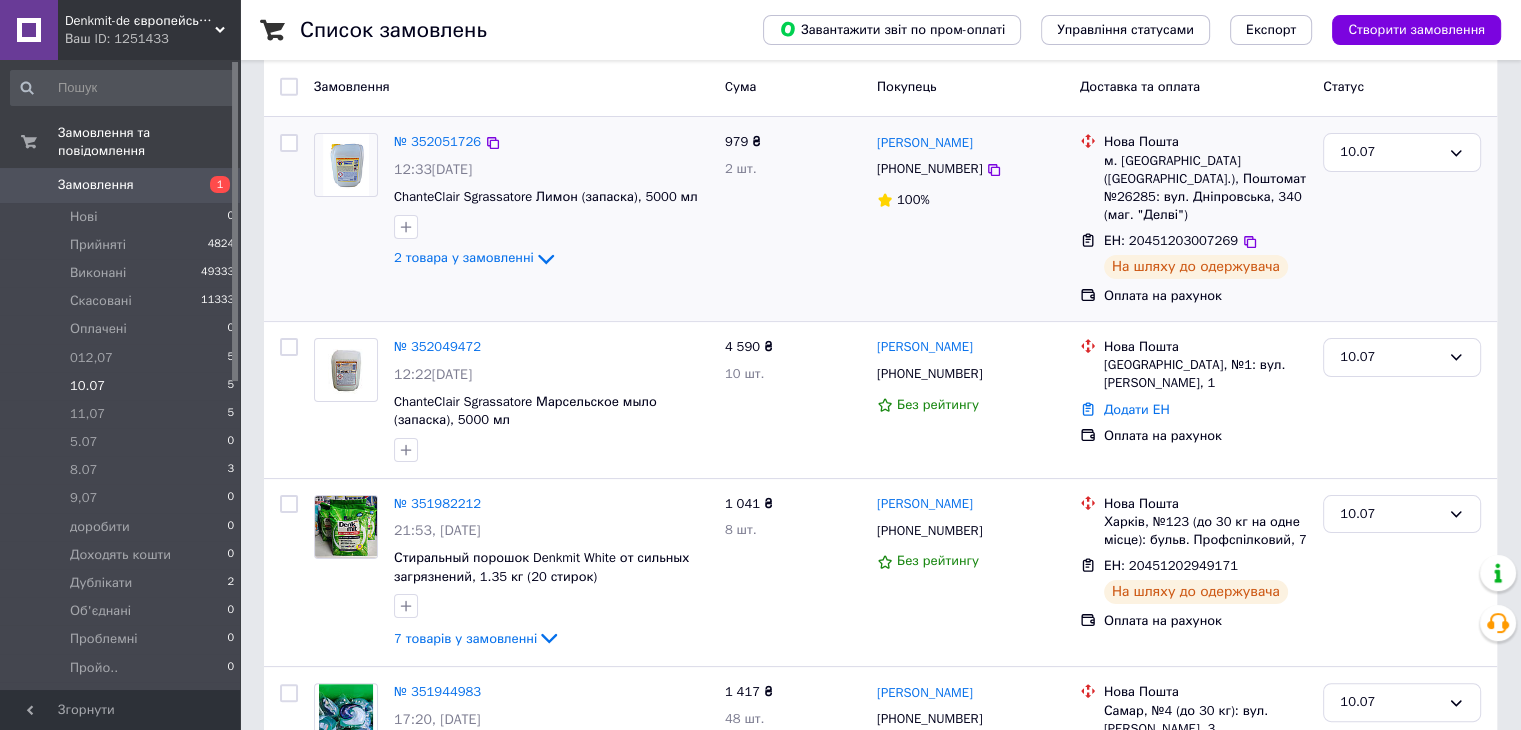 scroll, scrollTop: 172, scrollLeft: 0, axis: vertical 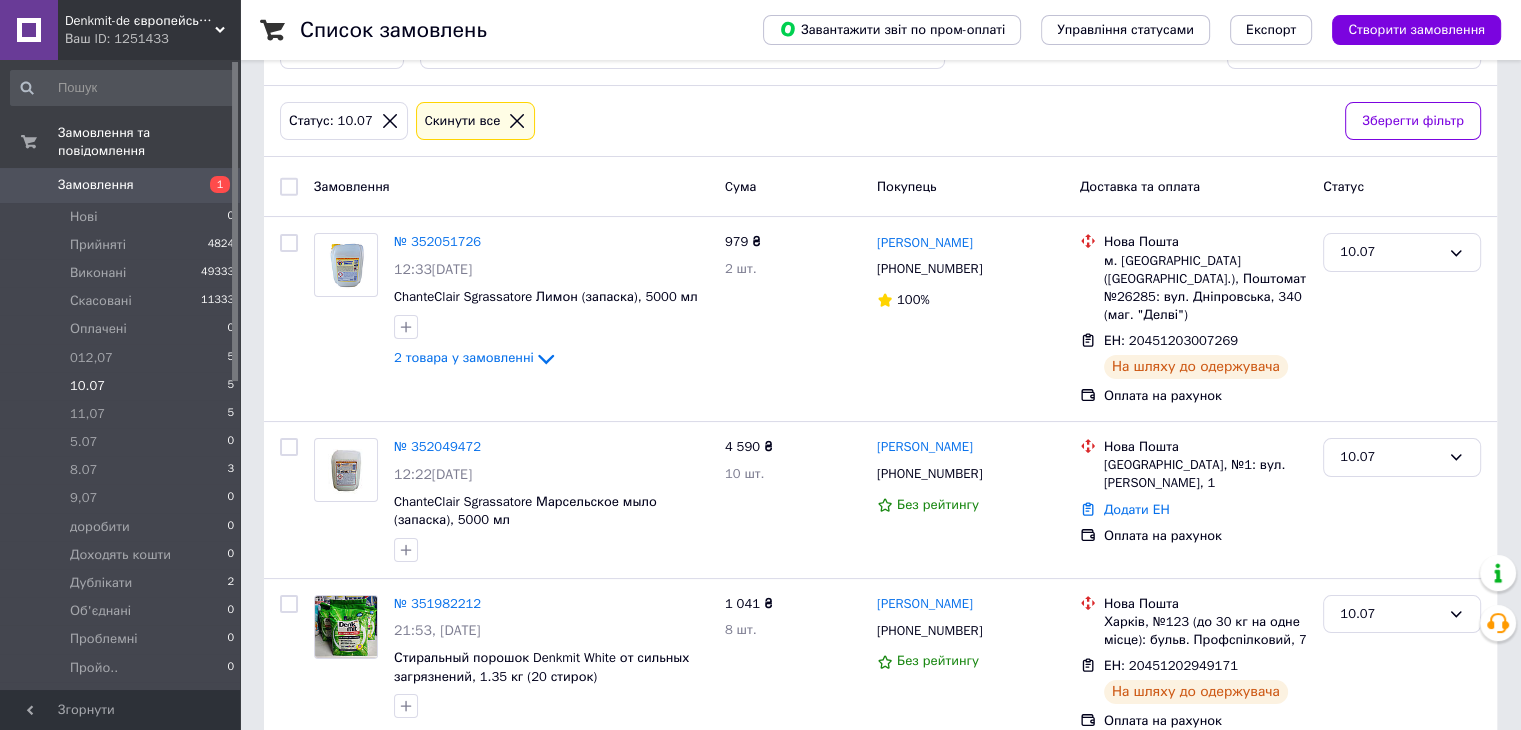 click at bounding box center [289, 187] 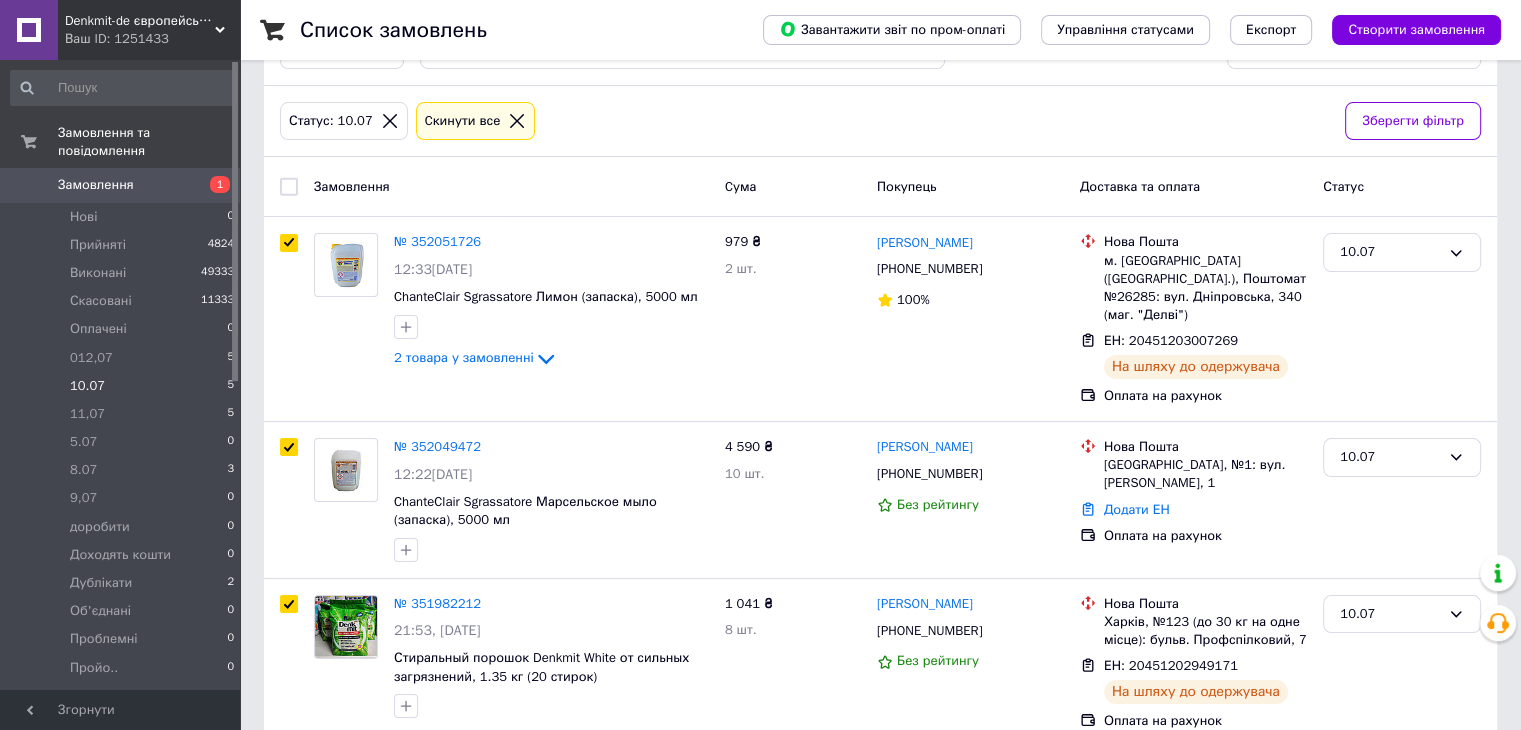 checkbox on "true" 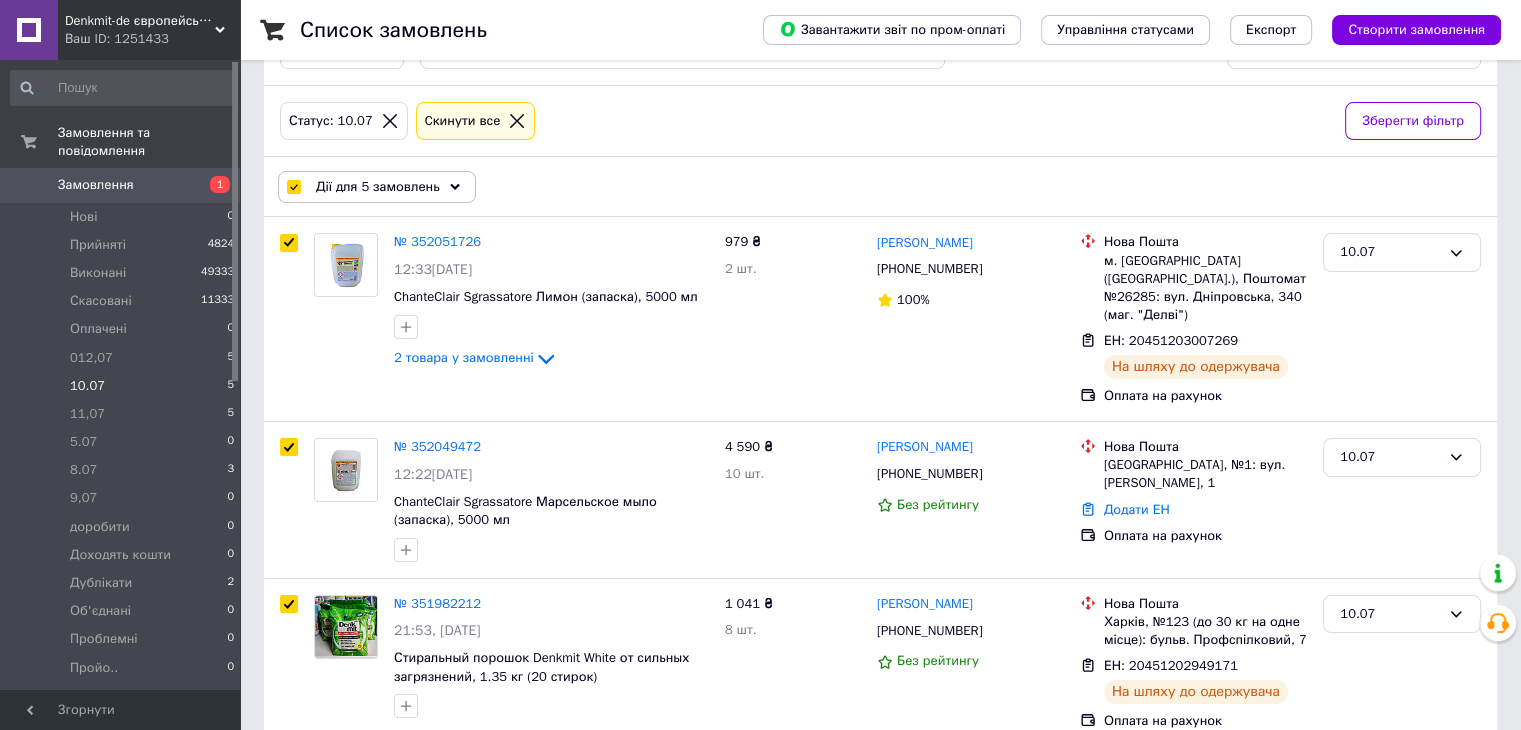 click on "Дії для 5 замовлень" at bounding box center (377, 187) 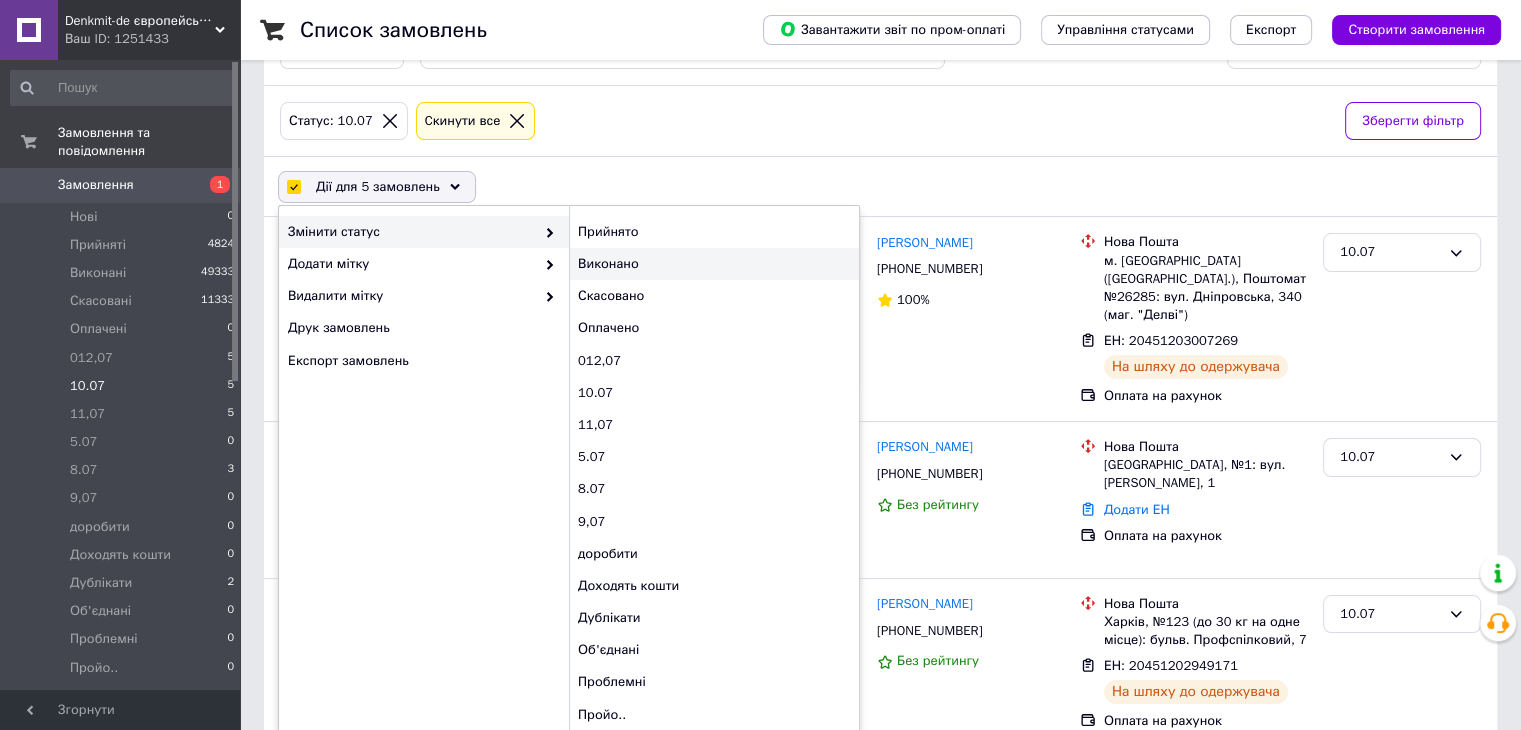 click on "Виконано" at bounding box center (714, 264) 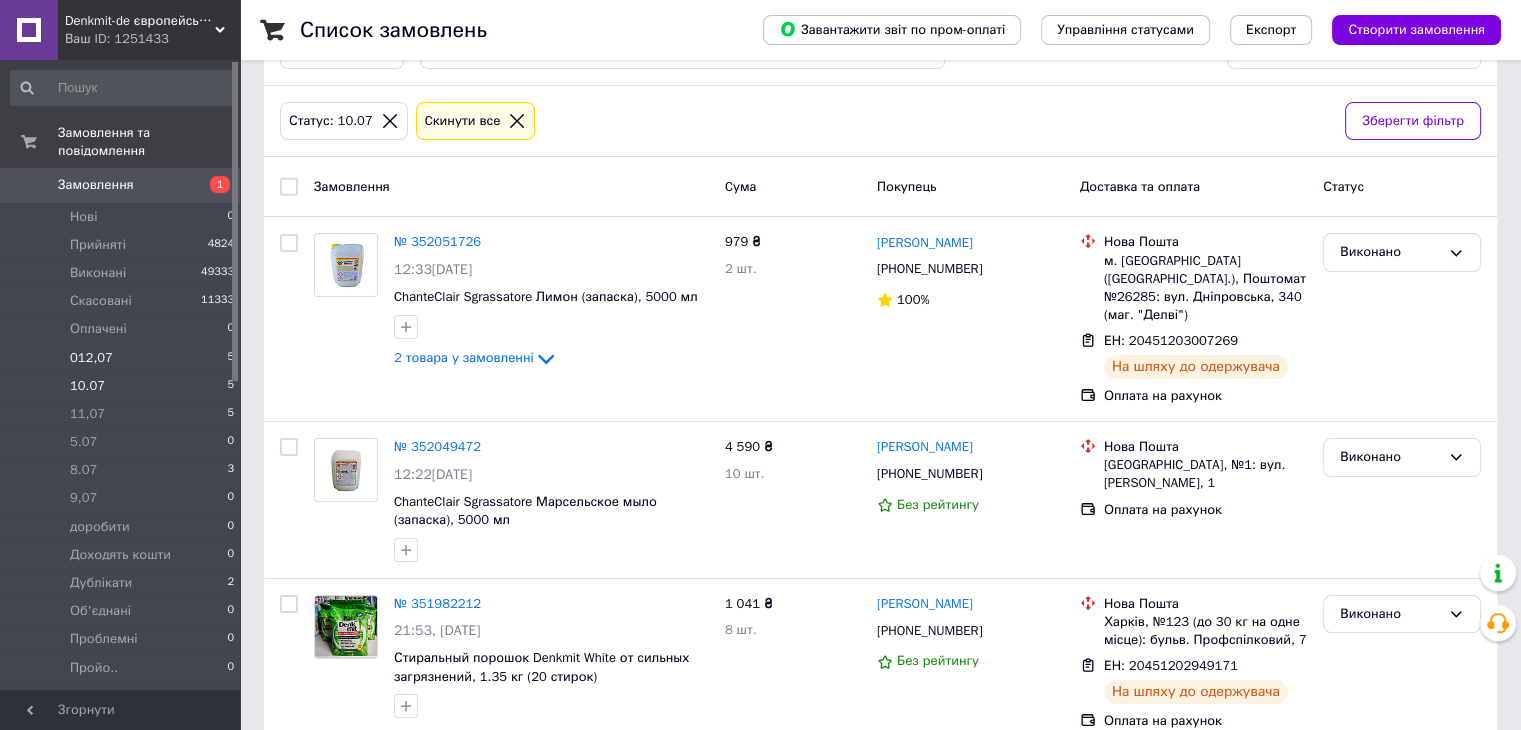click on "012,07" at bounding box center [91, 358] 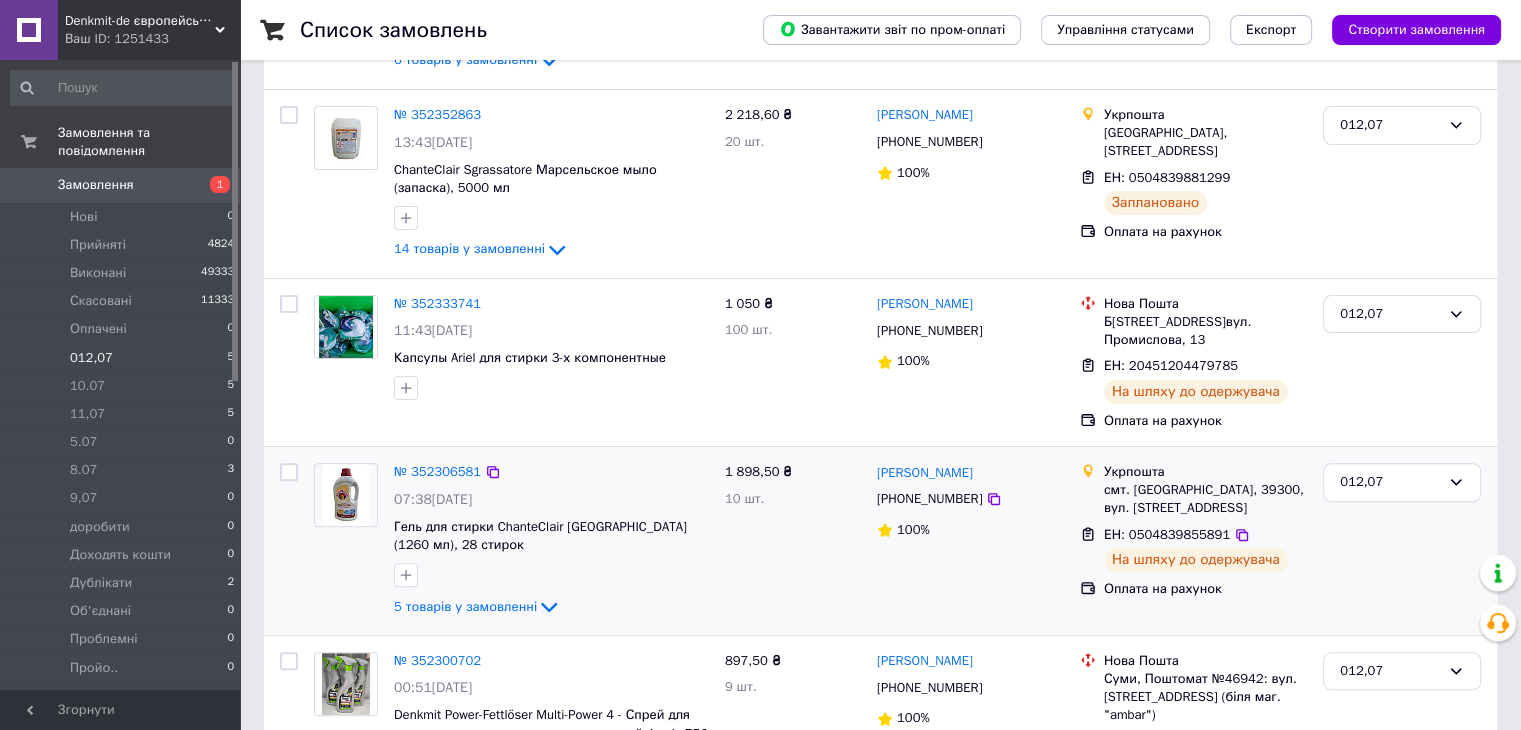 scroll, scrollTop: 585, scrollLeft: 0, axis: vertical 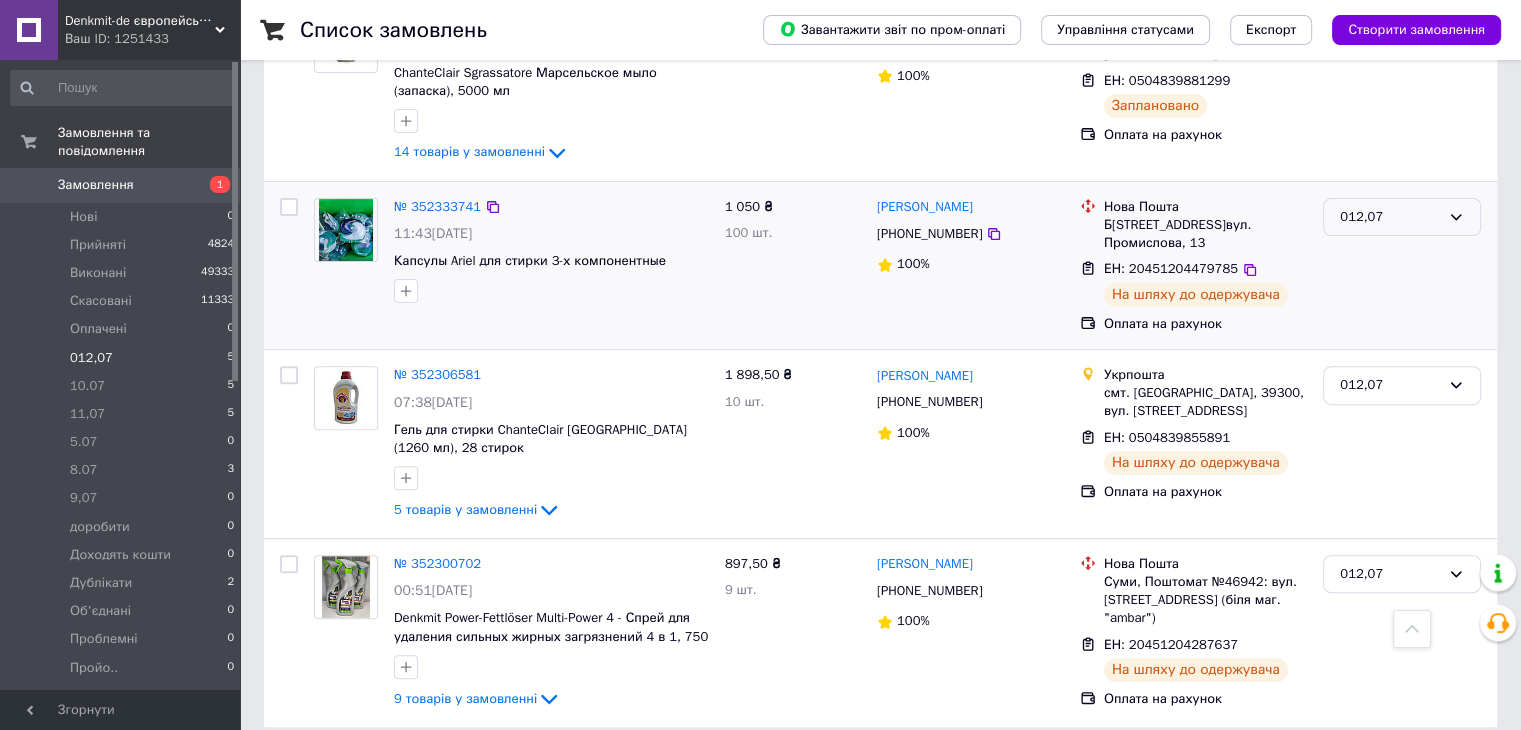 click on "012,07" at bounding box center (1402, 217) 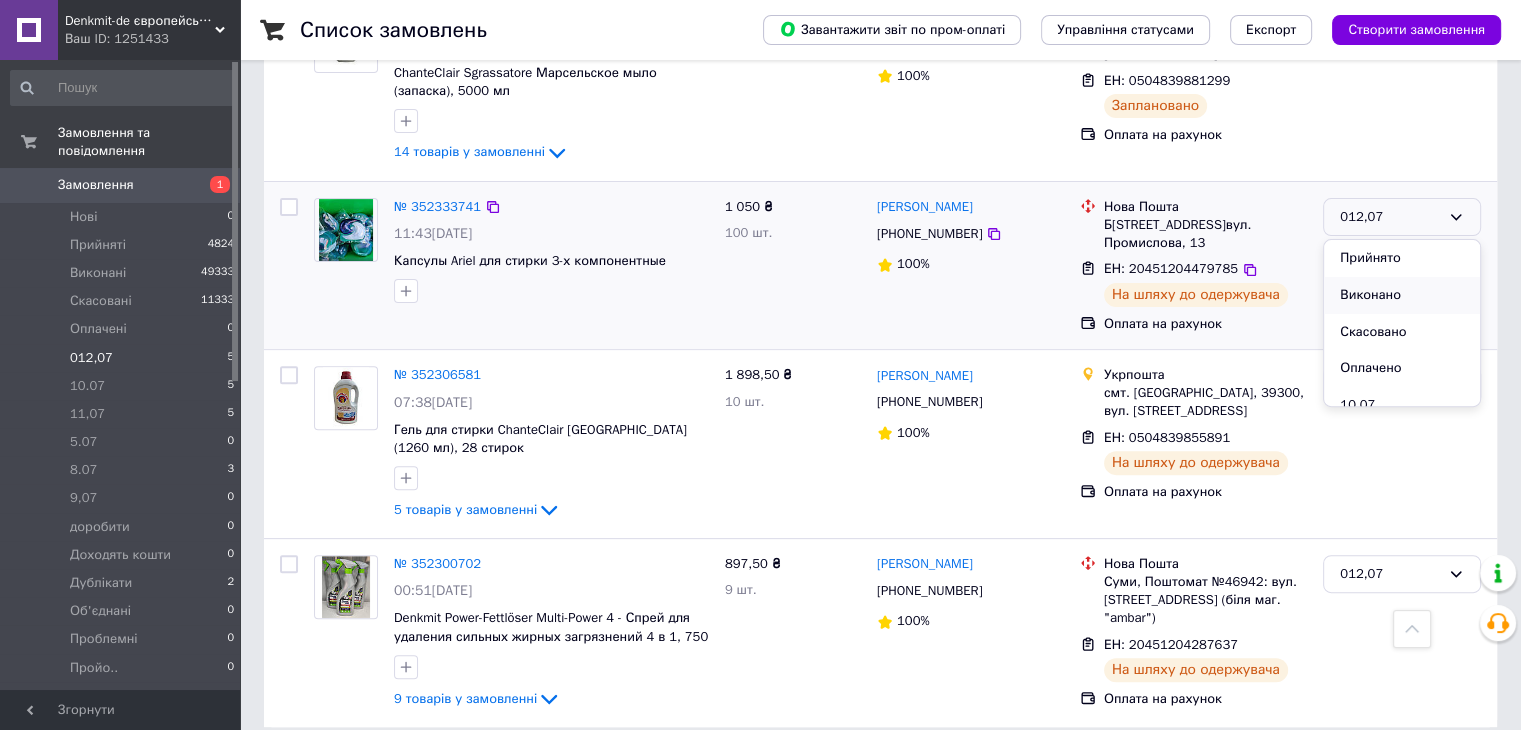 click on "Виконано" at bounding box center [1402, 295] 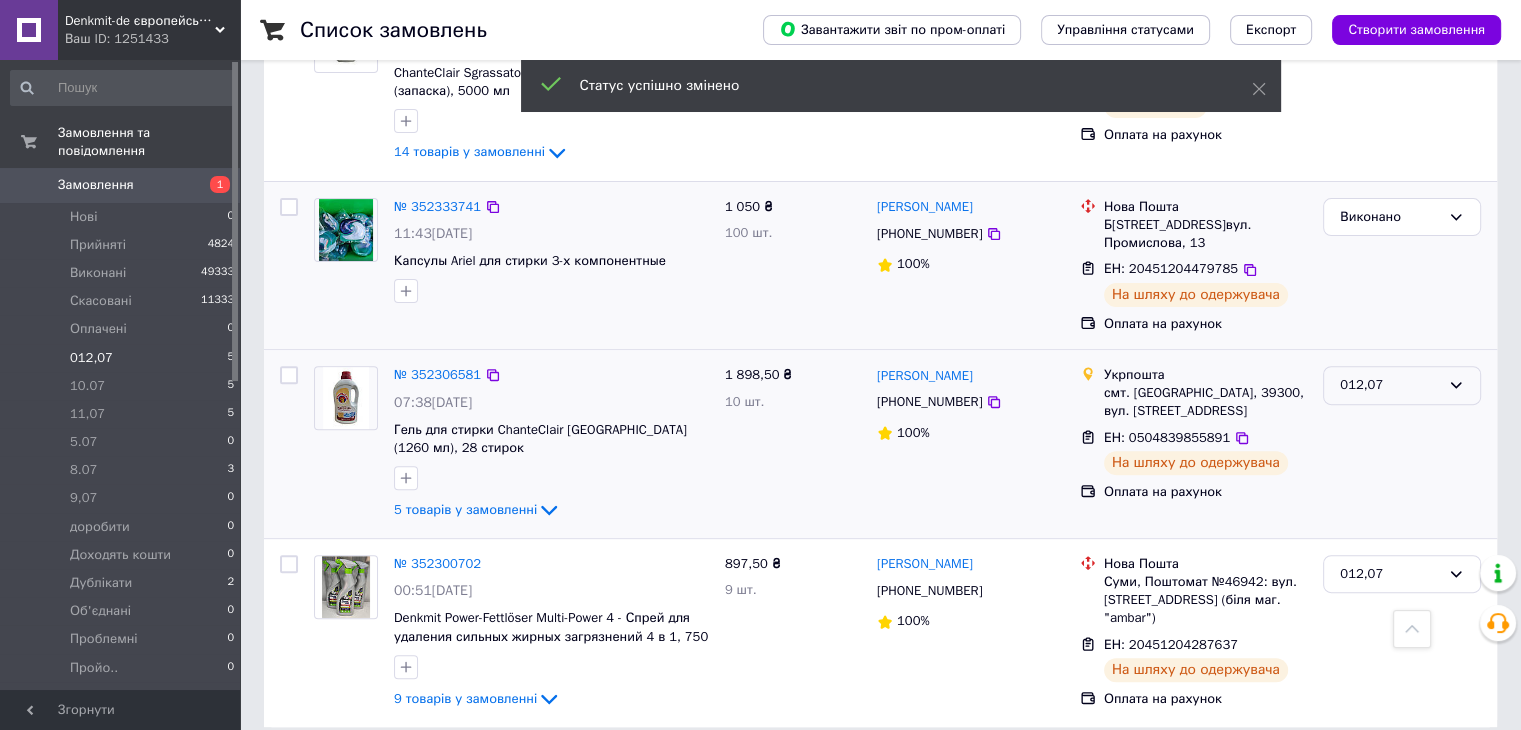 click on "012,07" at bounding box center [1390, 385] 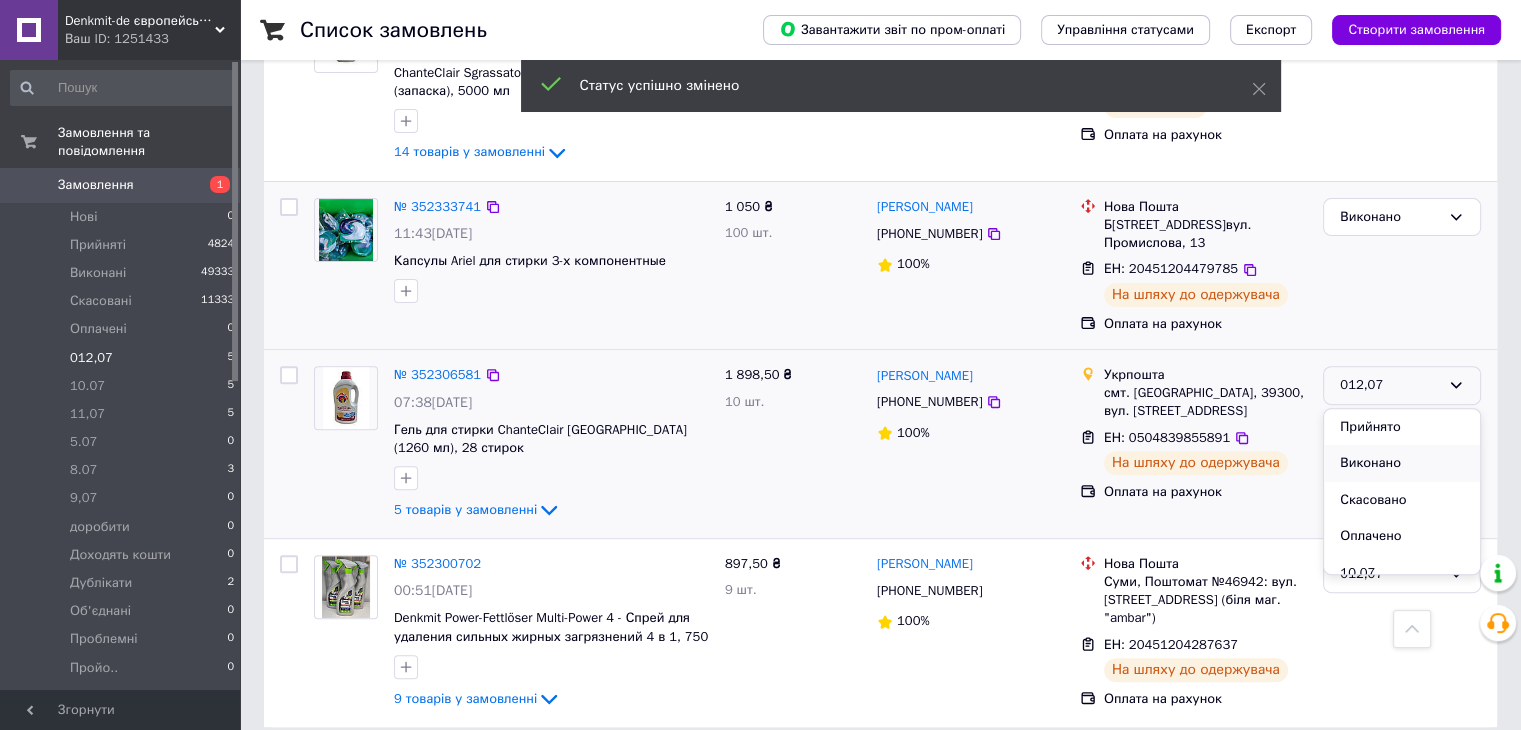 click on "Виконано" at bounding box center [1402, 463] 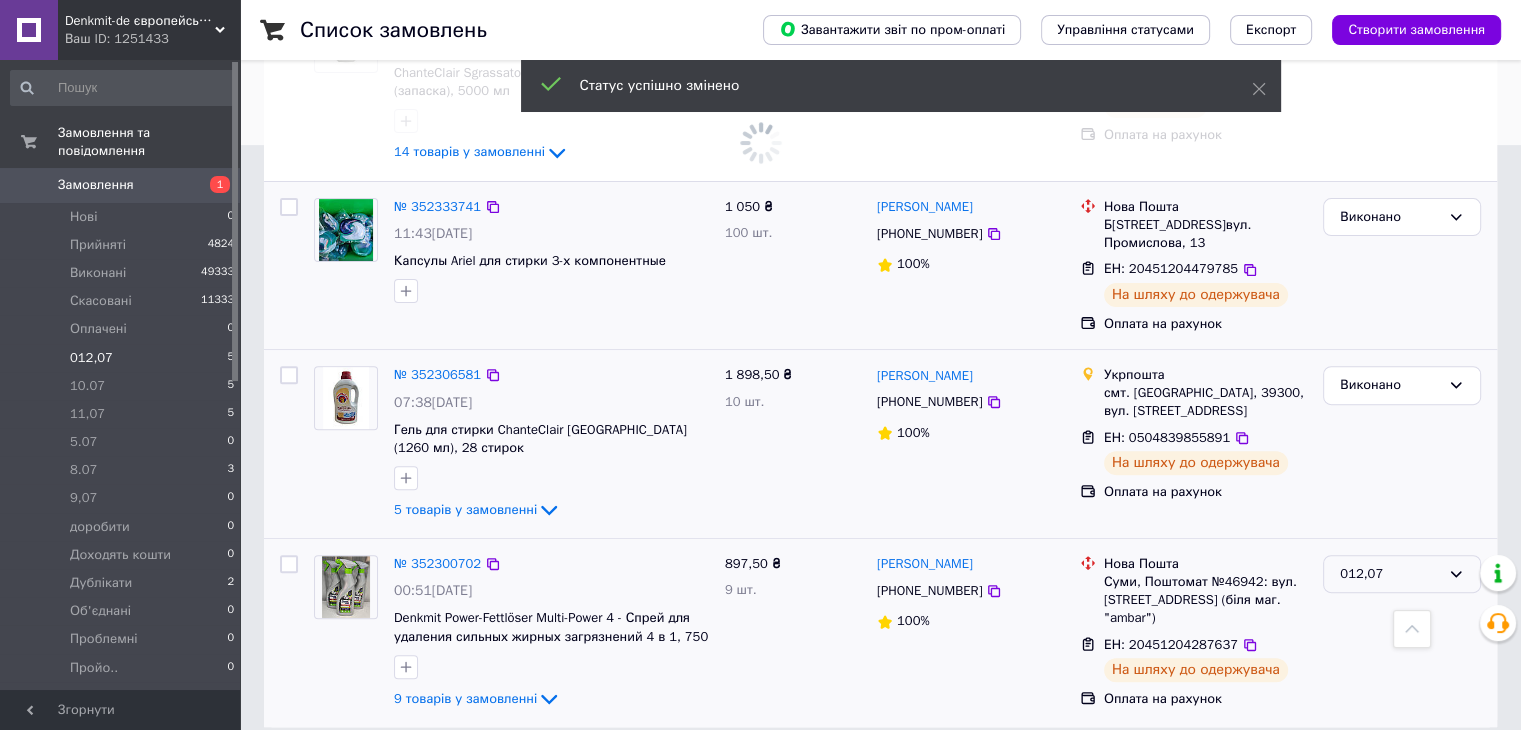 click on "012,07" at bounding box center (1390, 574) 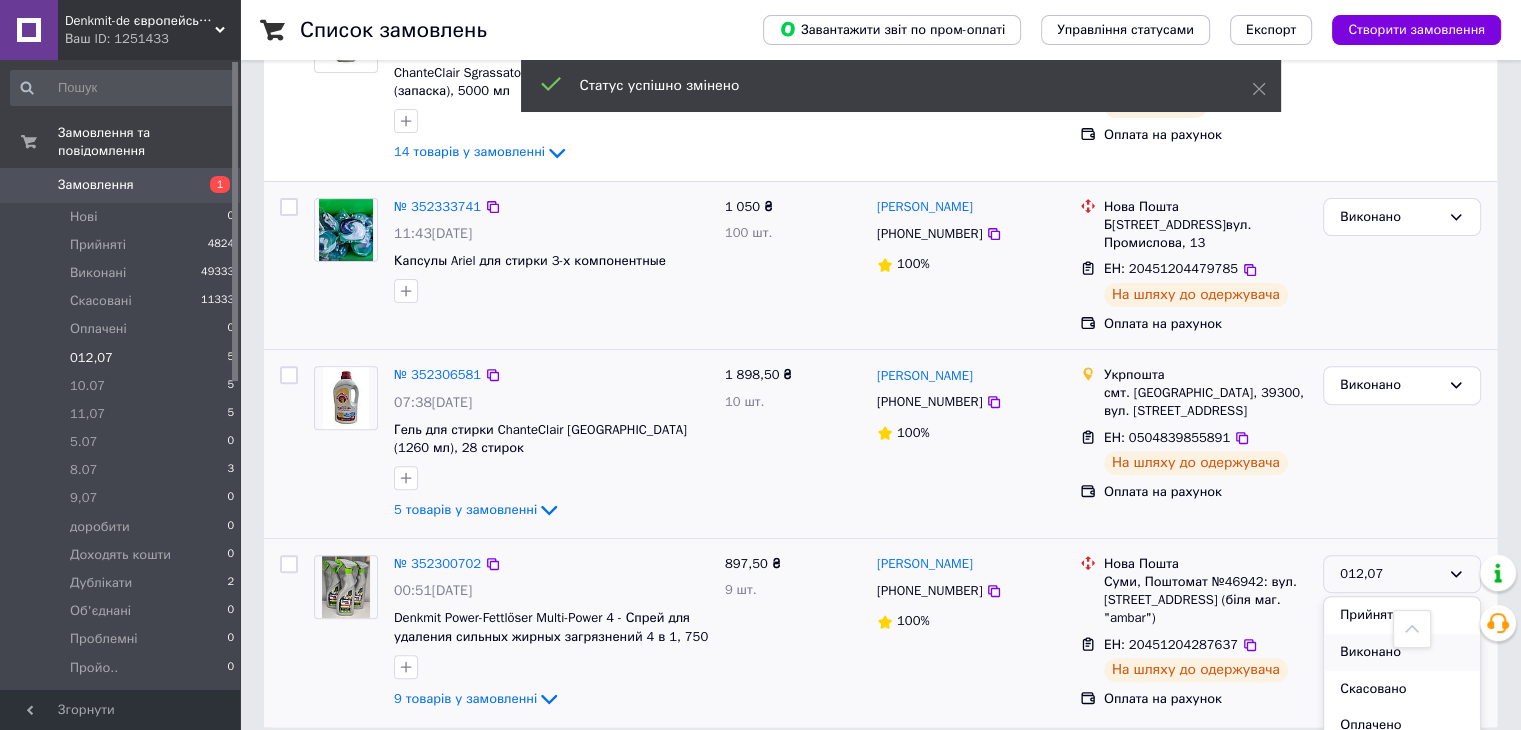 click on "Виконано" at bounding box center [1402, 652] 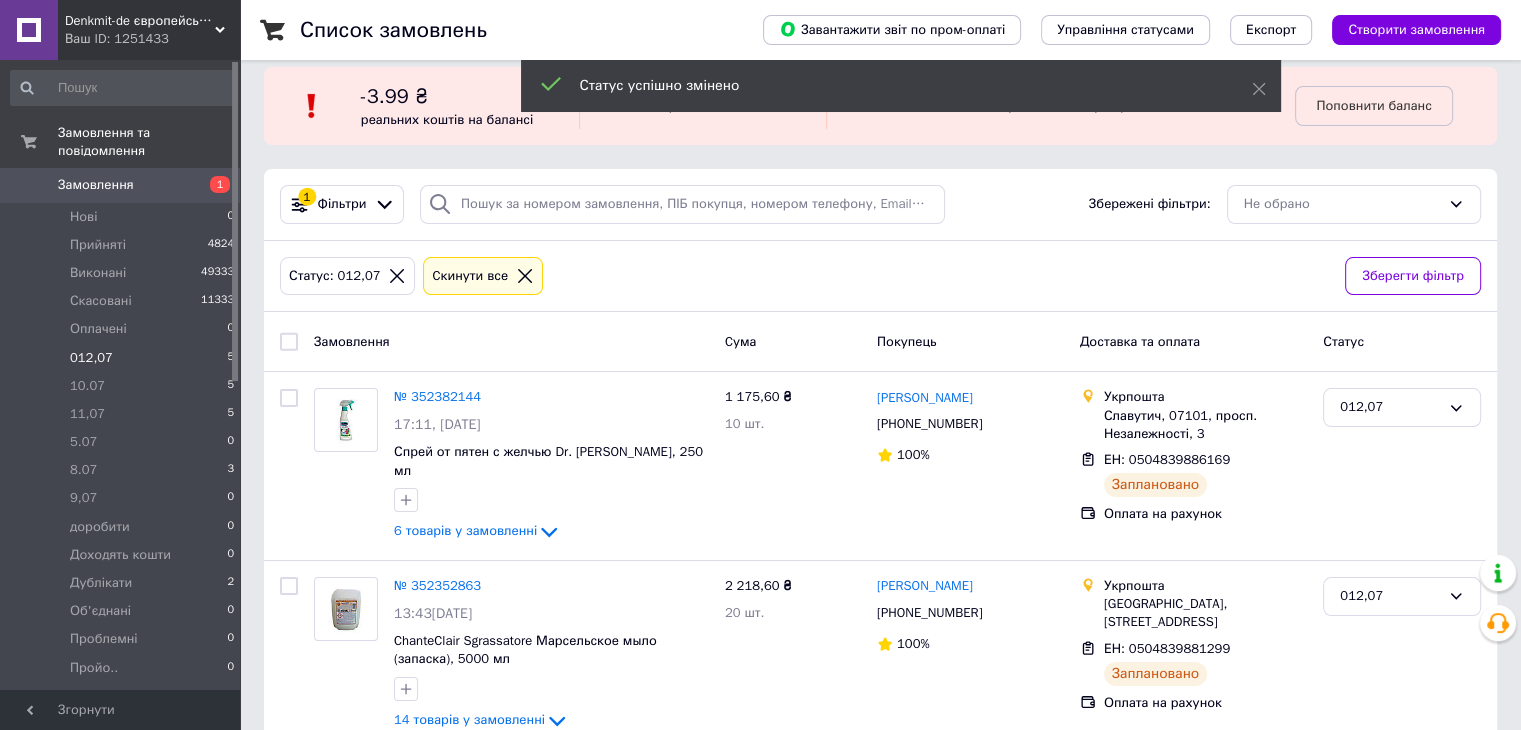 scroll, scrollTop: 117, scrollLeft: 0, axis: vertical 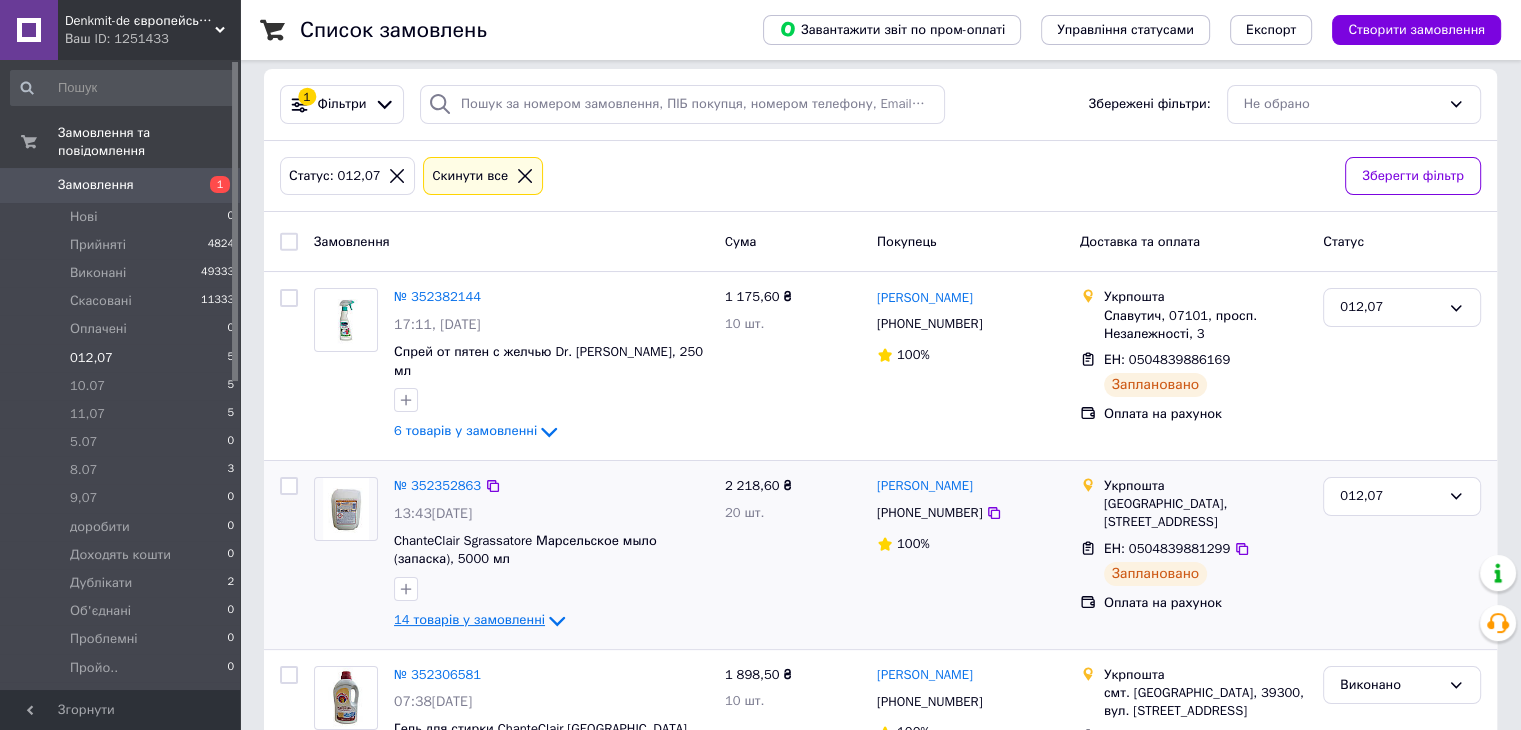 click 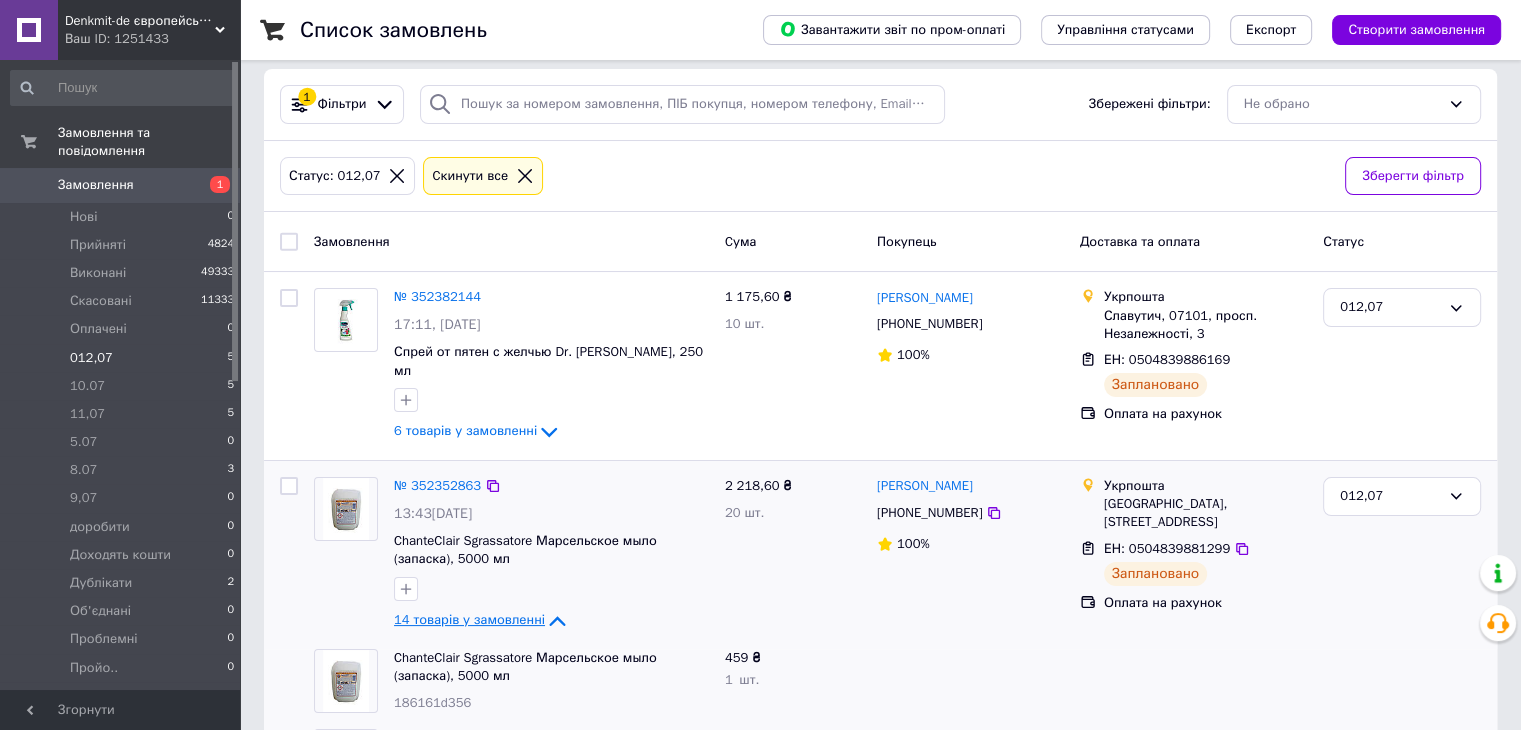 click 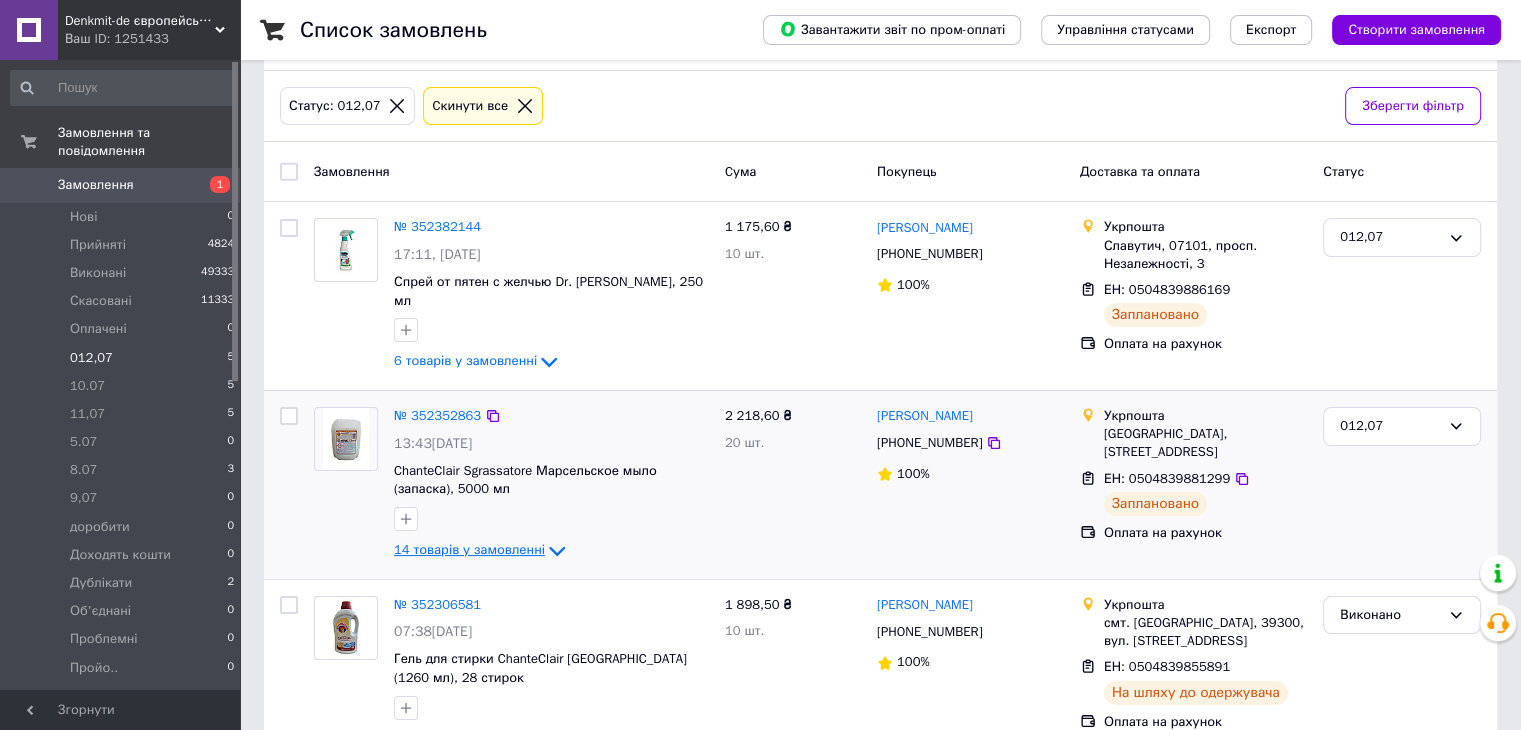 scroll, scrollTop: 217, scrollLeft: 0, axis: vertical 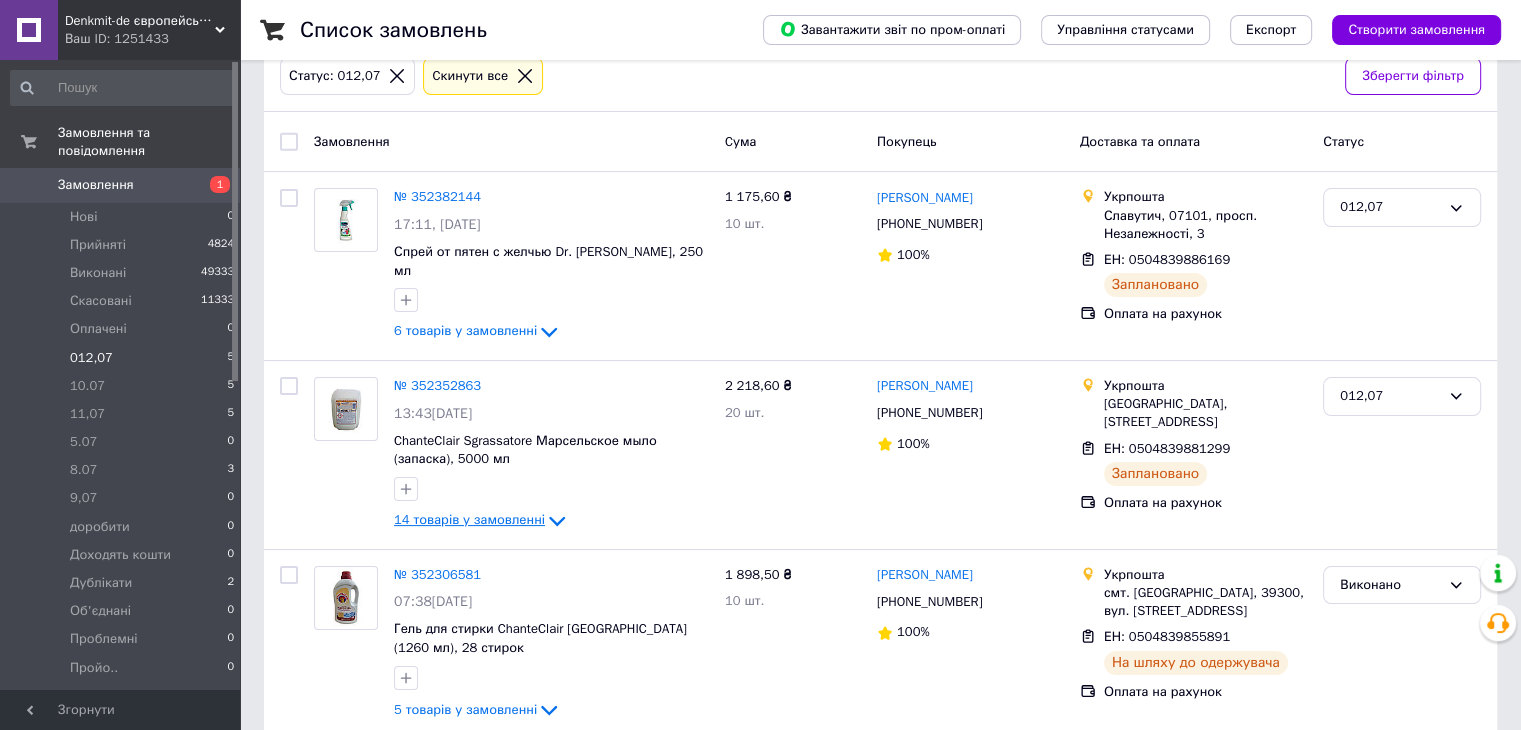click on "Замовлення" at bounding box center [96, 185] 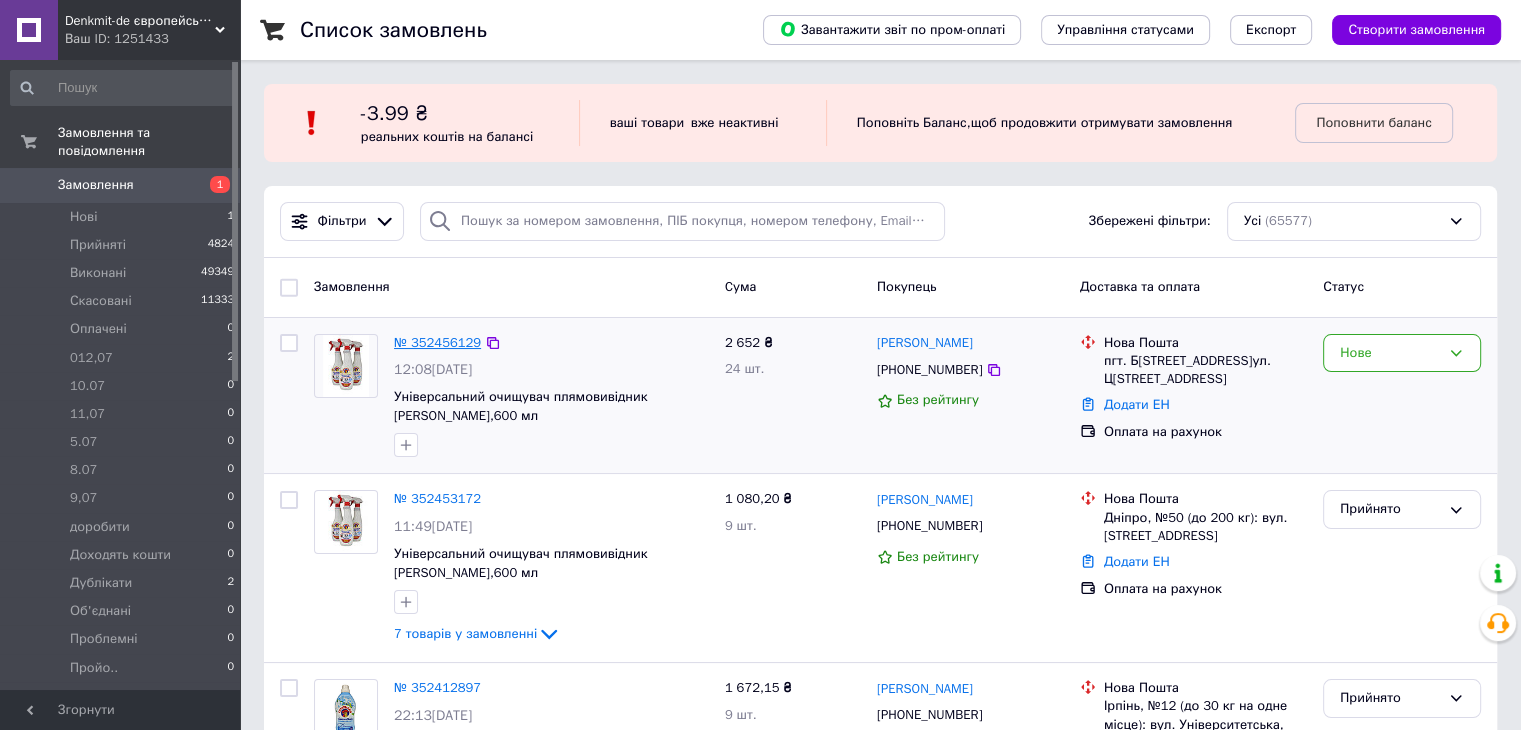 click on "№ 352456129" at bounding box center (437, 342) 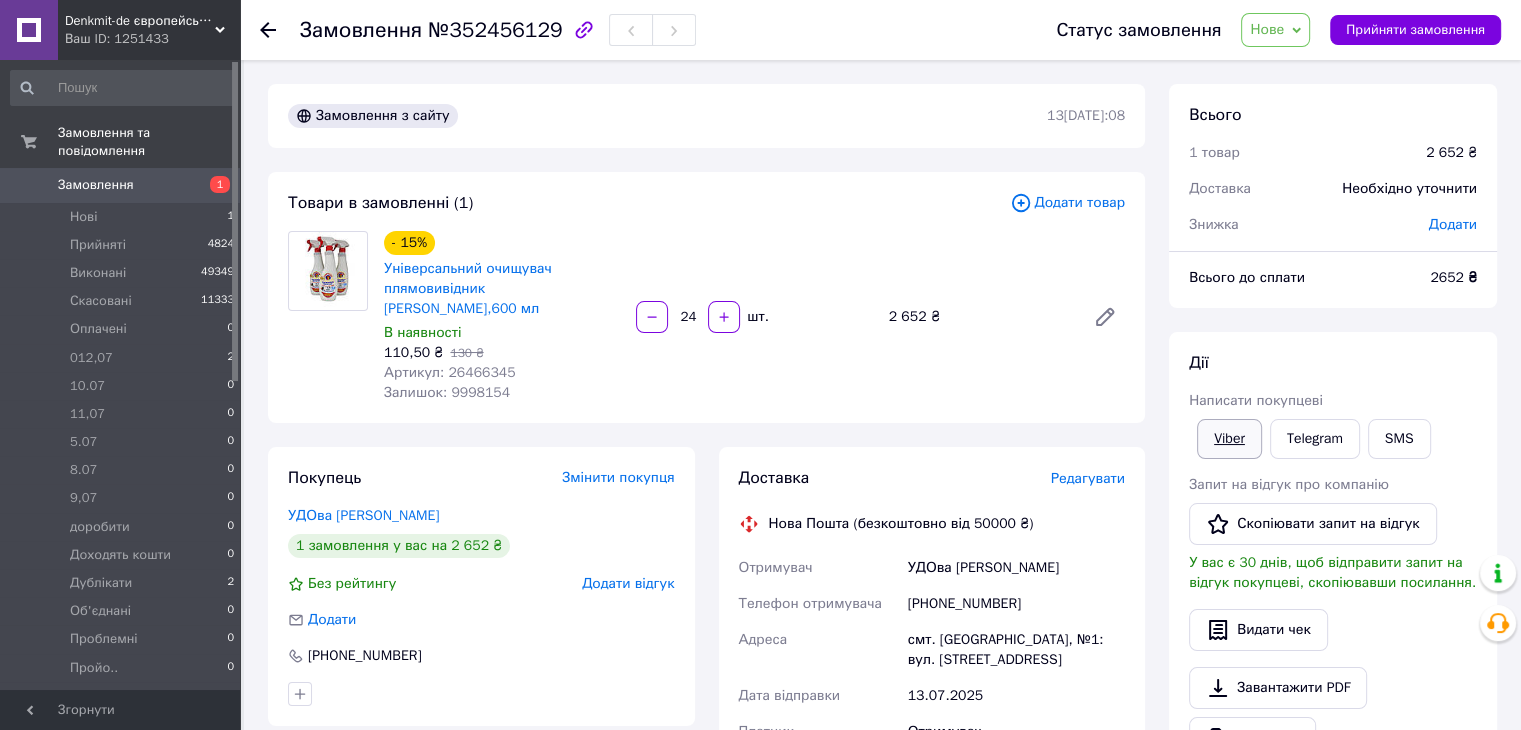 click on "Viber" at bounding box center (1229, 439) 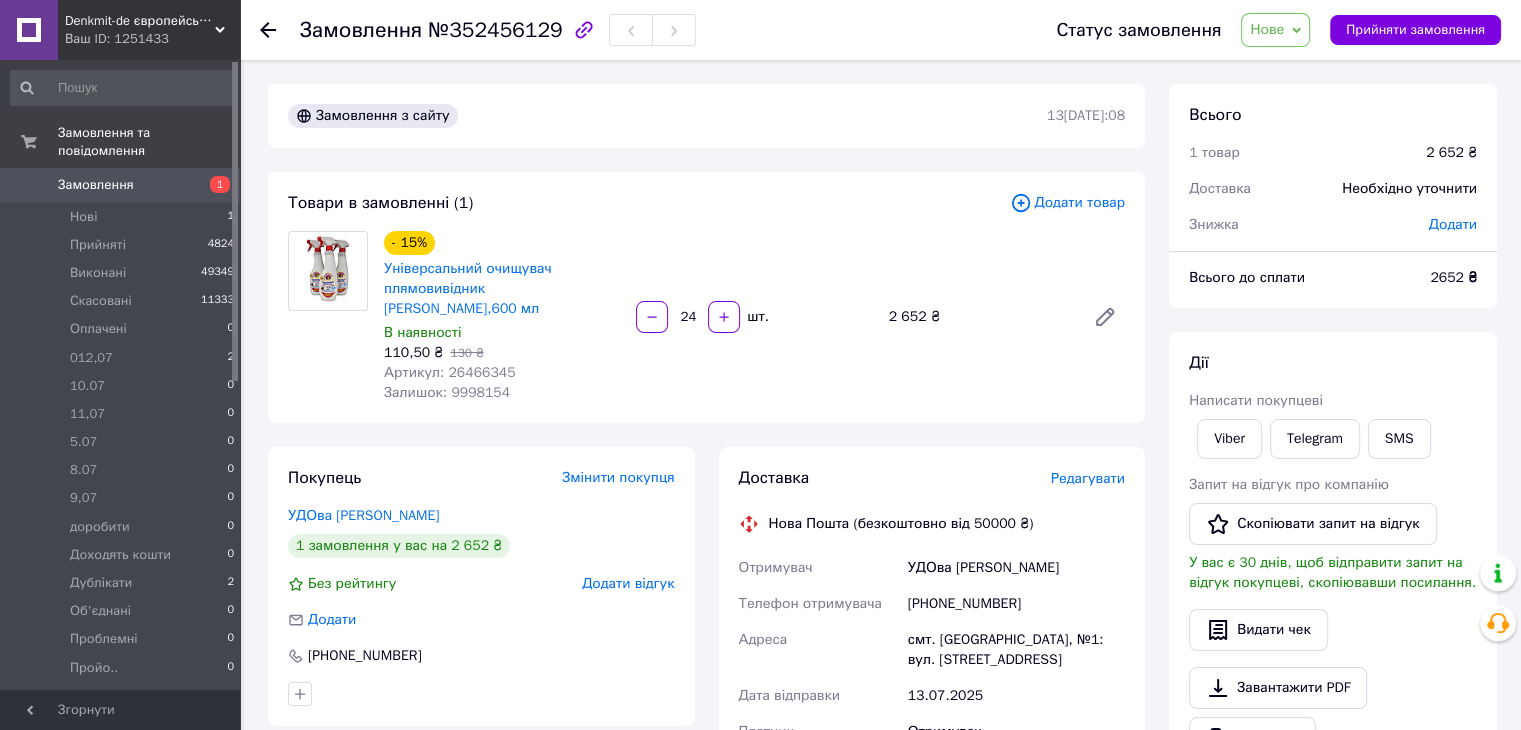 click on "2652 ₴" at bounding box center (1453, 277) 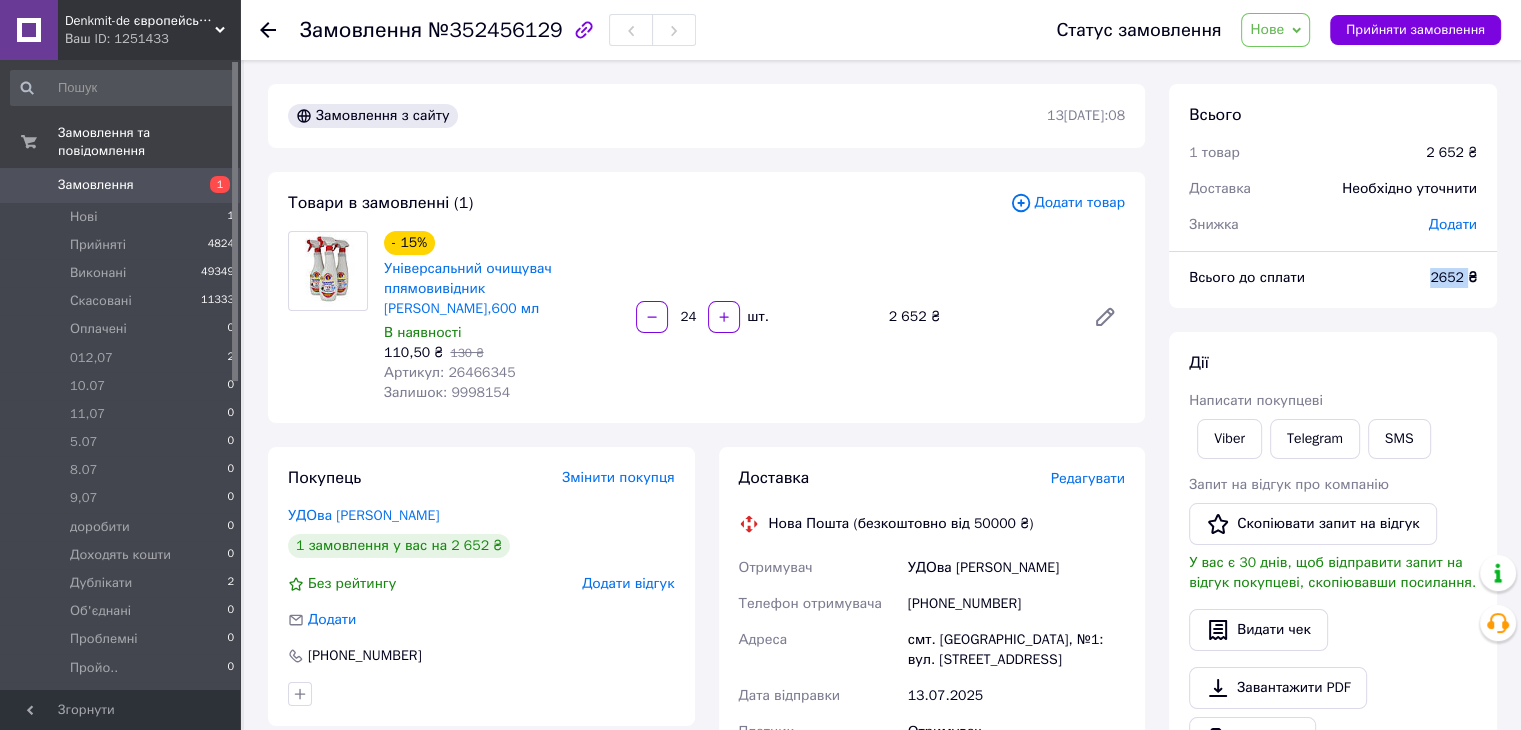 click on "2652 ₴" at bounding box center [1453, 277] 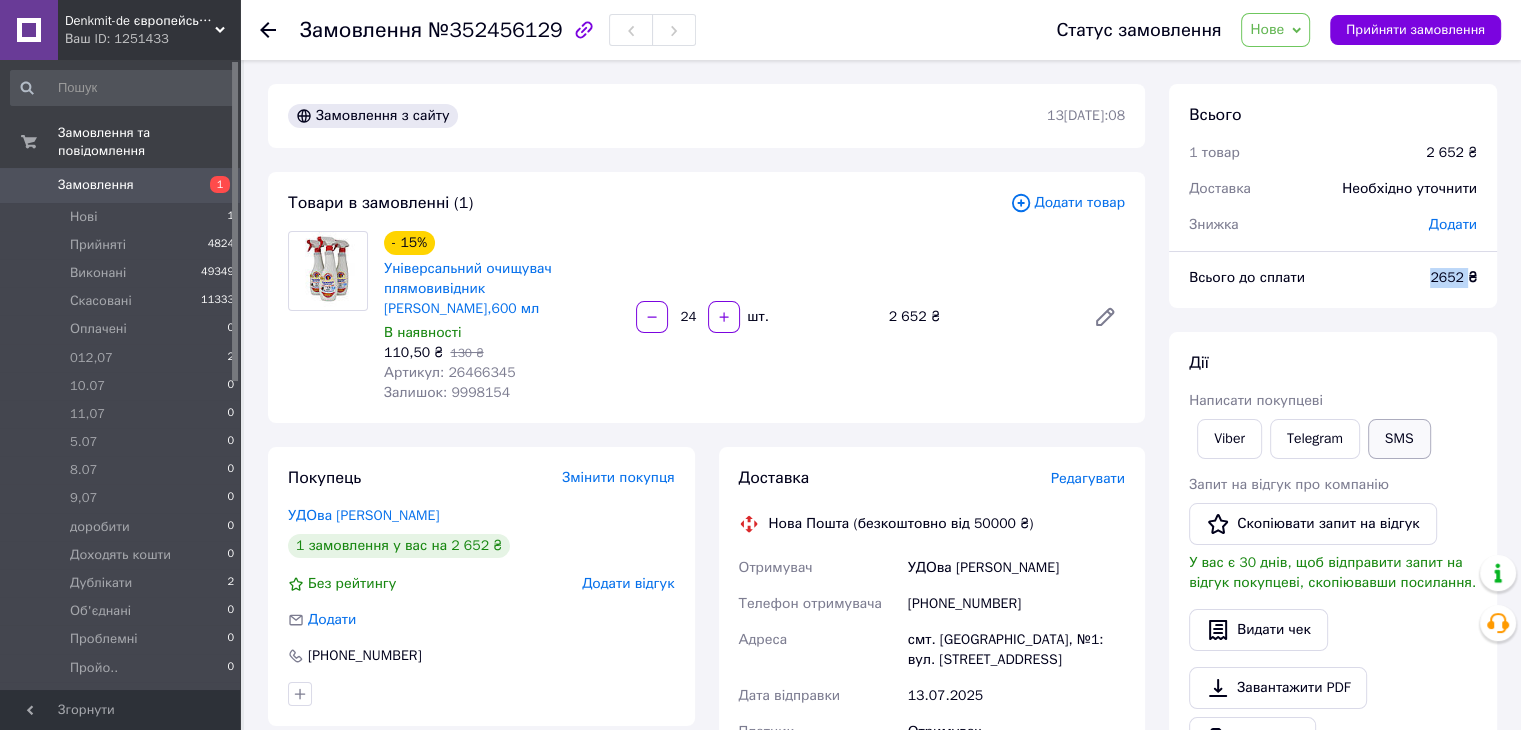 click on "SMS" at bounding box center [1399, 439] 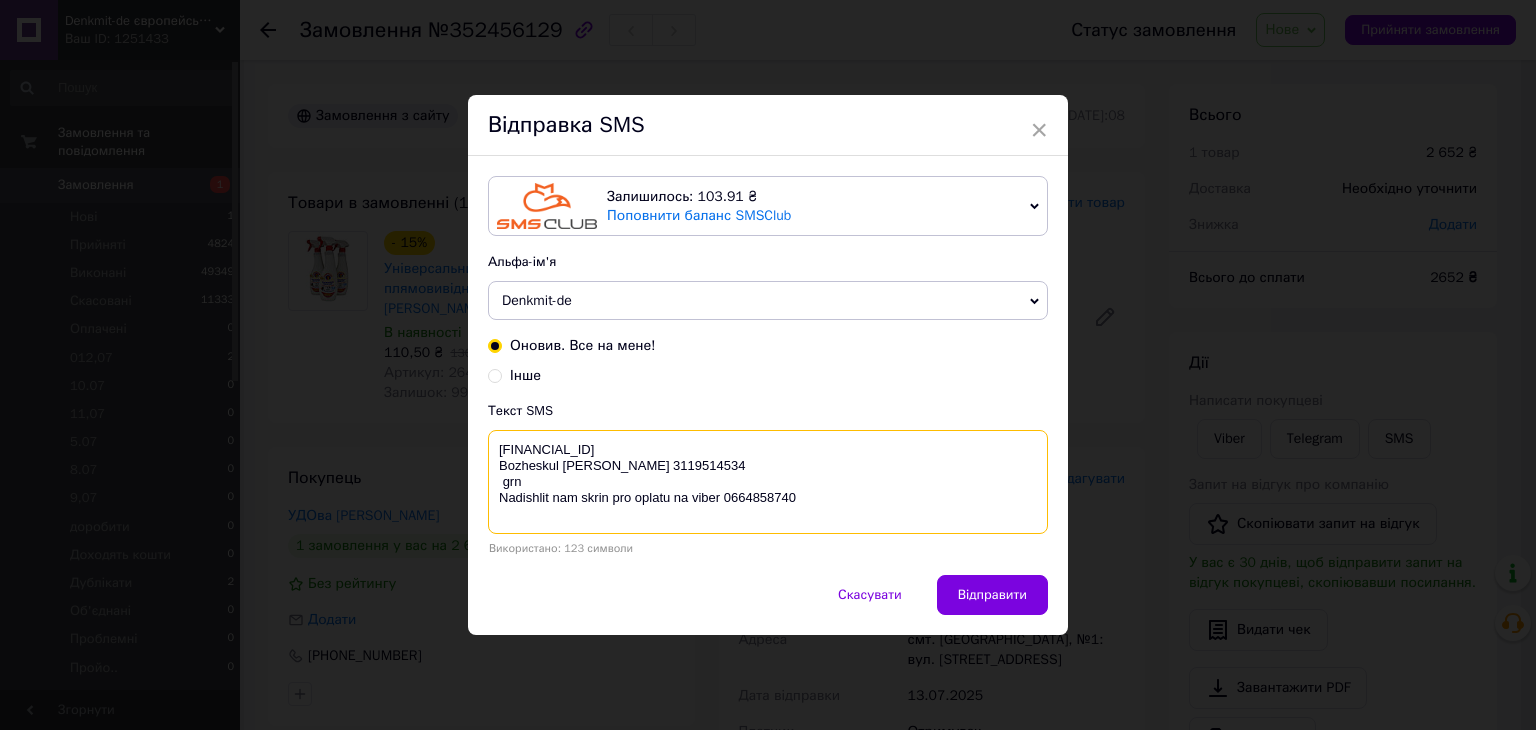 click on "[FINANCIAL_ID]
Bozheskul [PERSON_NAME] 3119514534
grn
Nadishlit nam skrin pro oplatu na viber 0664858740" at bounding box center (768, 482) 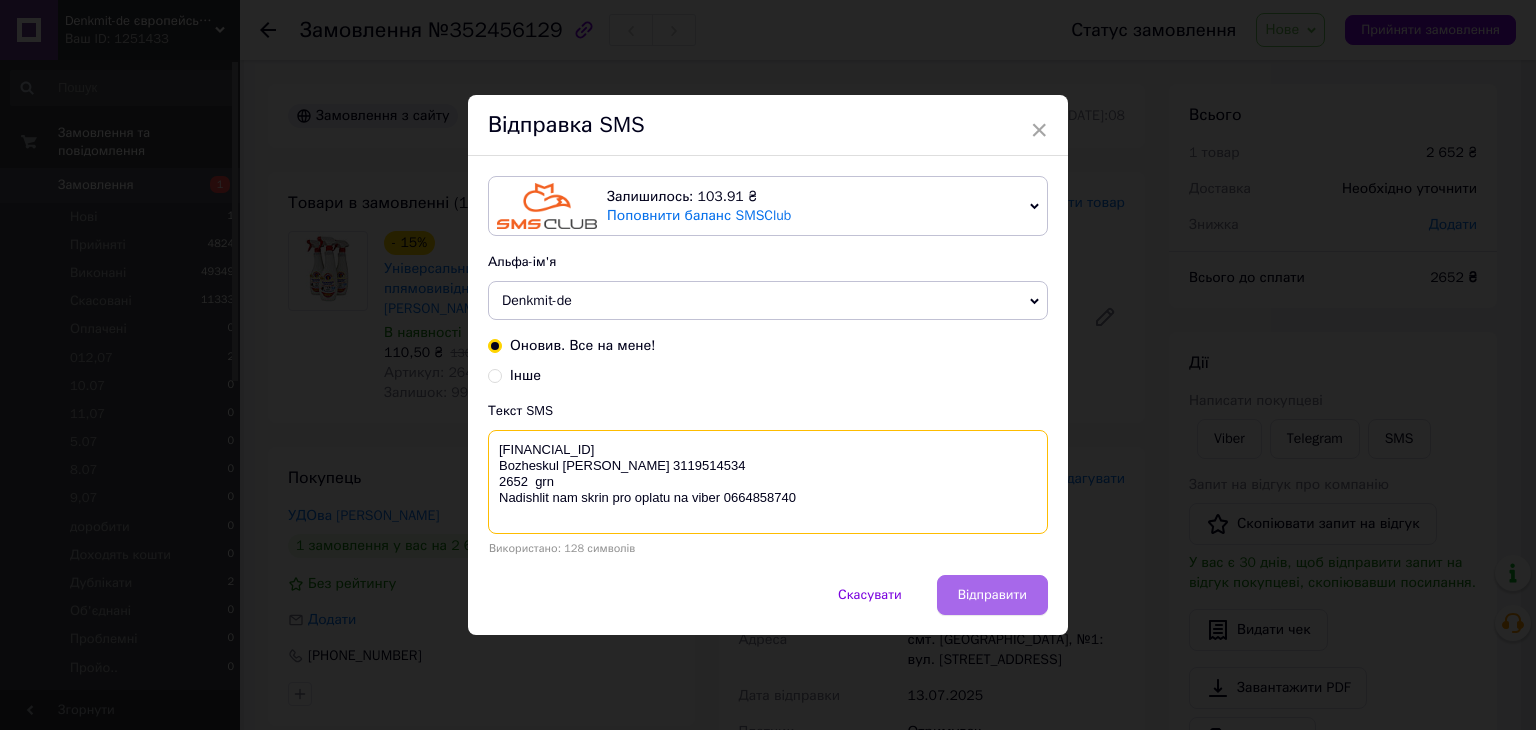 type on "[FINANCIAL_ID]
Bozheskul [PERSON_NAME] 3119514534
2652  grn
Nadishlit nam skrin pro oplatu na viber 0664858740" 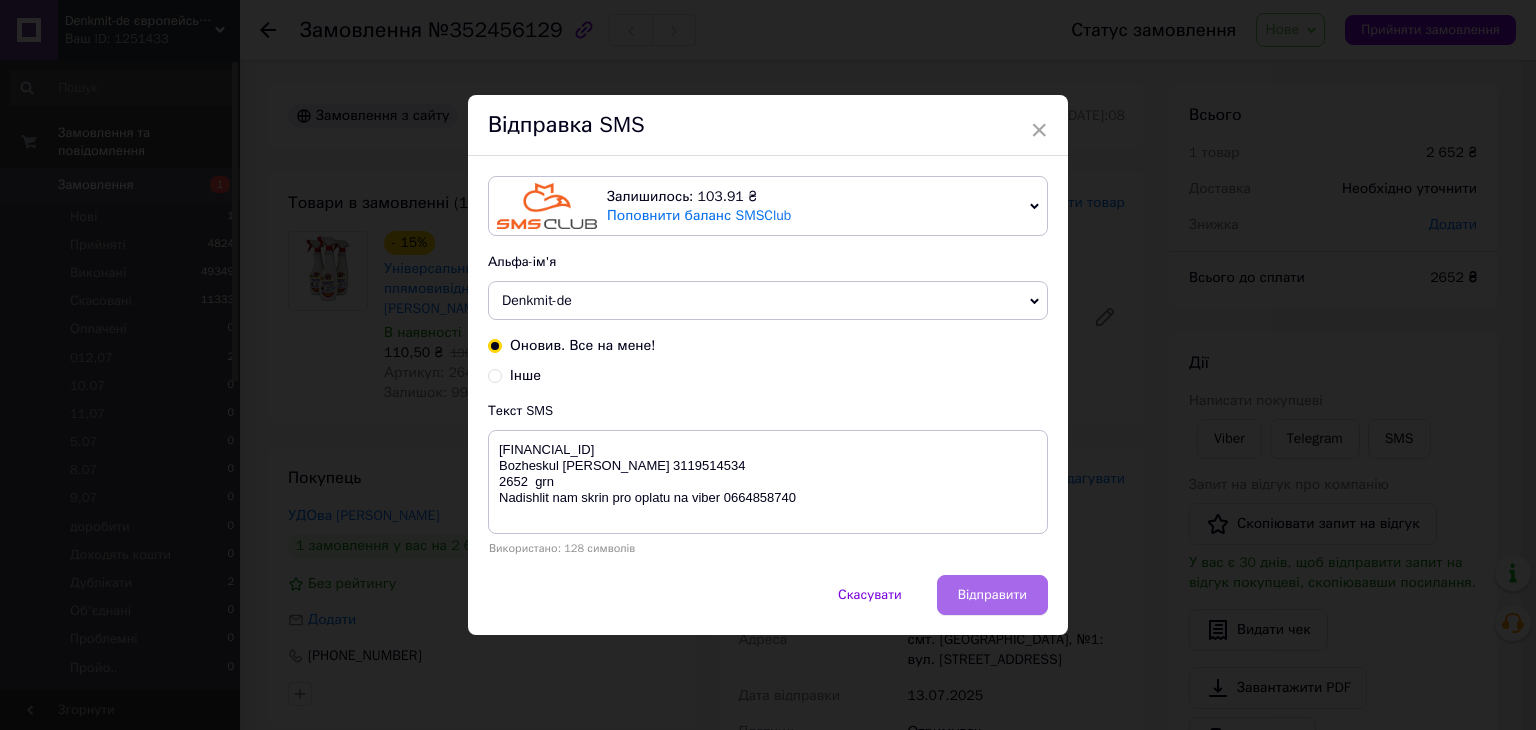 click on "Відправити" at bounding box center [992, 595] 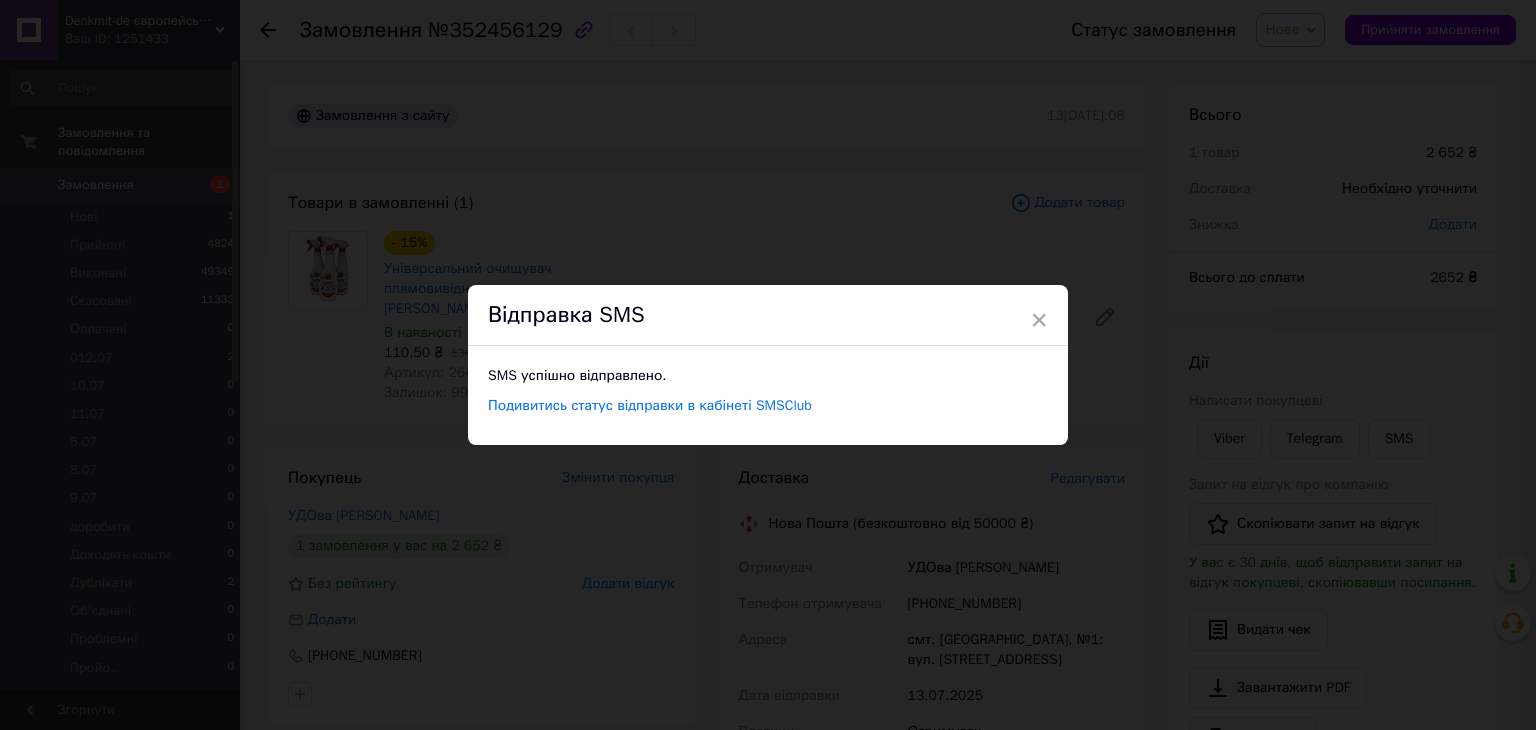 click on "×" at bounding box center (1039, 320) 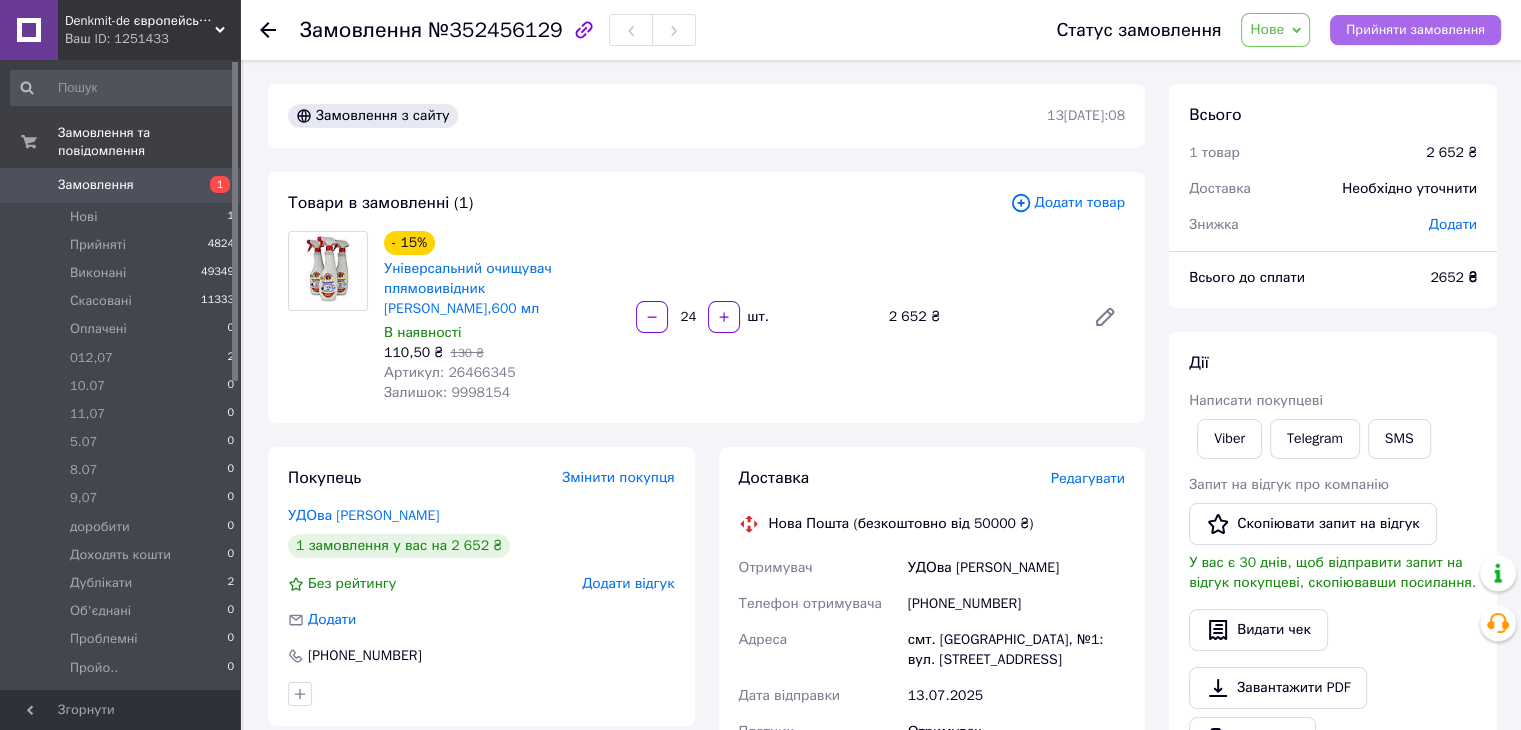 click on "Прийняти замовлення" at bounding box center (1415, 30) 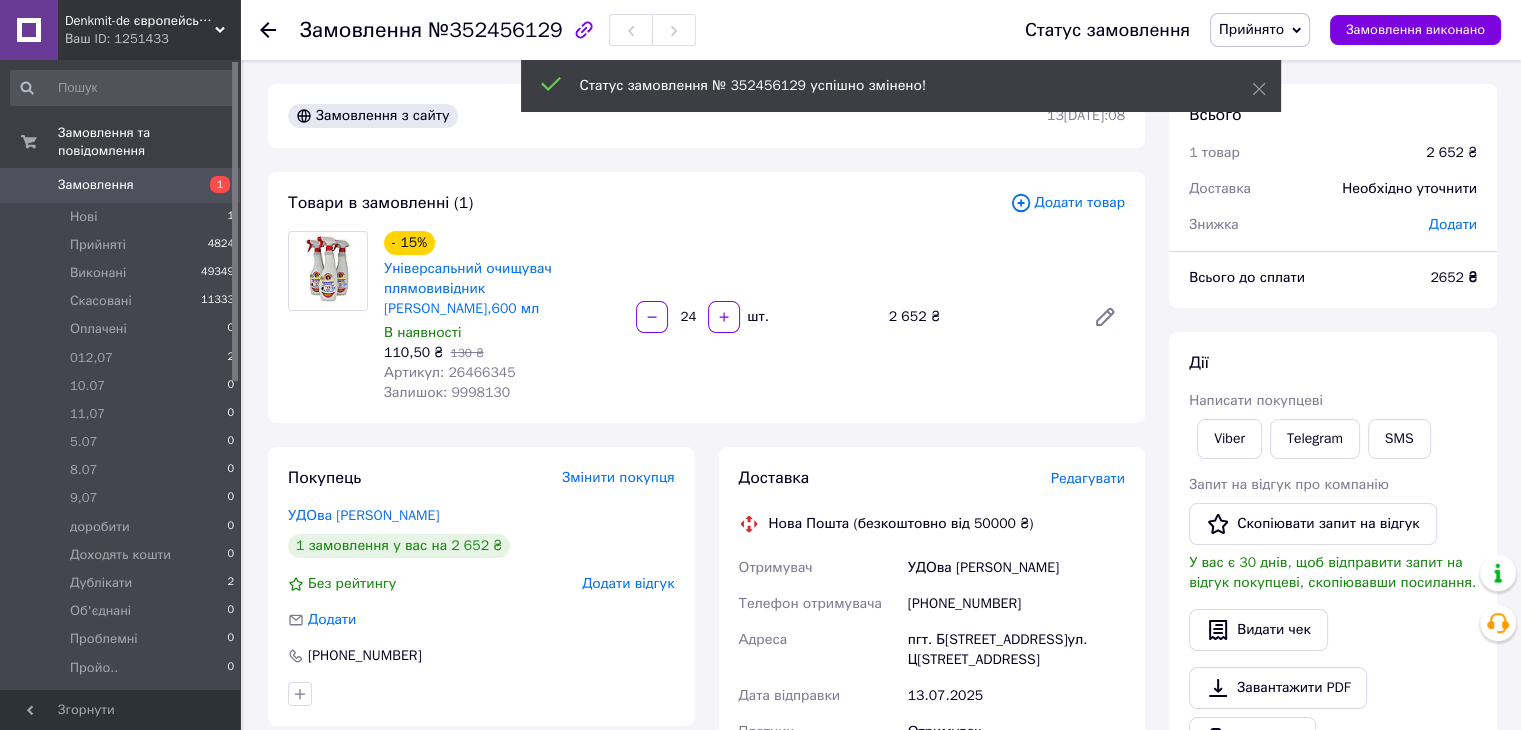 click on "Замовлення" at bounding box center (96, 185) 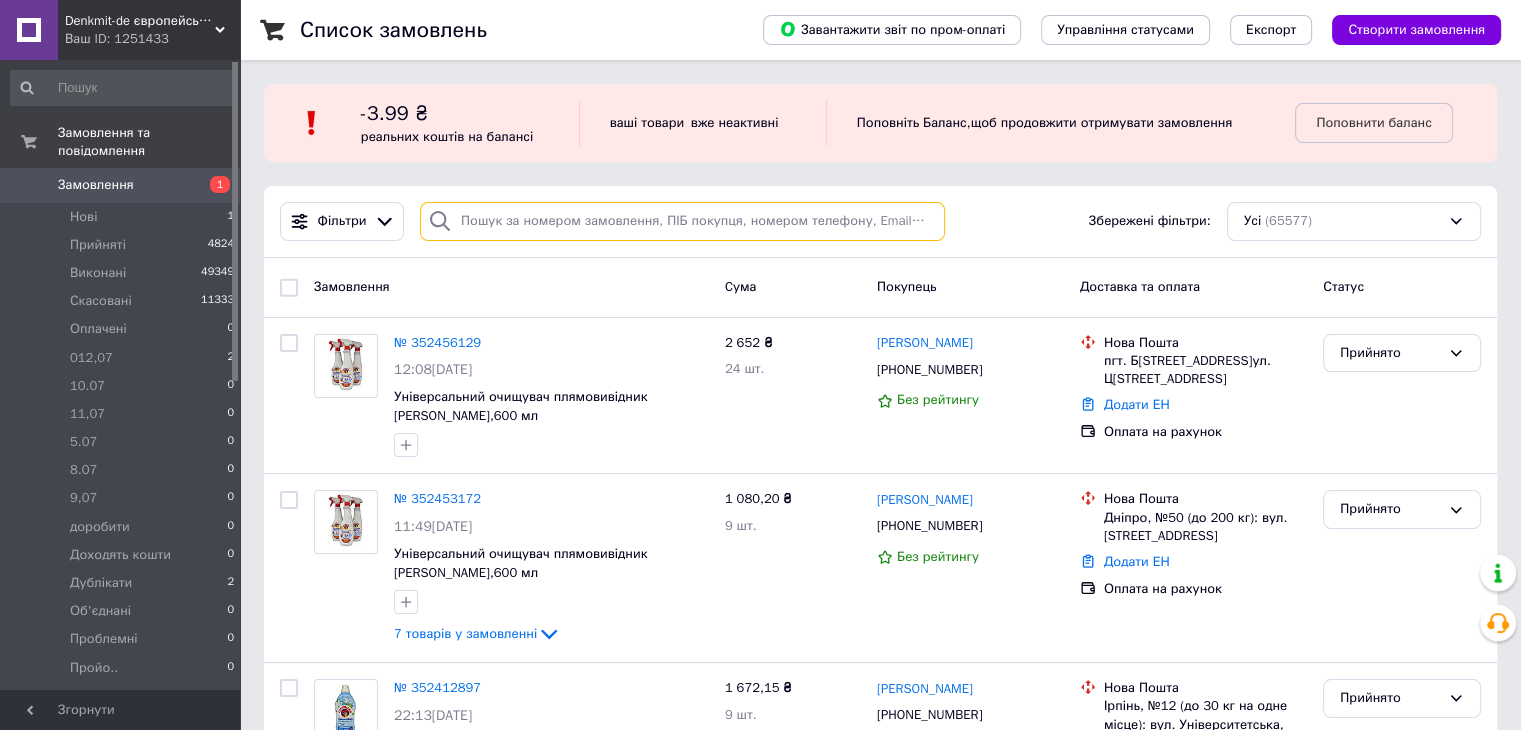 click at bounding box center [682, 221] 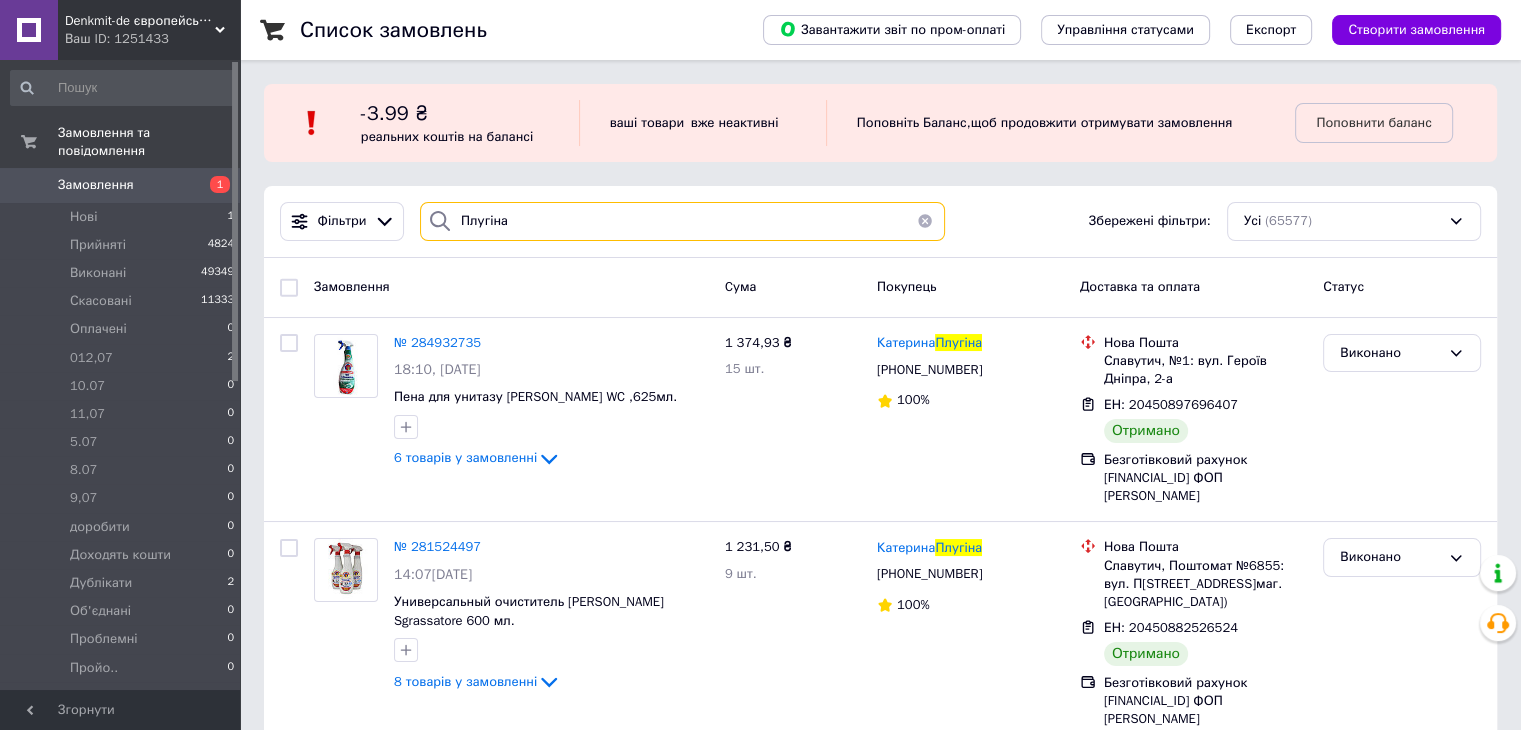 click on "Плугіна" at bounding box center [682, 221] 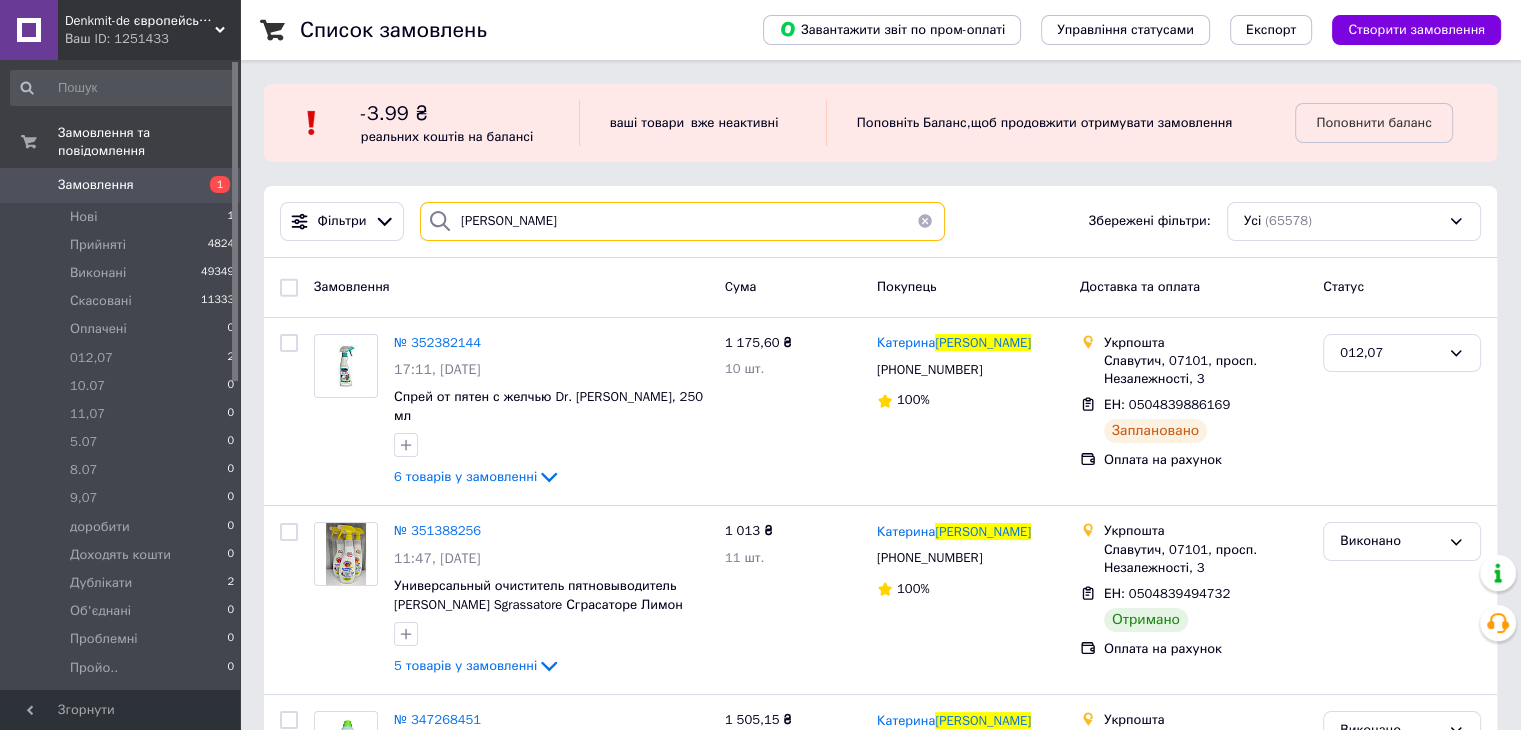 drag, startPoint x: 481, startPoint y: 227, endPoint x: 443, endPoint y: 227, distance: 38 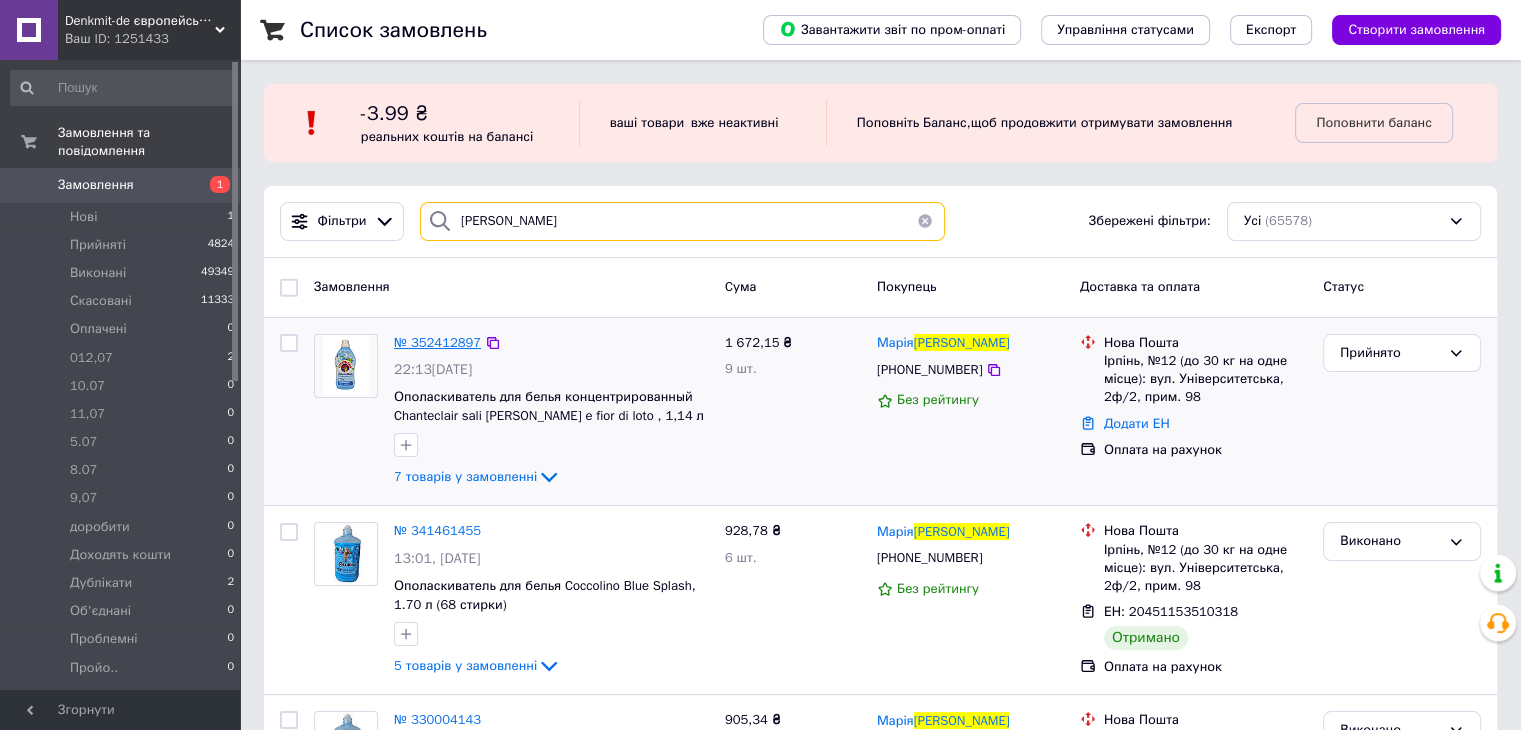 type on "[PERSON_NAME]" 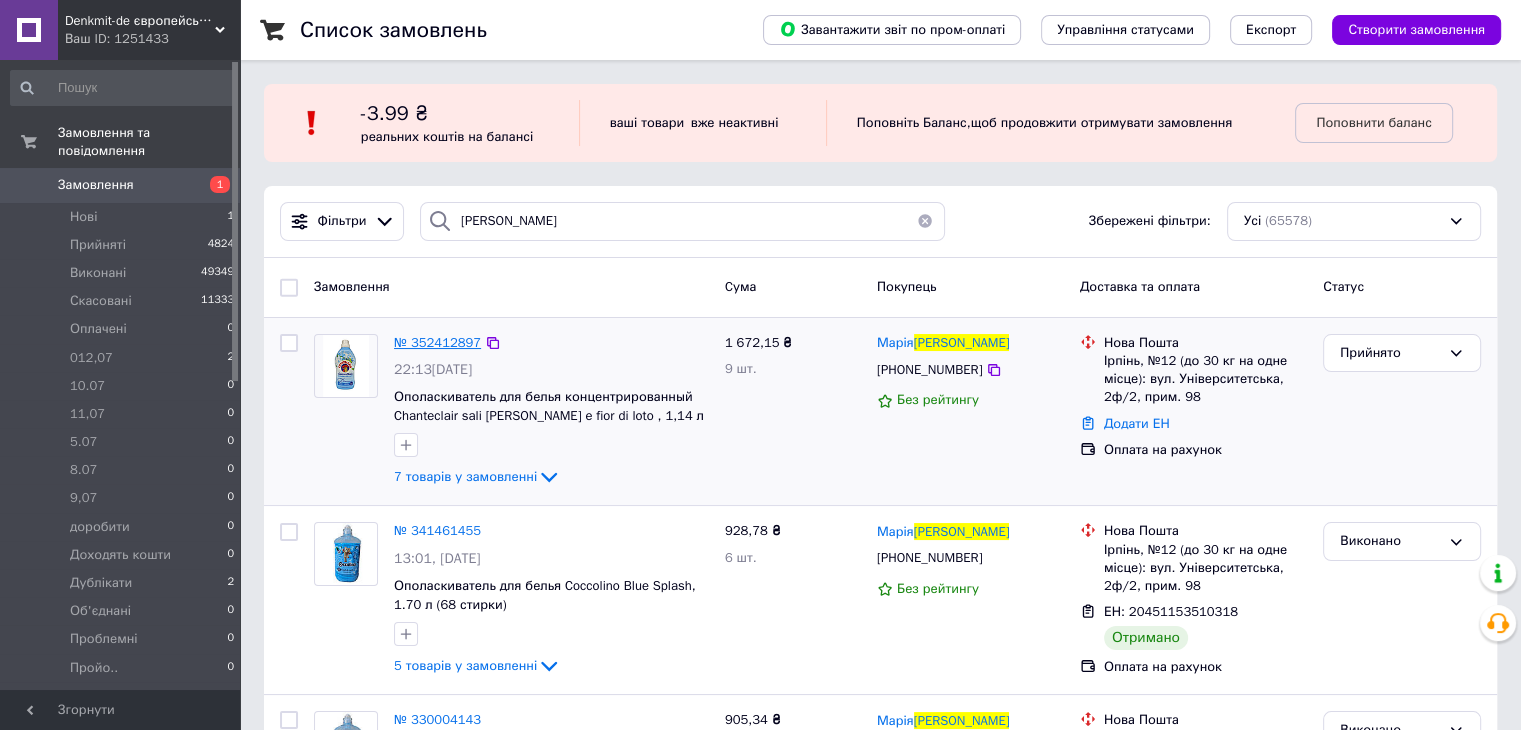 click on "№ 352412897" at bounding box center (437, 342) 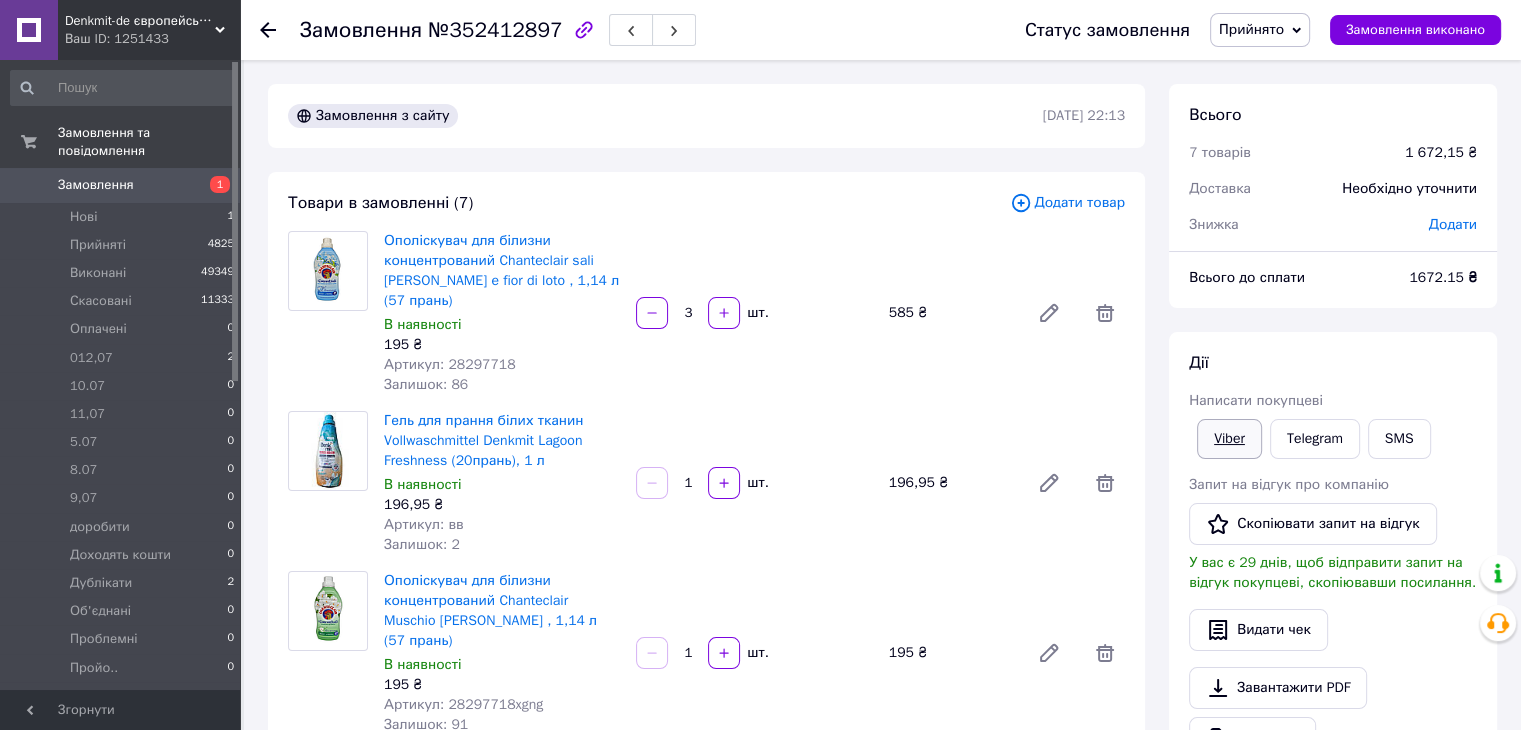 click on "Viber" at bounding box center (1229, 439) 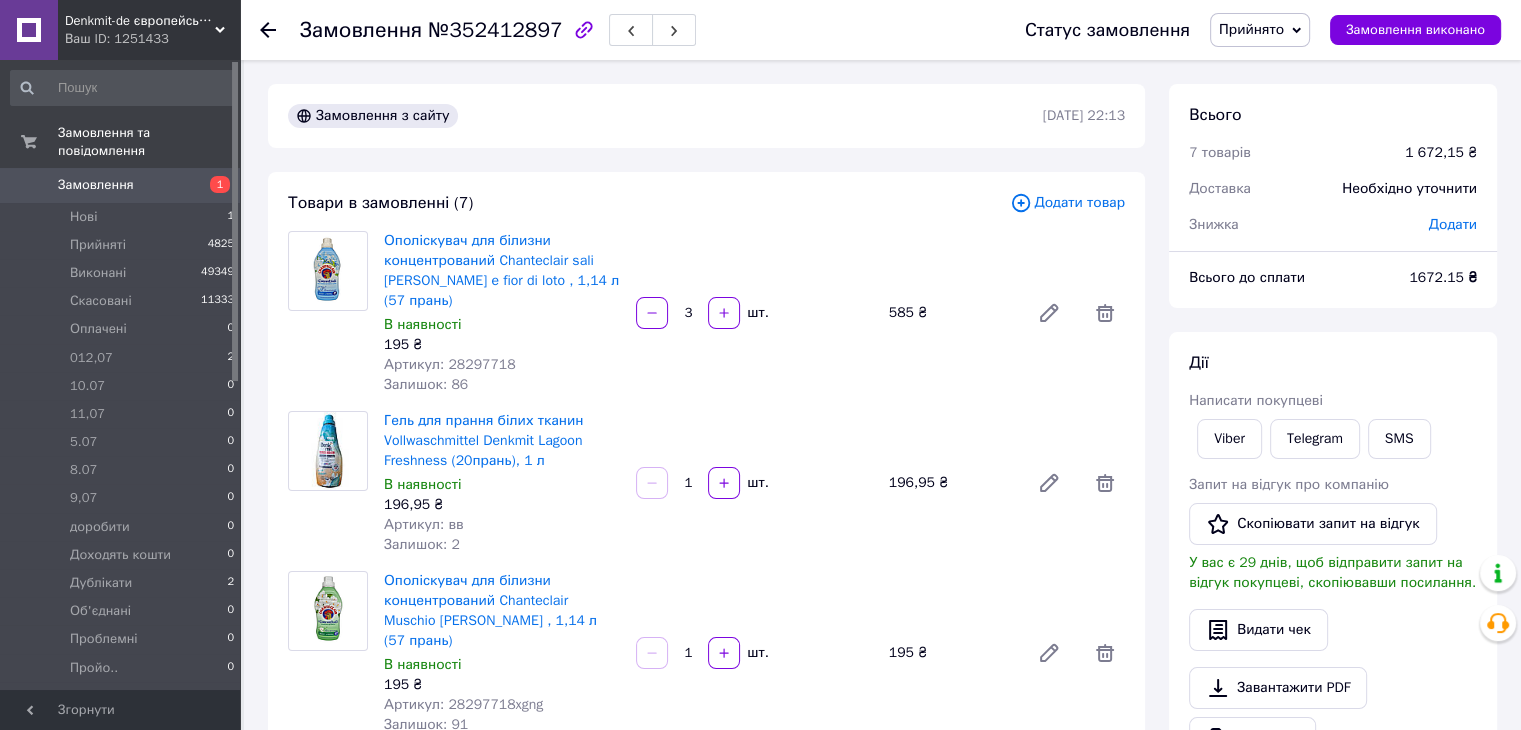 click on "Замовлення з сайту [DATE] 22:13 Товари в замовленні (7) Додати товар Ополіскувач для білизни концентрований Chanteclair sali [PERSON_NAME] e fior di loto , 1,14 л (57 прань) В наявності 195 ₴ Артикул: 28297718 Залишок: 86 3   шт. 585 ₴ Гель для прання білих тканин Vollwaschmittel Denkmіt Lagoon Freshness (20прань), 1 л В наявності 196,95 ₴ Артикул: вв Залишок: 2 1   шт. 196,95 ₴ Ополіскувач для білизни концентрований Chanteclair Muschio [PERSON_NAME] , 1,14 л (57 прань) В наявності 195 ₴ Артикул: 28297718xgng Залишок: 91 1   шт. 195 ₴ - 20% Бесфосфатний гель  для прання чорної білизни  Denkmit Black Sensation 1000 мл В наявності 184 ₴   230 ₴ Артикул: SPUL1338 Залишок: 55 1   шт. 184 ₴ - 20%" at bounding box center (706, 1197) 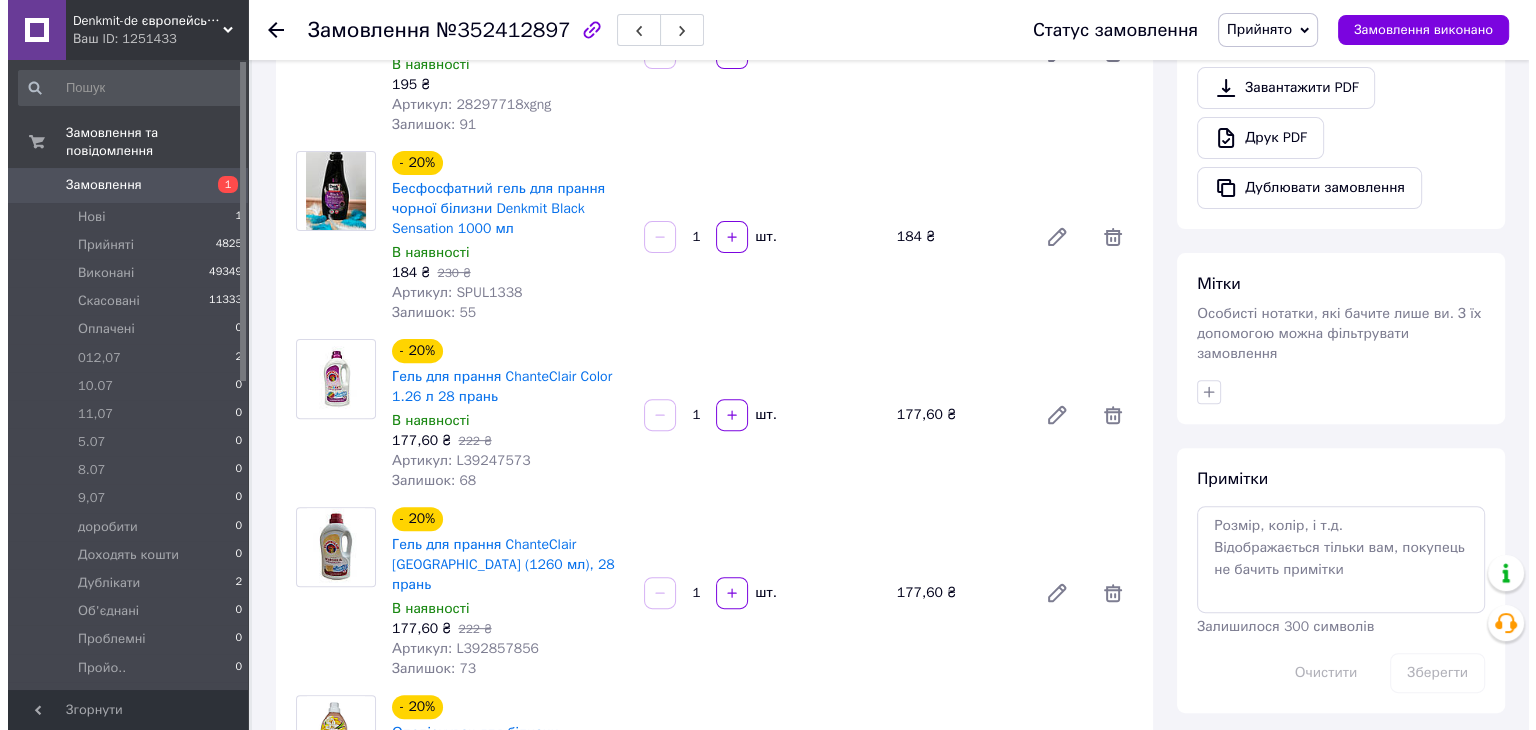 scroll, scrollTop: 900, scrollLeft: 0, axis: vertical 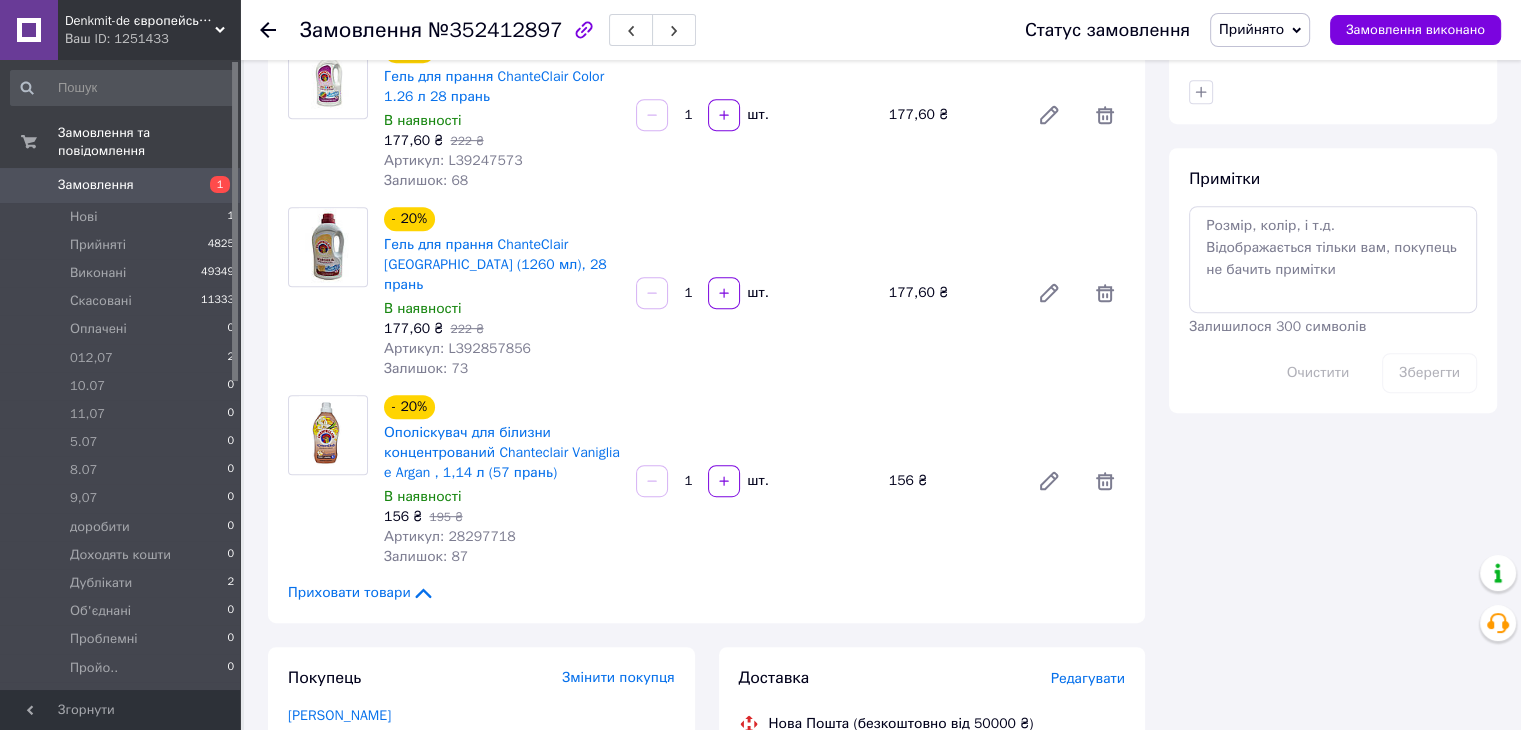 click on "Редагувати" at bounding box center [1088, 678] 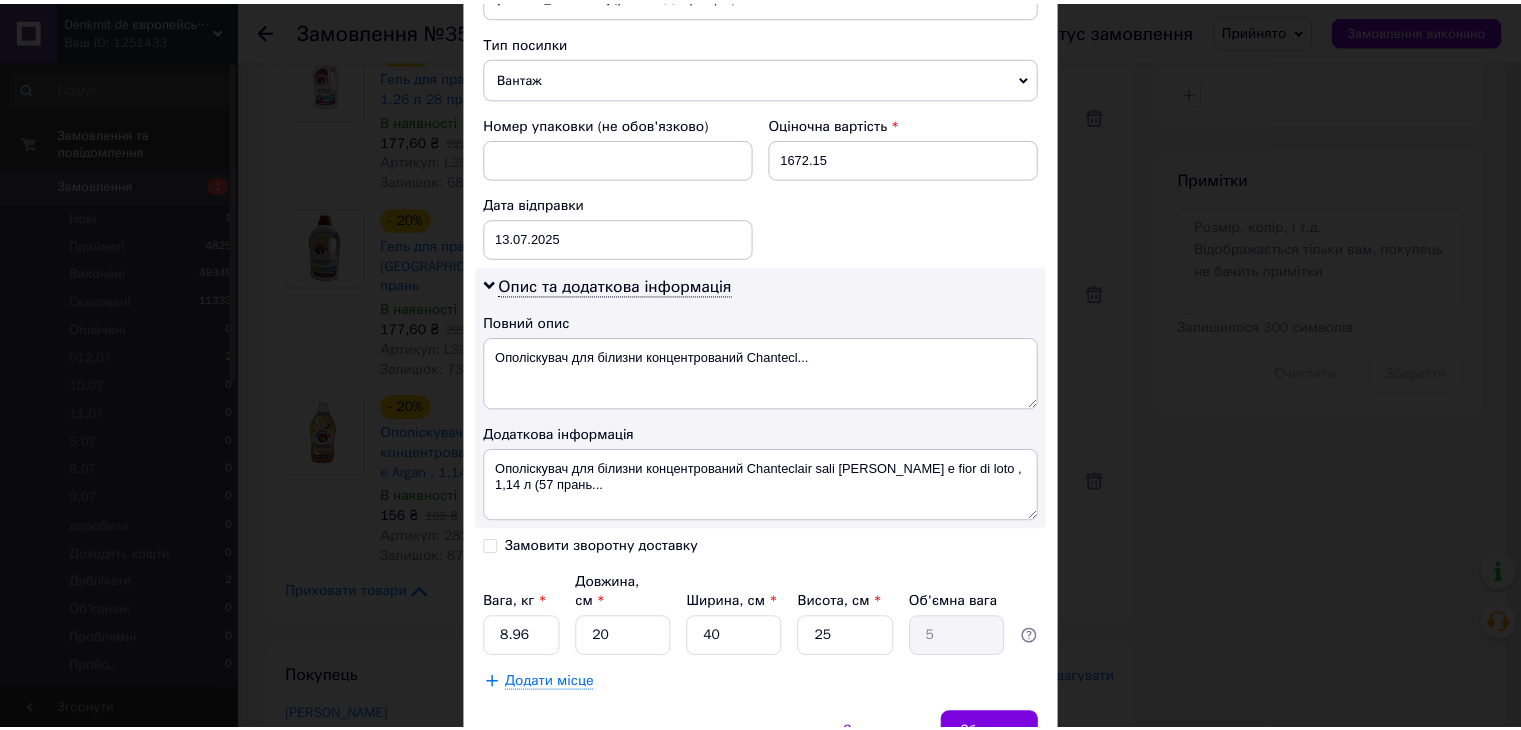 scroll, scrollTop: 852, scrollLeft: 0, axis: vertical 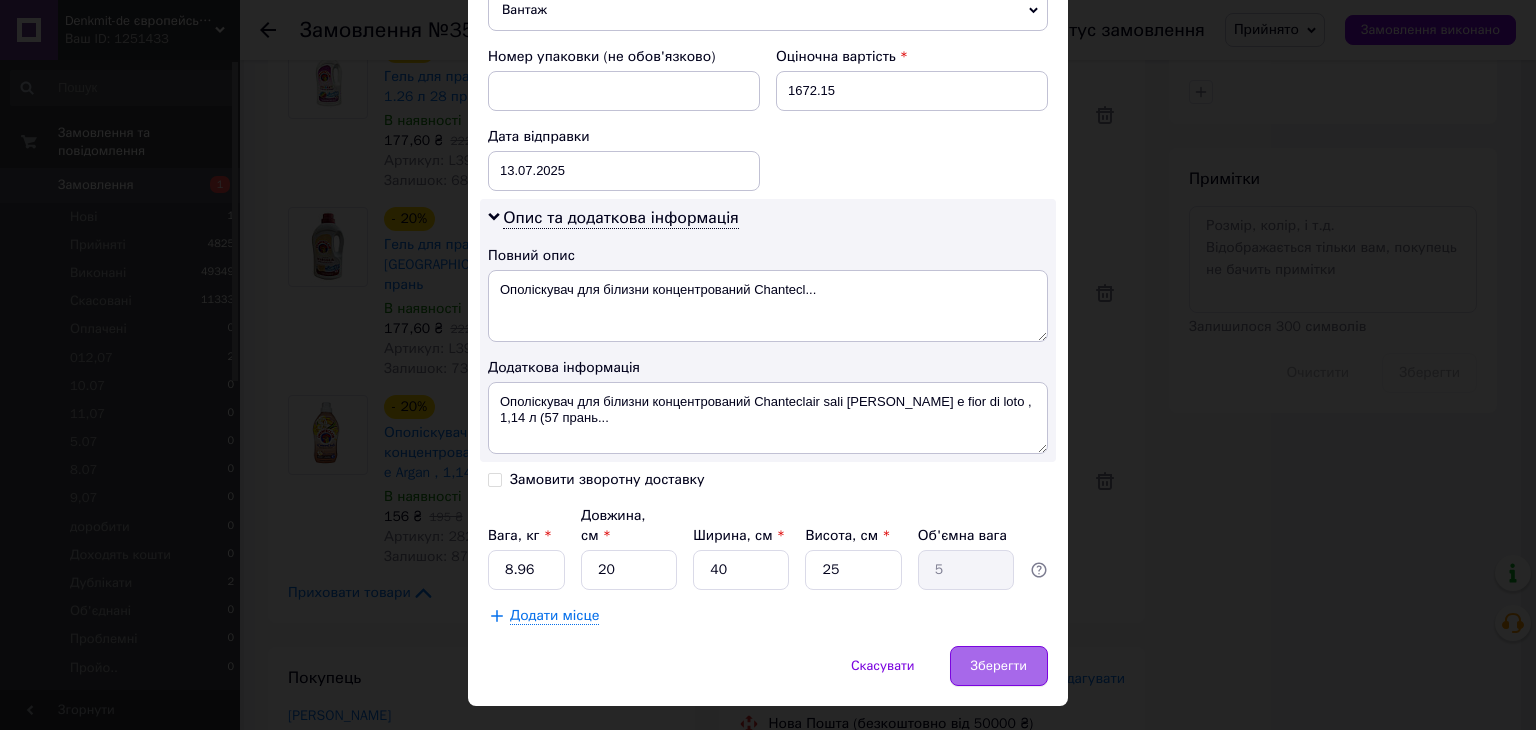 click on "Зберегти" at bounding box center [999, 666] 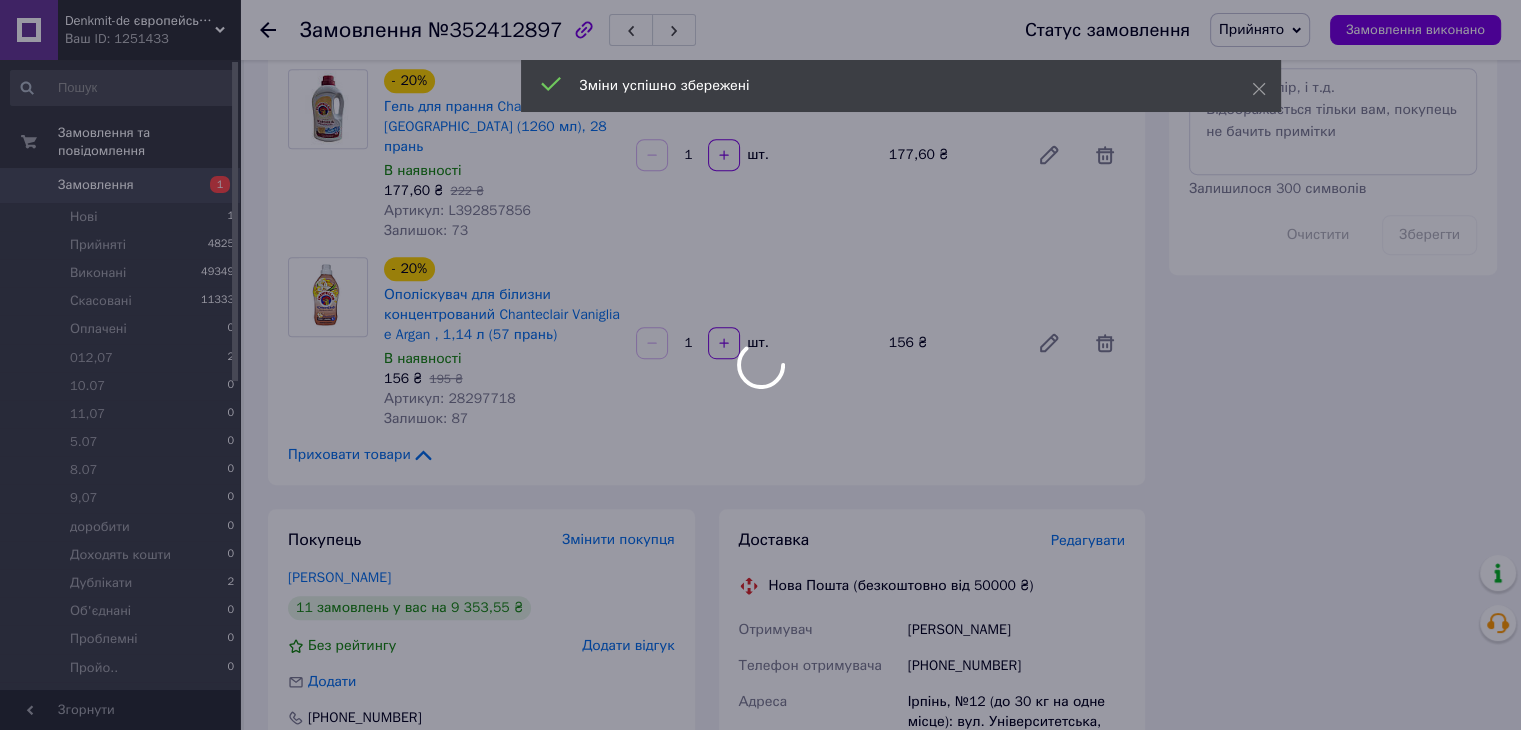 scroll, scrollTop: 1500, scrollLeft: 0, axis: vertical 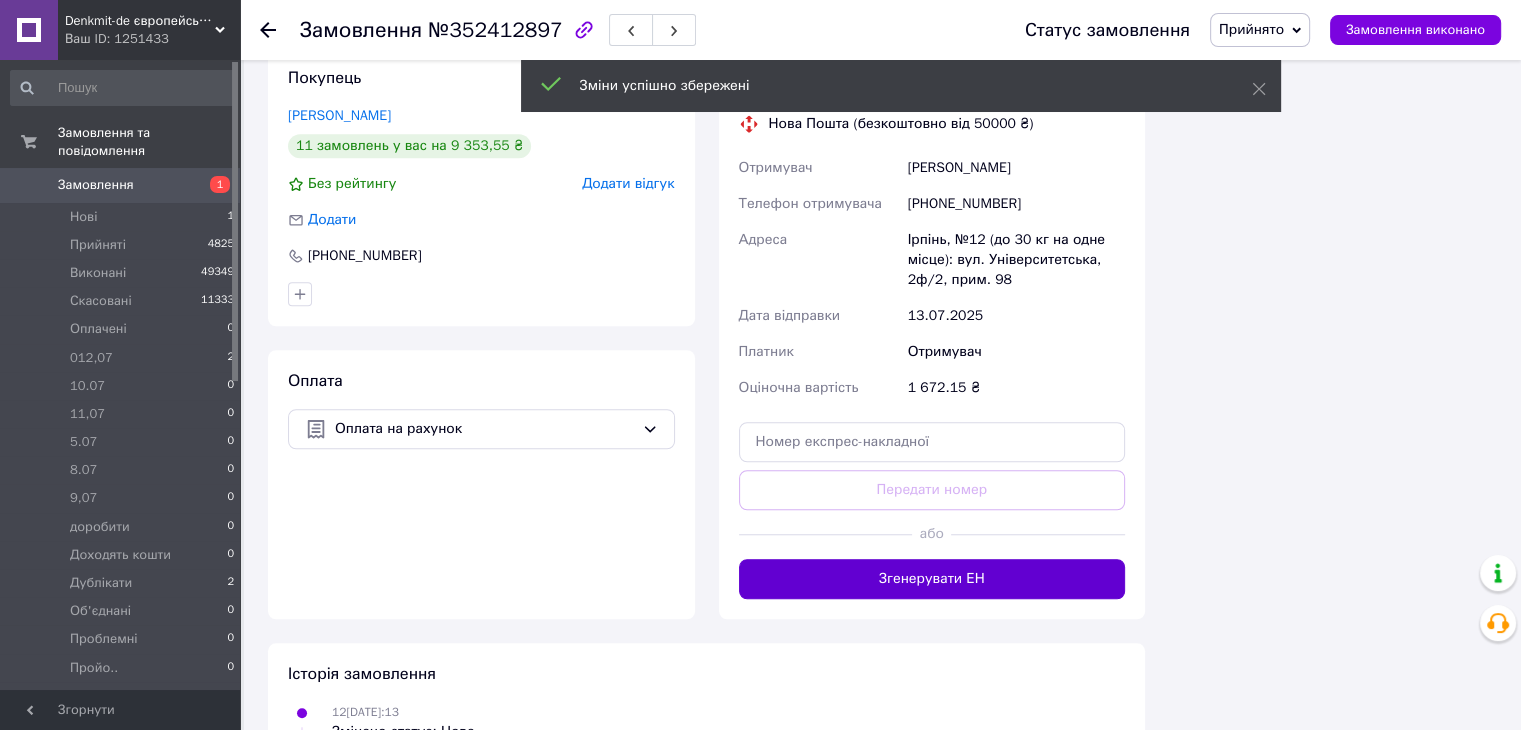 click on "Згенерувати ЕН" at bounding box center [932, 579] 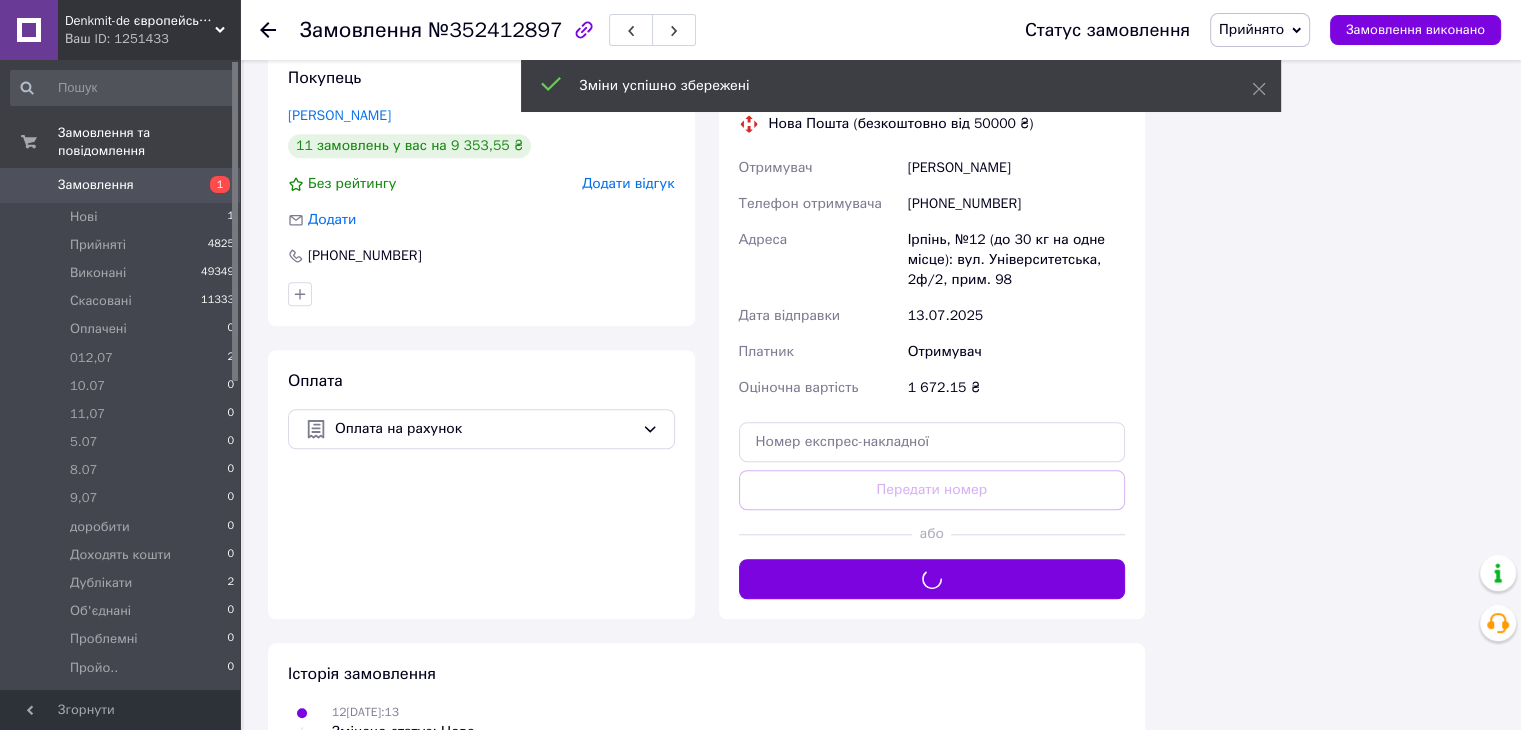 click on "Прийнято" at bounding box center [1251, 29] 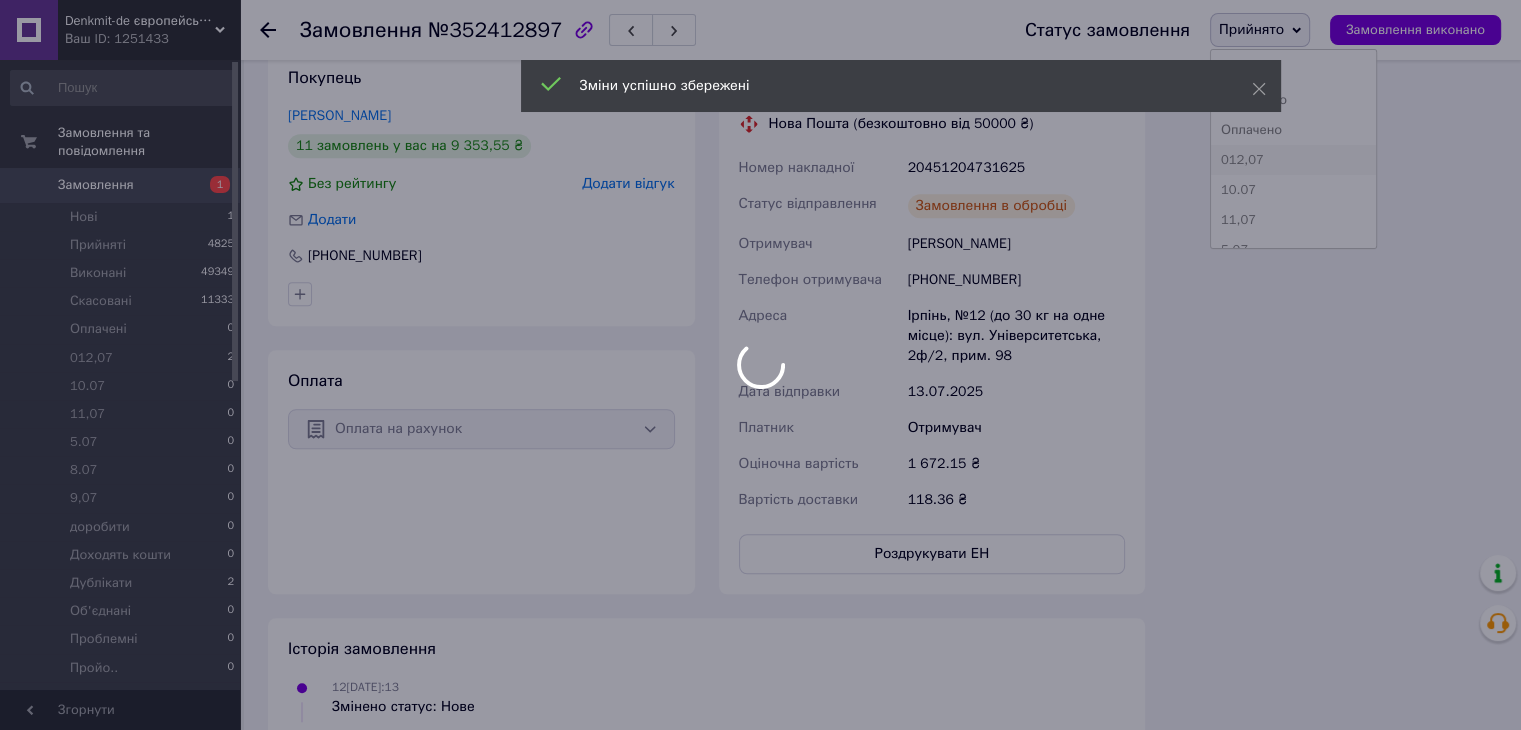 click at bounding box center (760, 365) 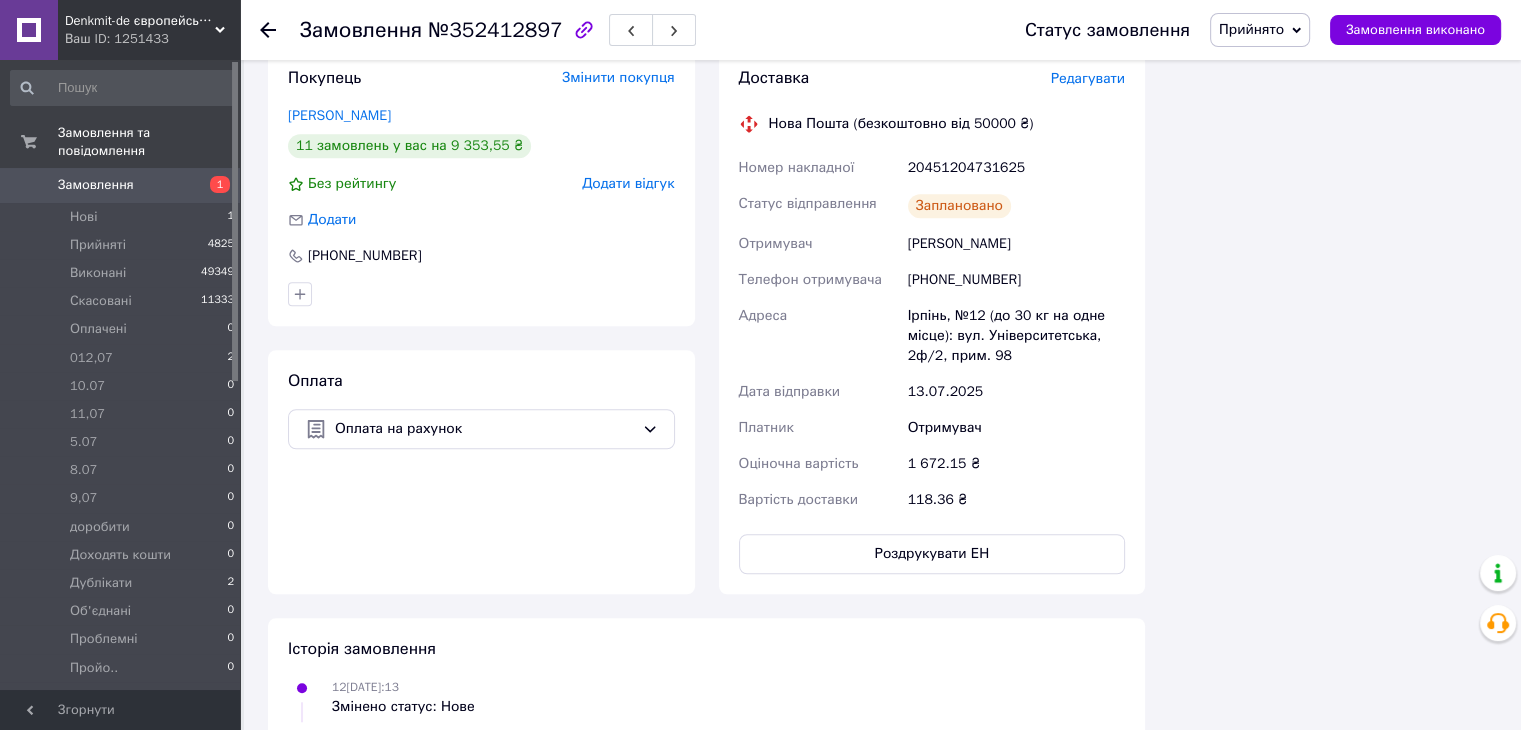 click on "Прийнято" at bounding box center [1260, 30] 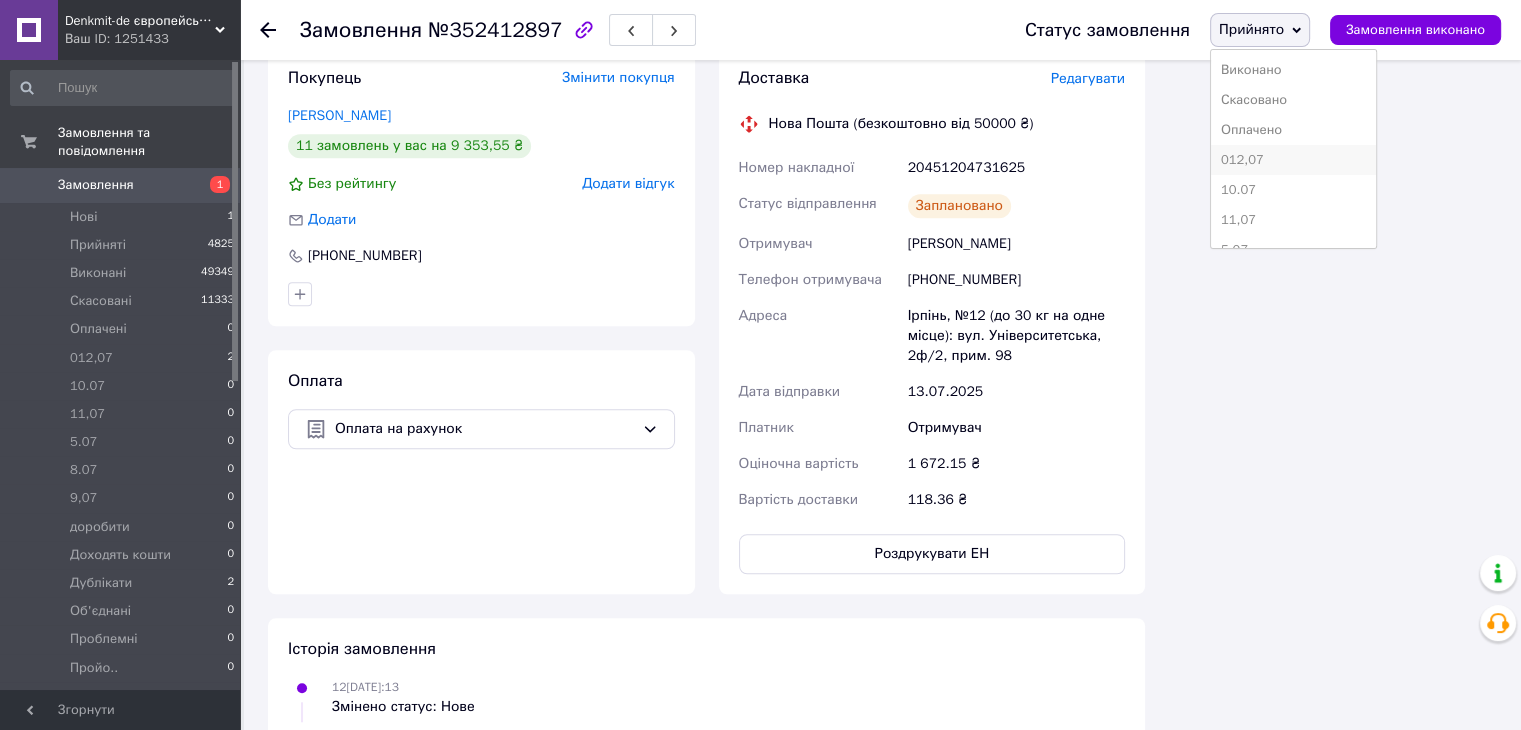 click on "012,07" at bounding box center (1293, 160) 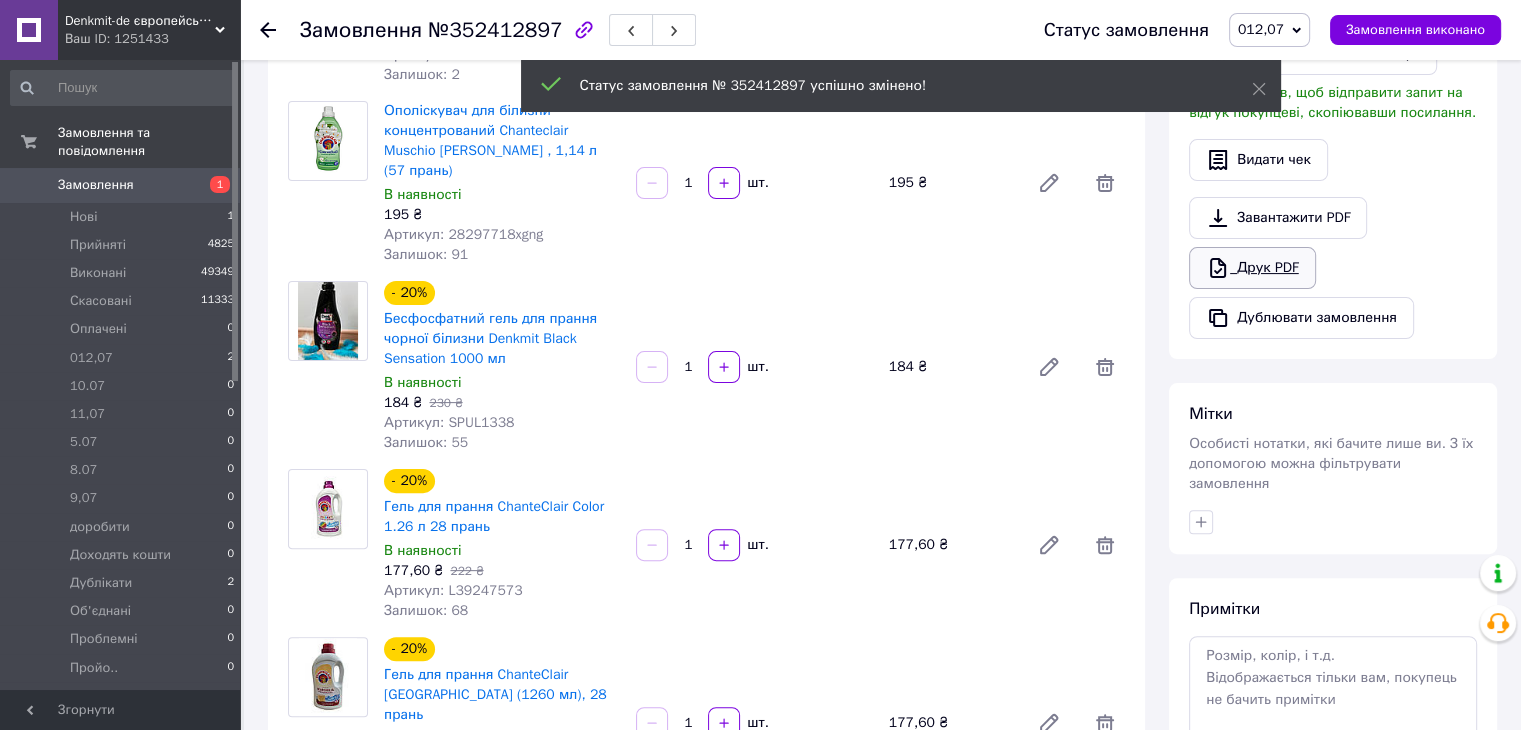 scroll, scrollTop: 400, scrollLeft: 0, axis: vertical 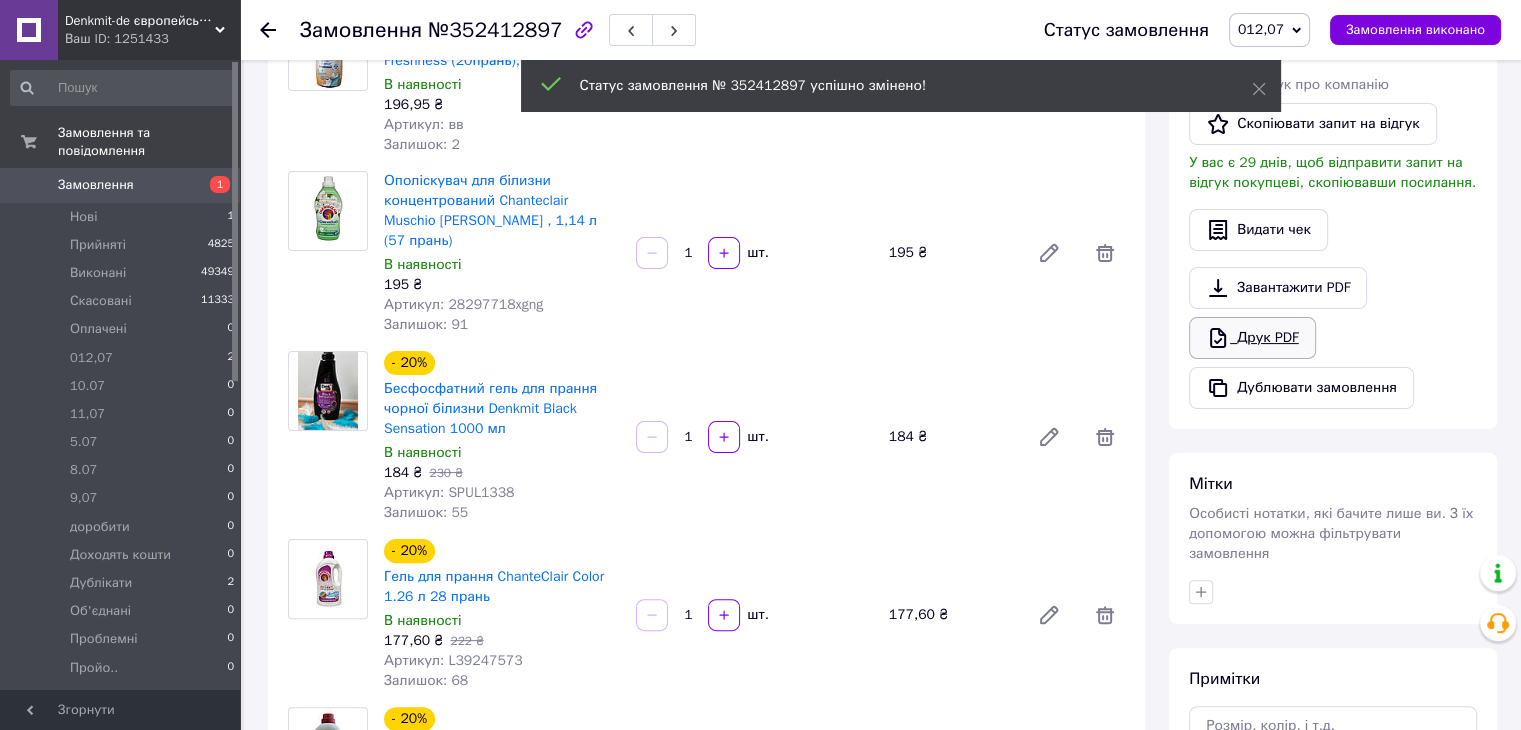 click on "Друк PDF" at bounding box center [1252, 338] 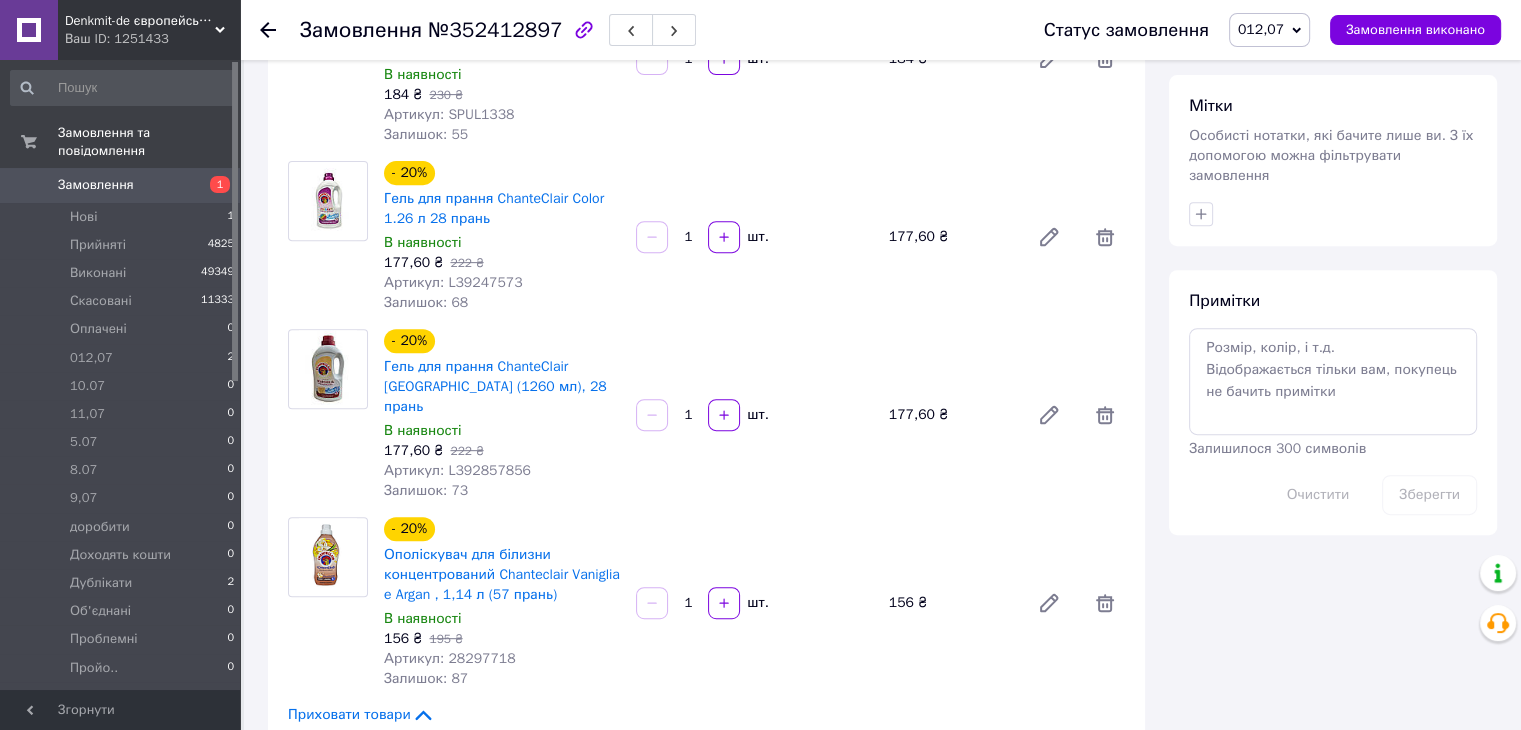 scroll, scrollTop: 1100, scrollLeft: 0, axis: vertical 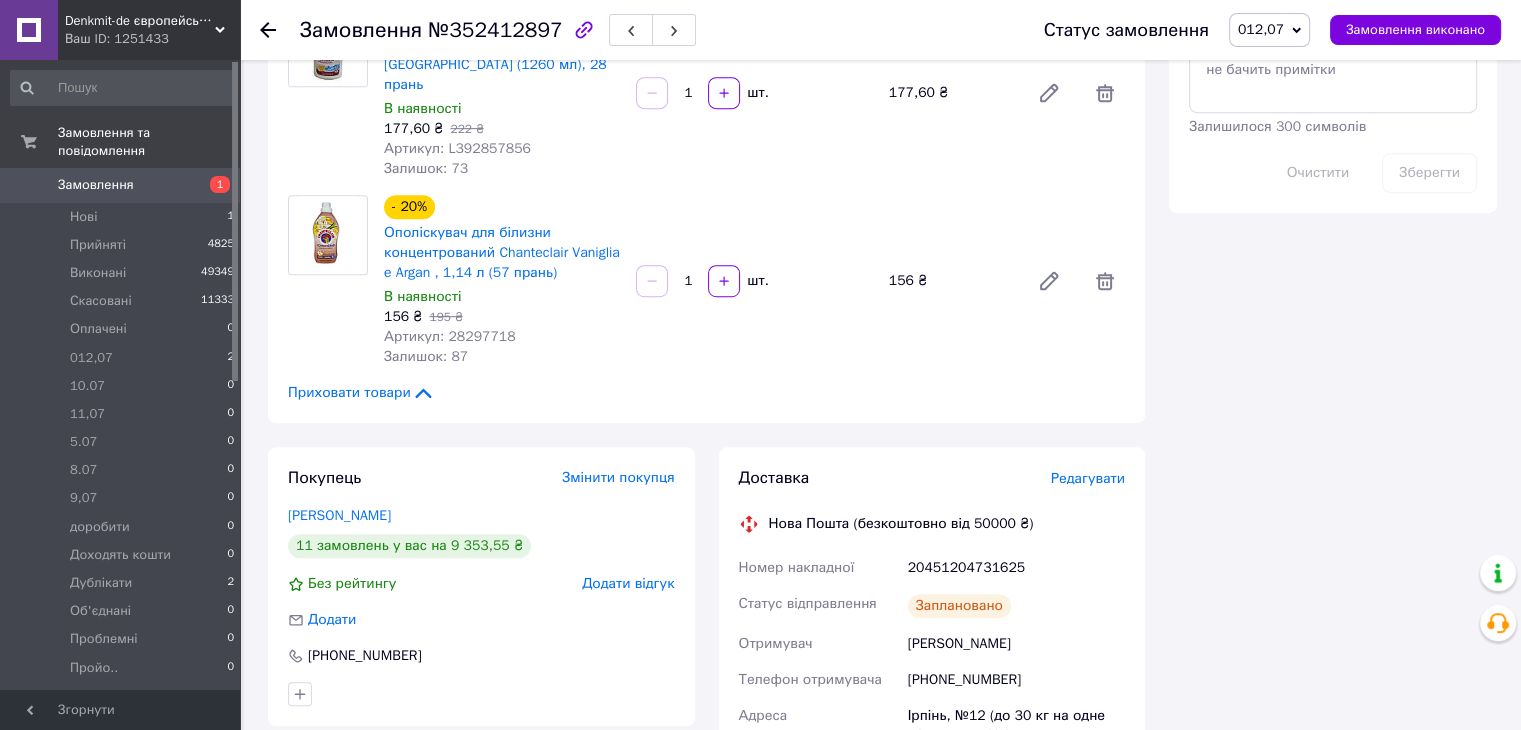 click on "20451204731625" at bounding box center (1016, 568) 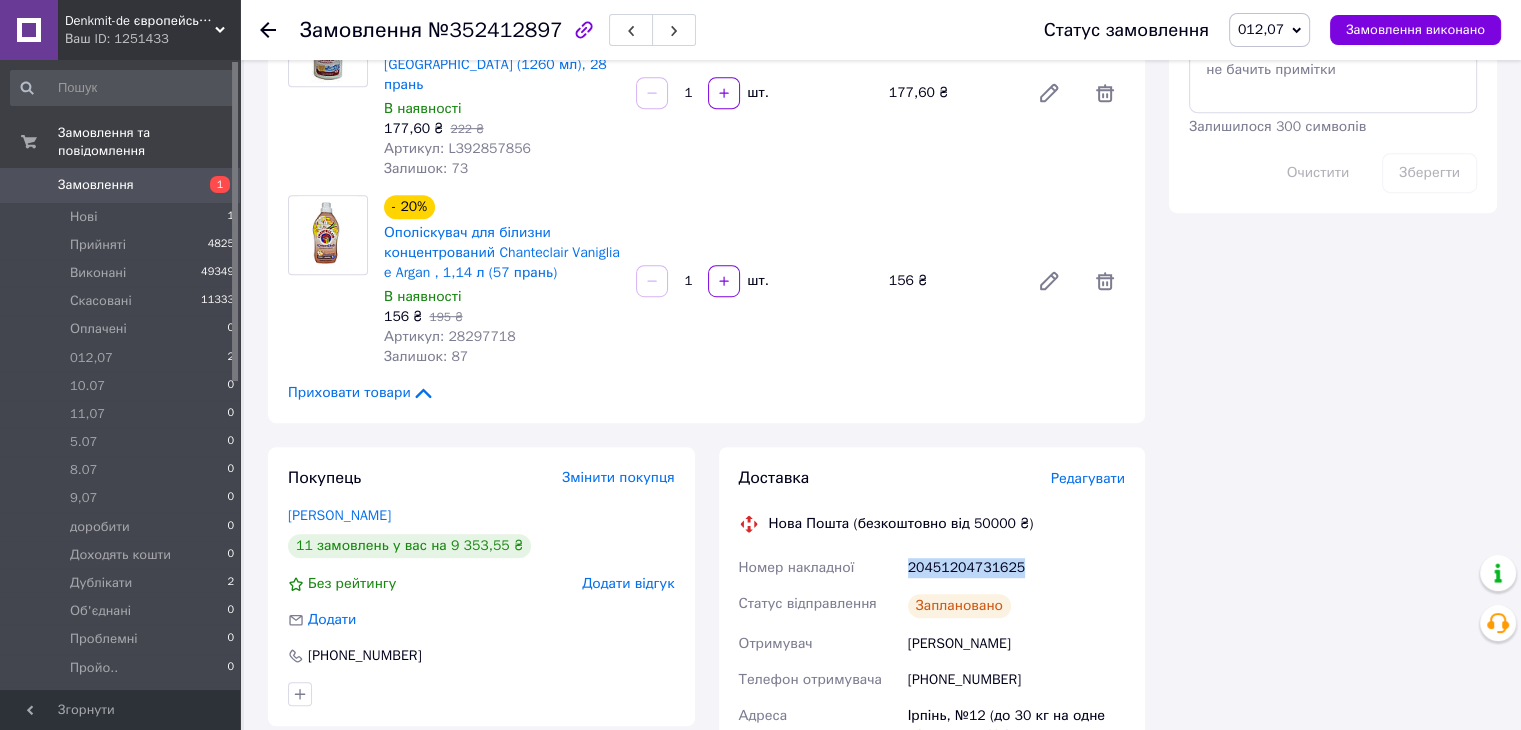 click on "20451204731625" at bounding box center (1016, 568) 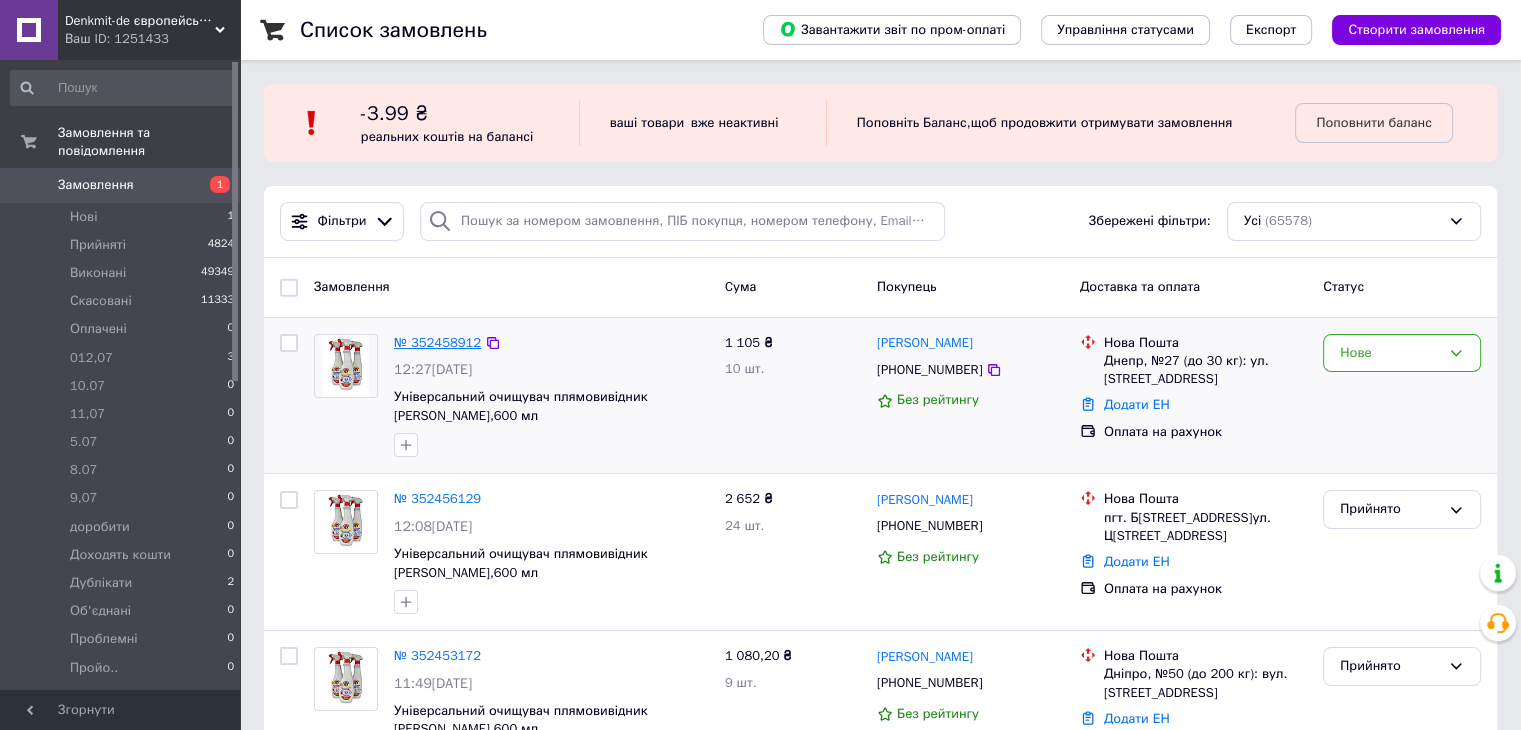 click on "№ 352458912" at bounding box center (437, 342) 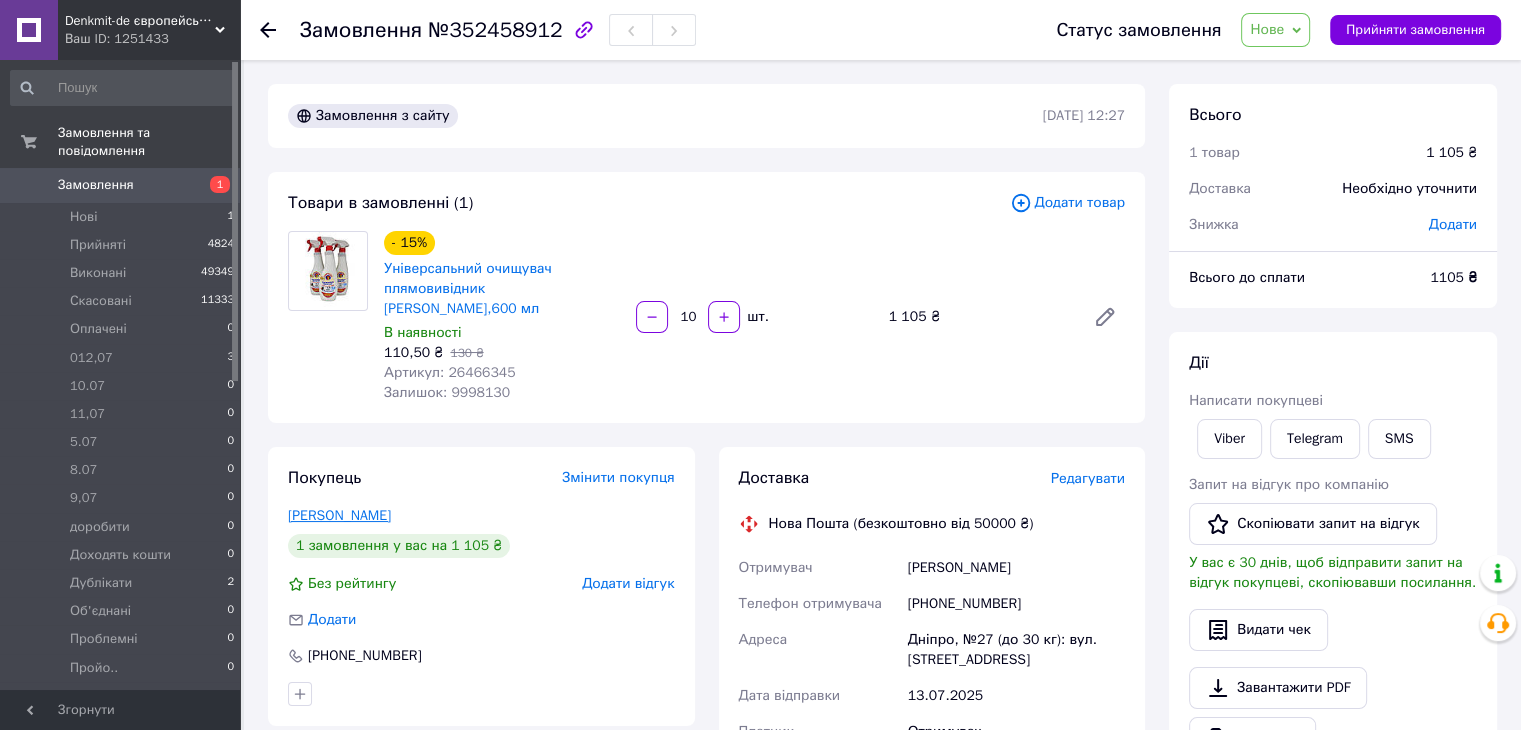 click on "[PERSON_NAME]" at bounding box center (339, 515) 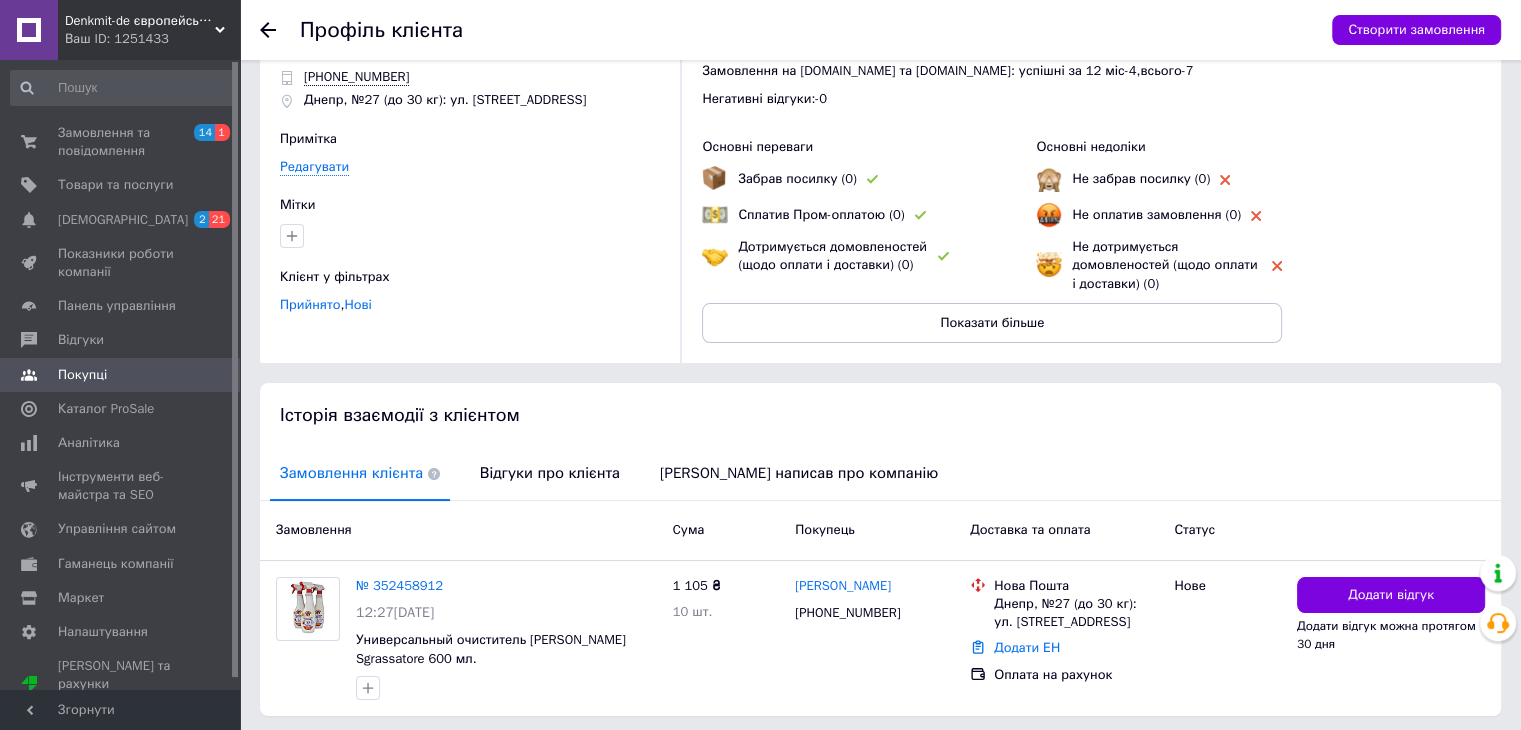 scroll, scrollTop: 137, scrollLeft: 0, axis: vertical 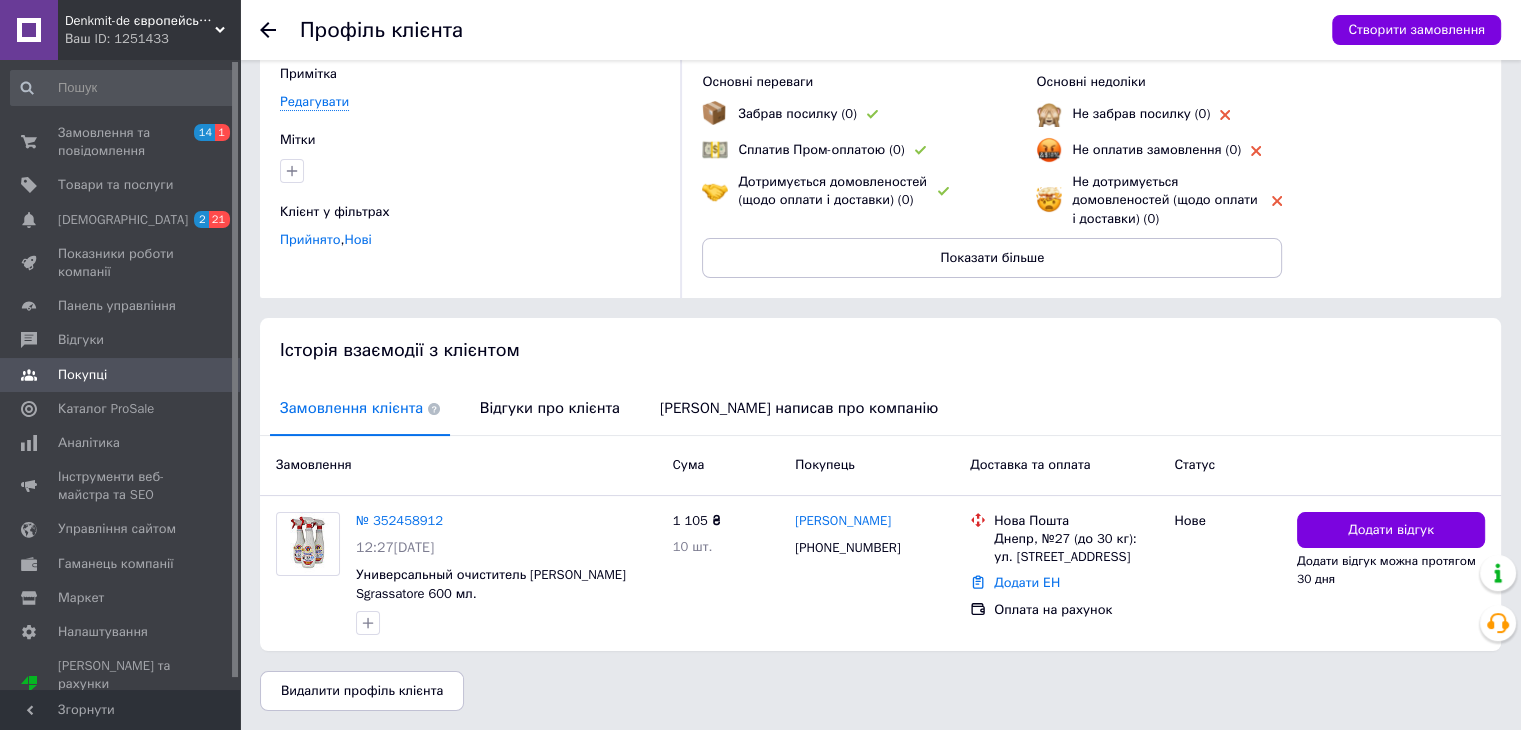 click 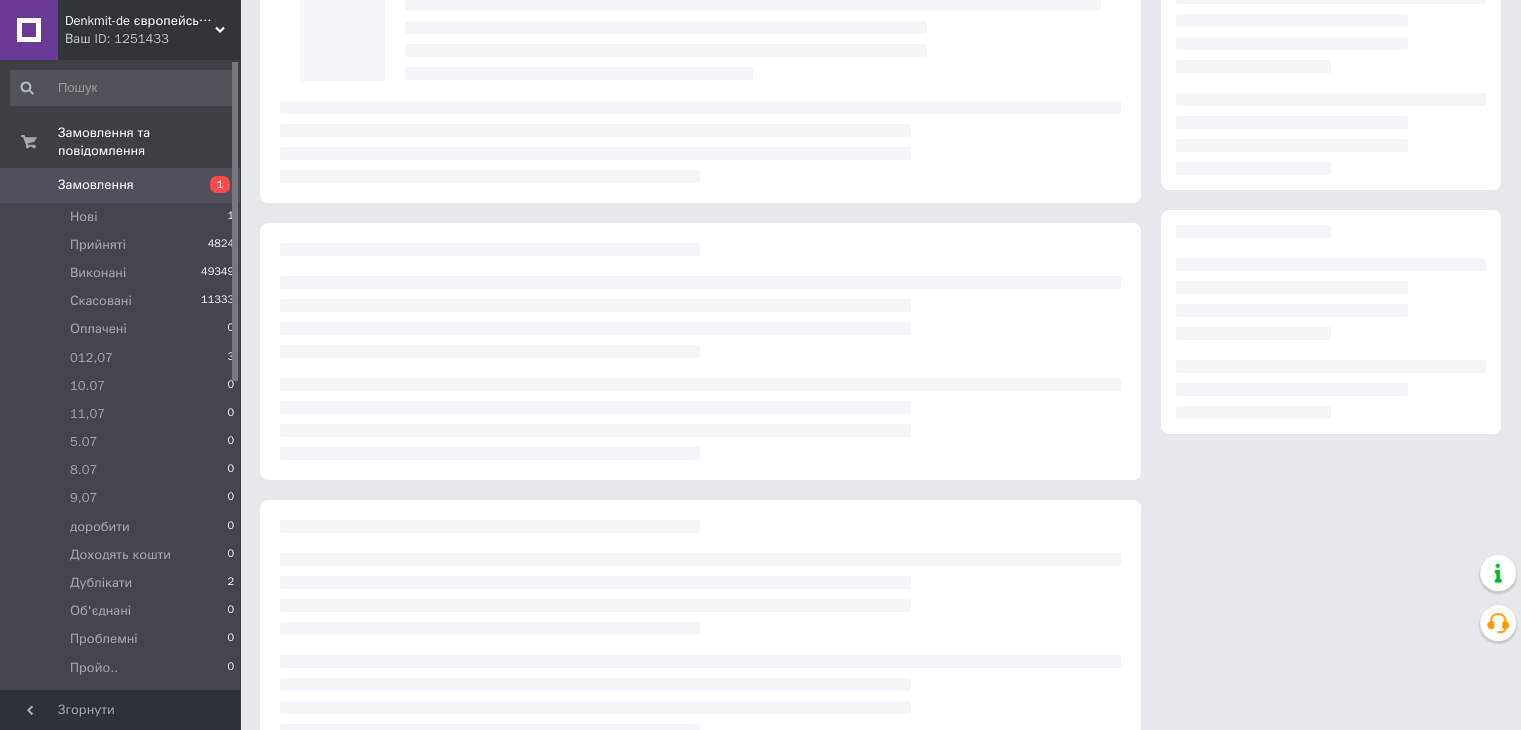 scroll, scrollTop: 0, scrollLeft: 0, axis: both 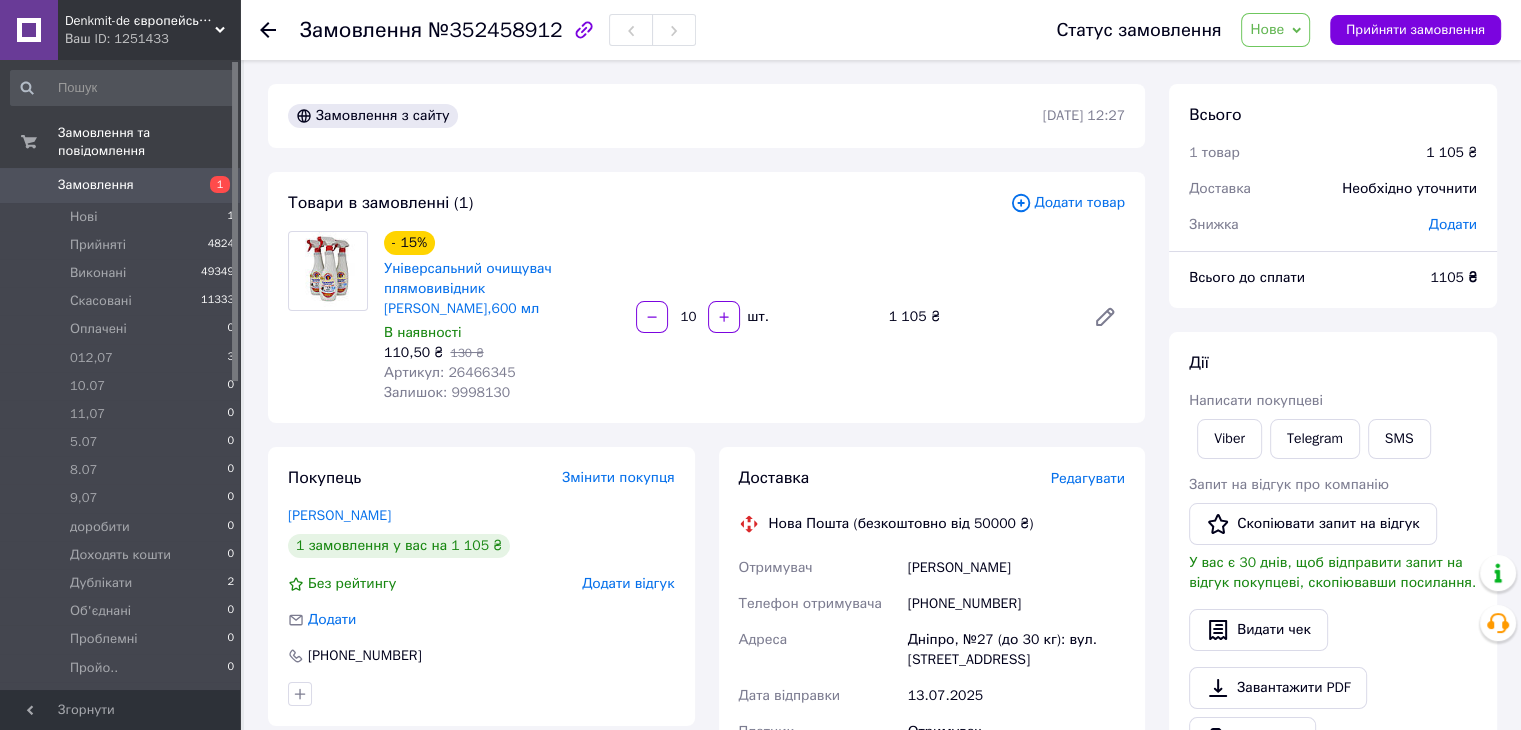 click on "1105 ₴" at bounding box center [1453, 277] 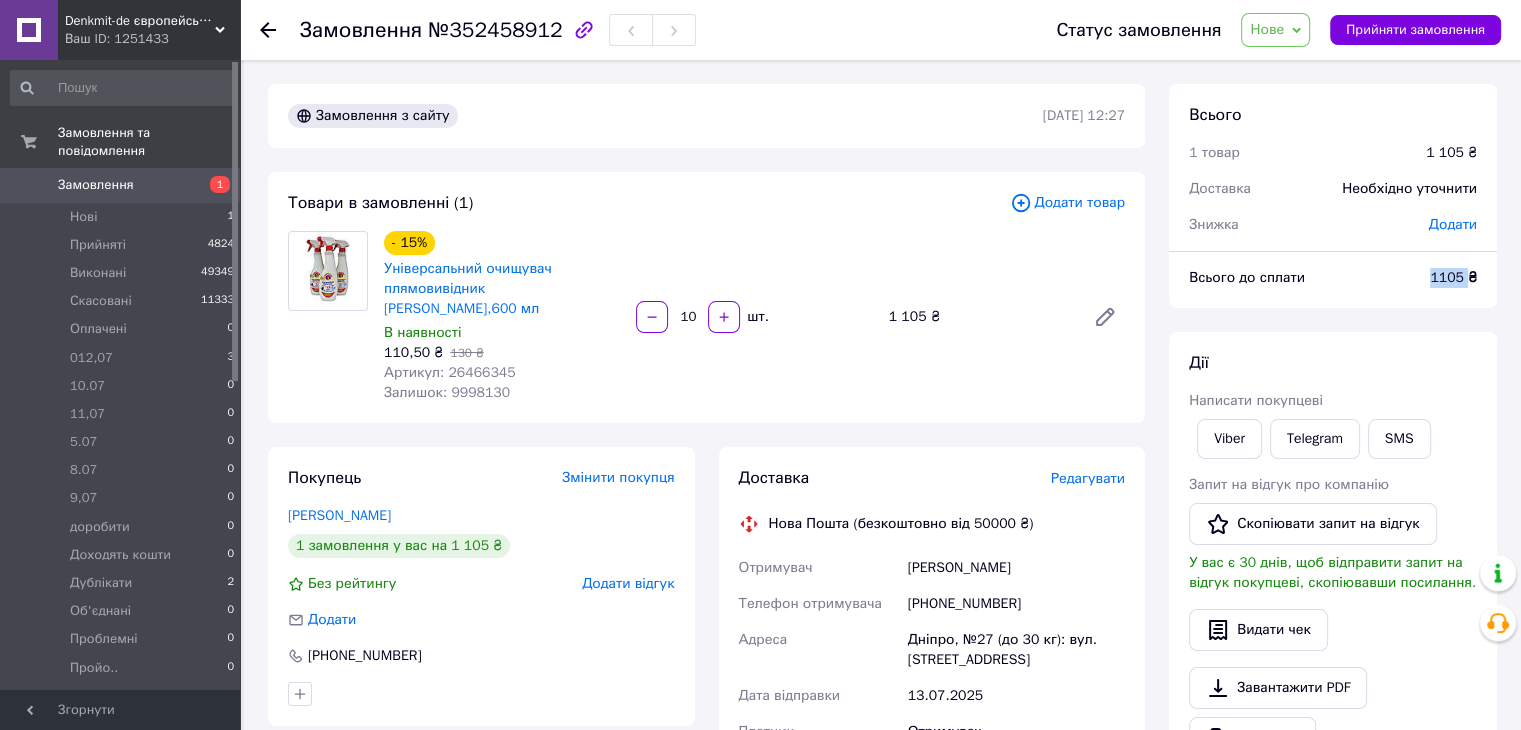 click on "1105 ₴" at bounding box center [1453, 277] 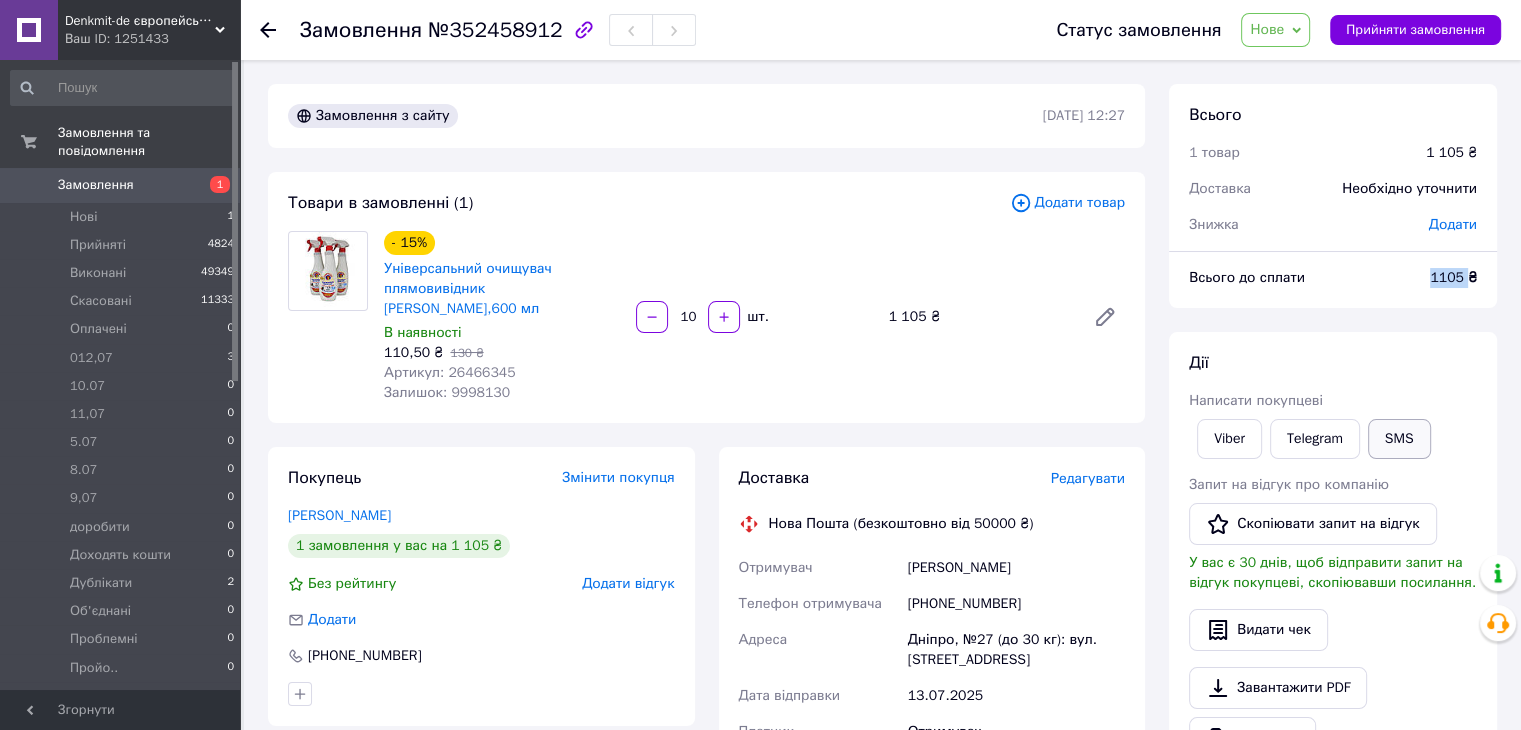 copy on "1105" 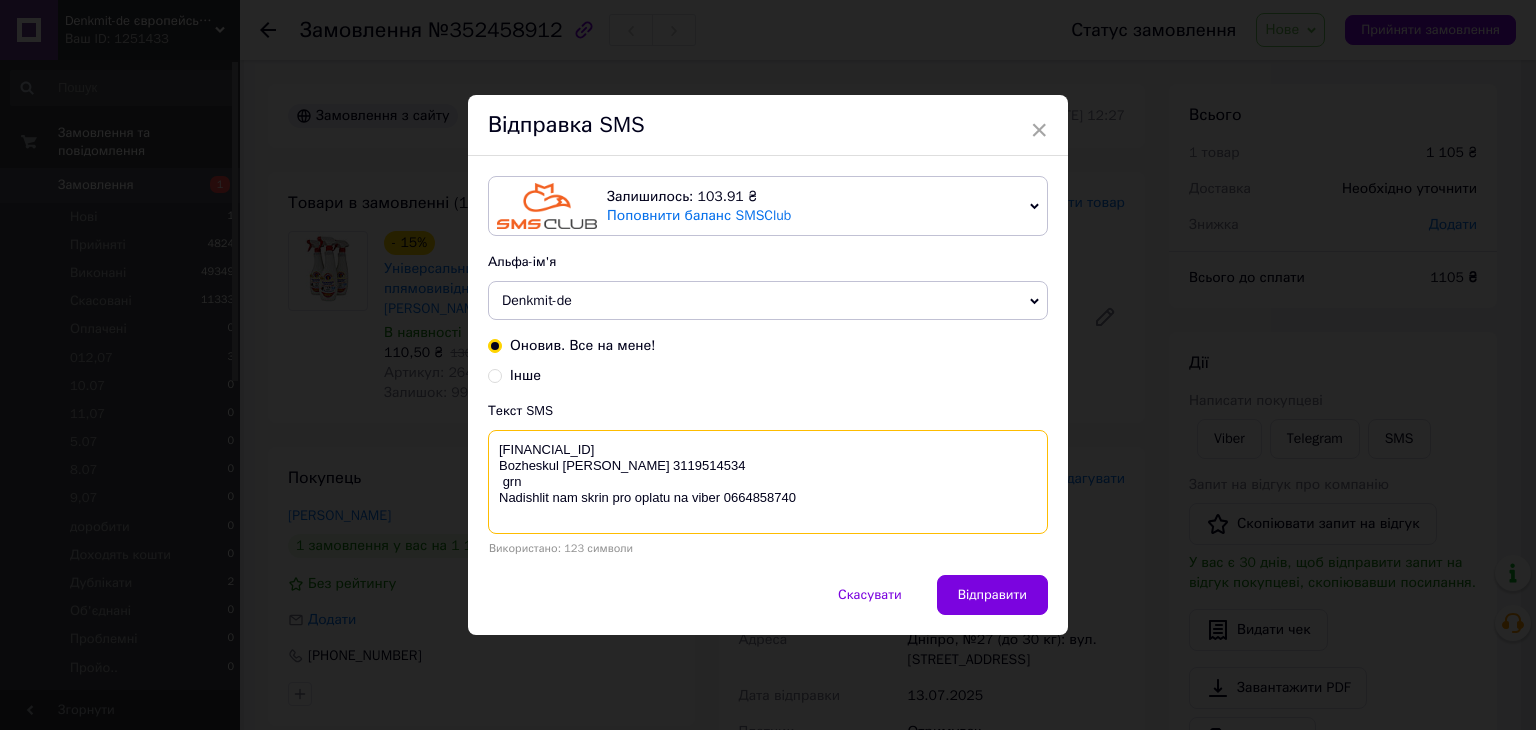 click on "[FINANCIAL_ID]
Bozheskul [PERSON_NAME] 3119514534
grn
Nadishlit nam skrin pro oplatu na viber 0664858740" at bounding box center [768, 482] 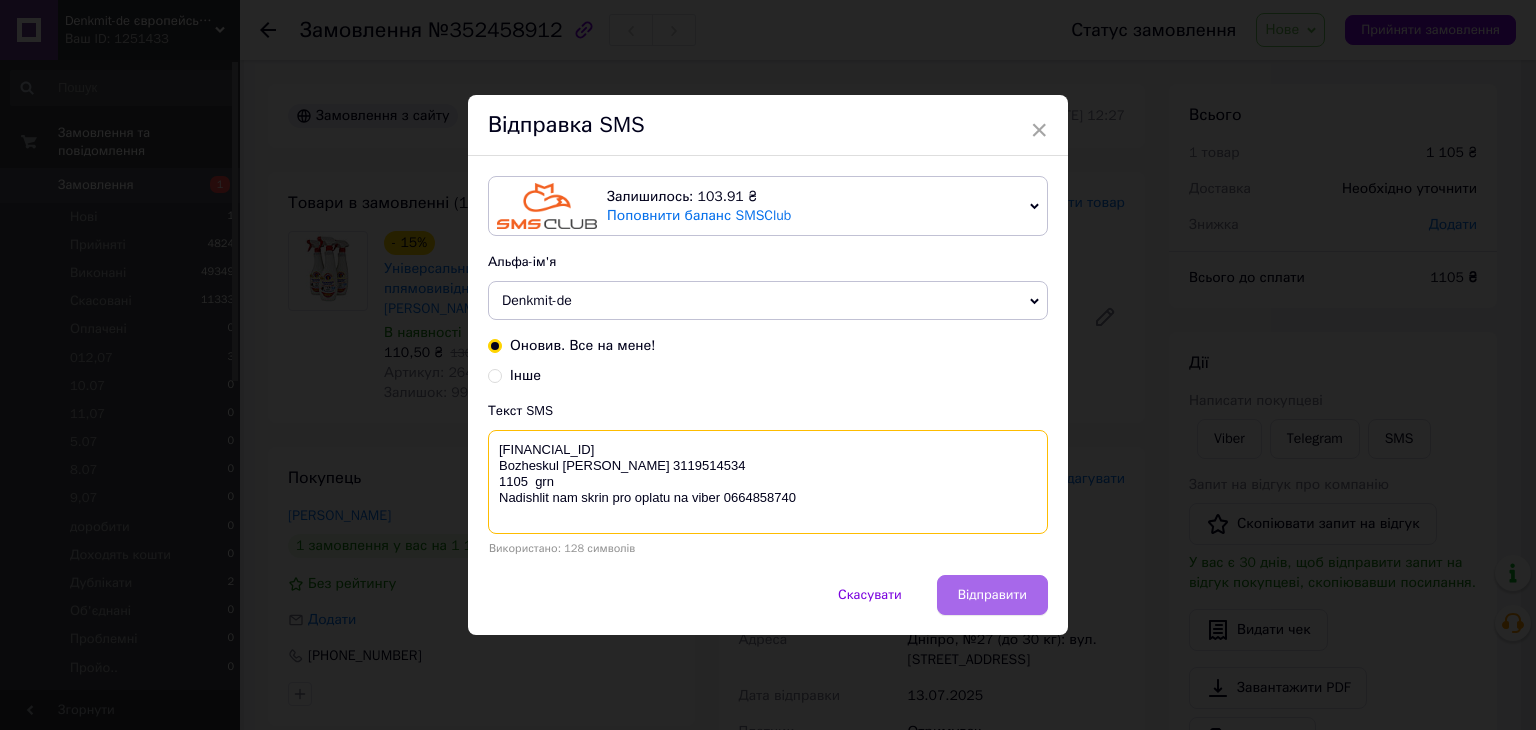 type on "[FINANCIAL_ID]
Bozheskul [PERSON_NAME] 3119514534
1105  grn
Nadishlit nam skrin pro oplatu na viber 0664858740" 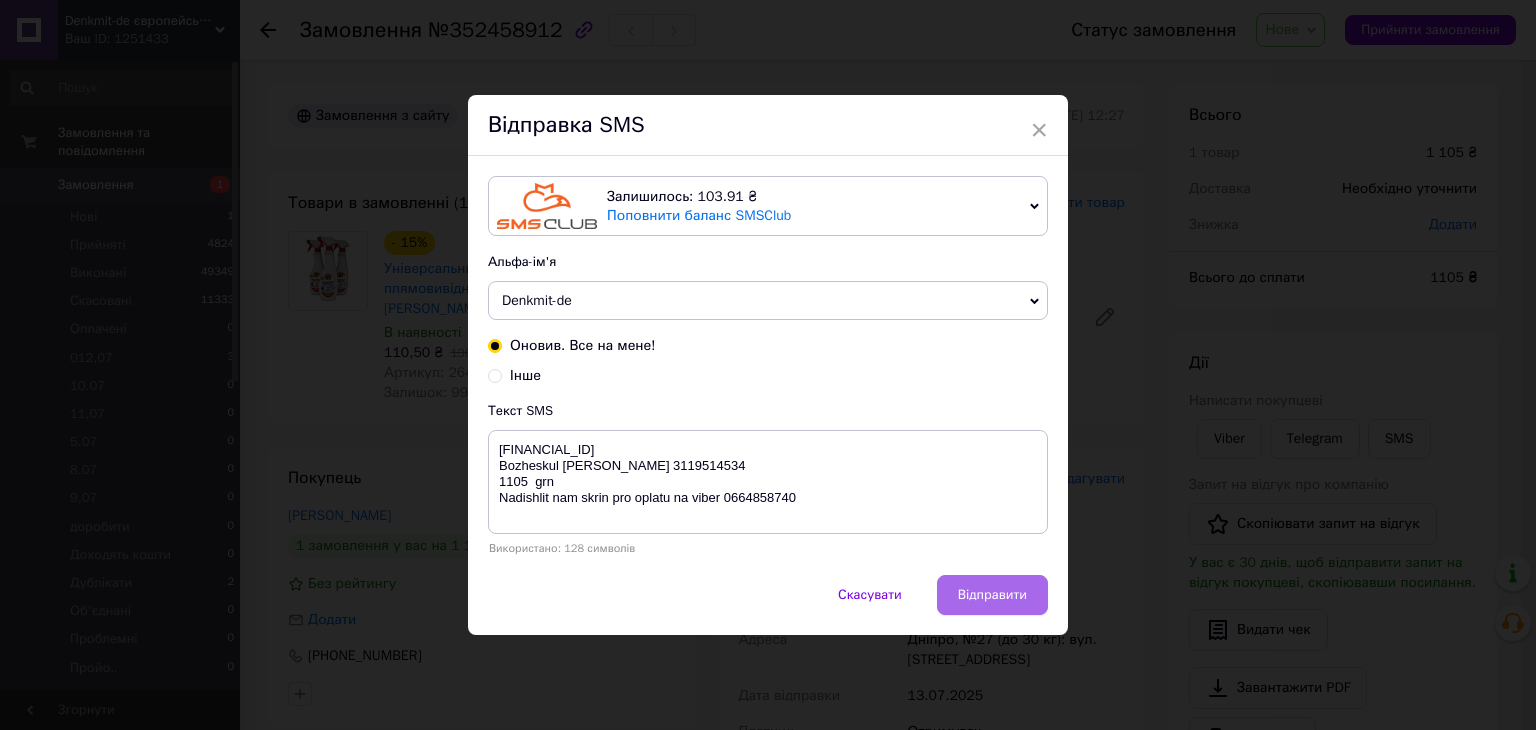 click on "Відправити" at bounding box center [992, 595] 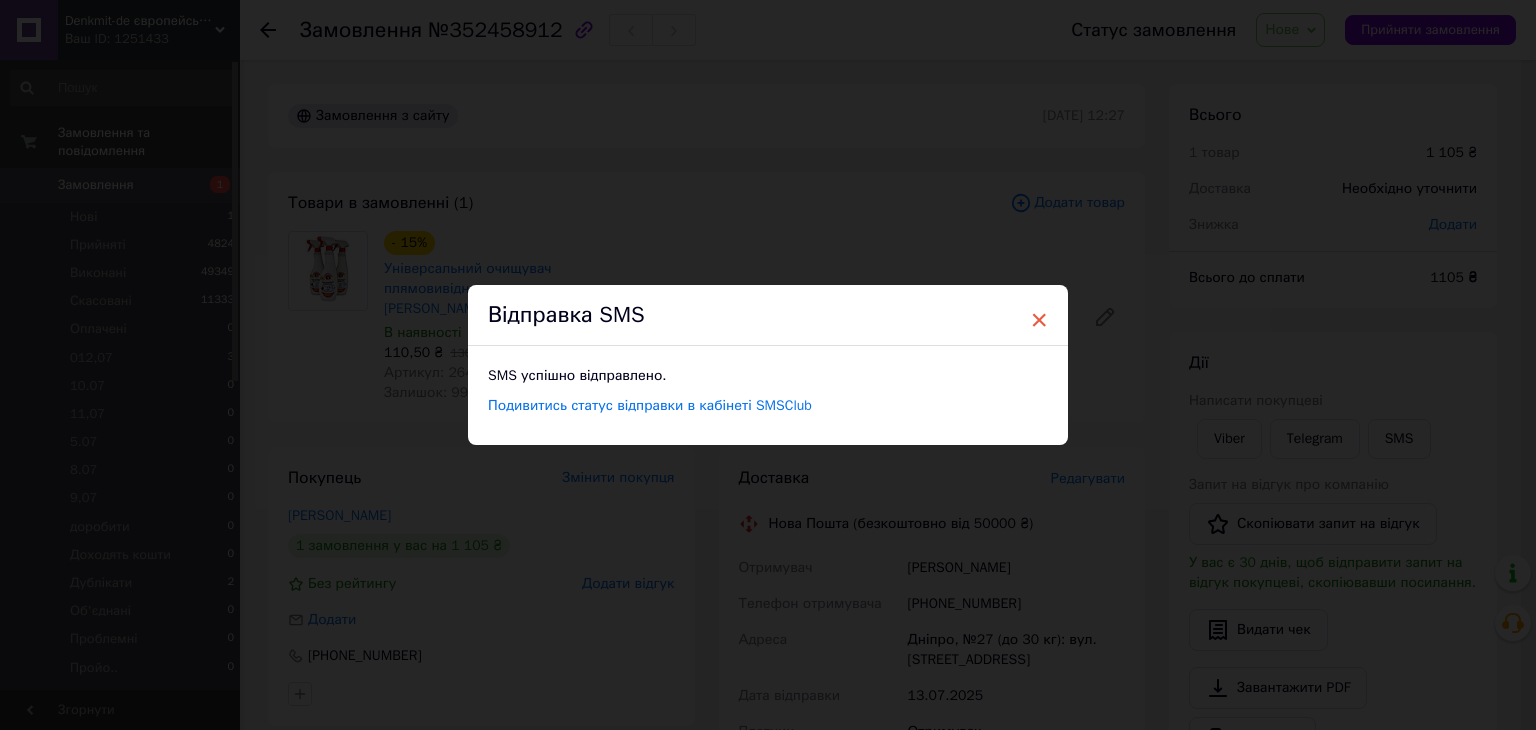 click on "×" at bounding box center [1039, 320] 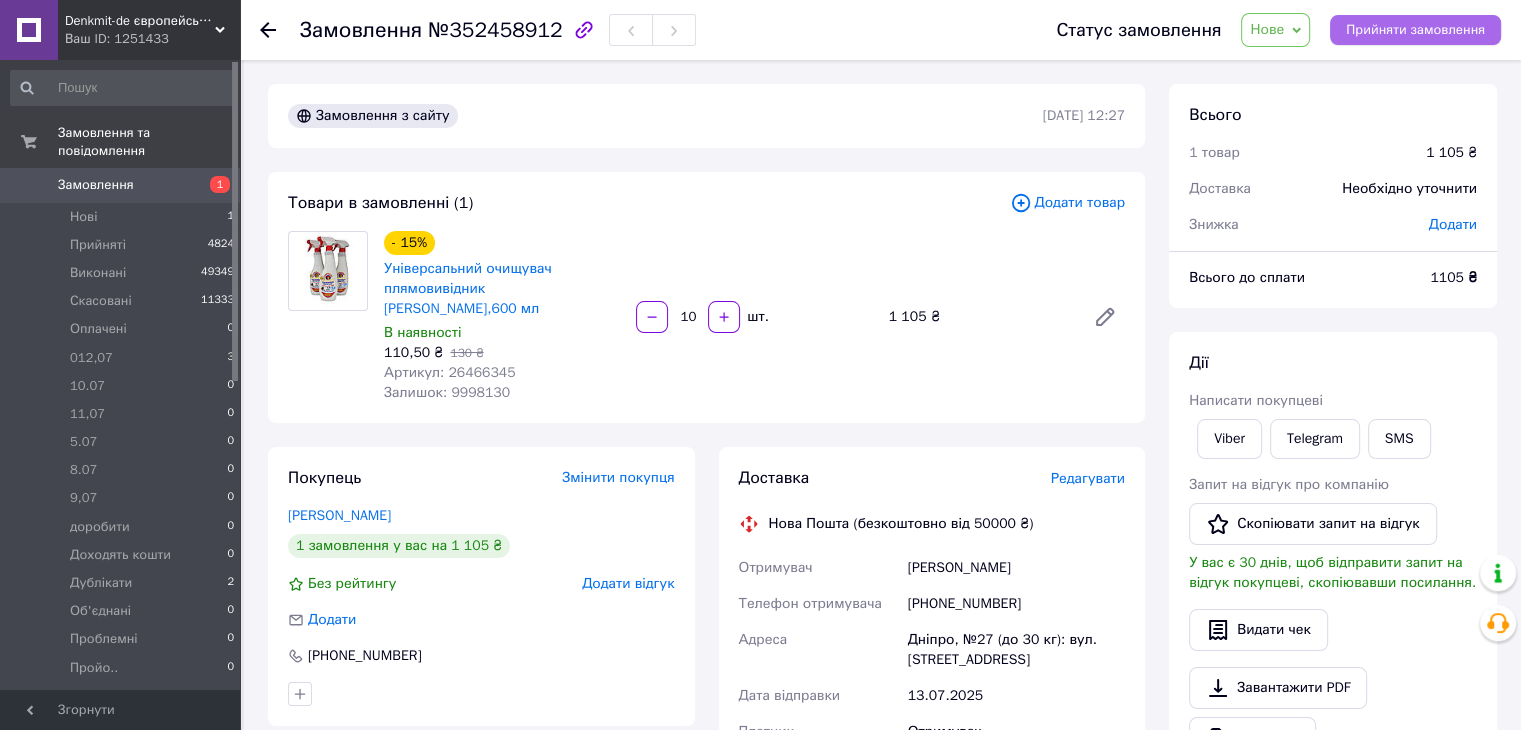 click on "Прийняти замовлення" at bounding box center (1415, 30) 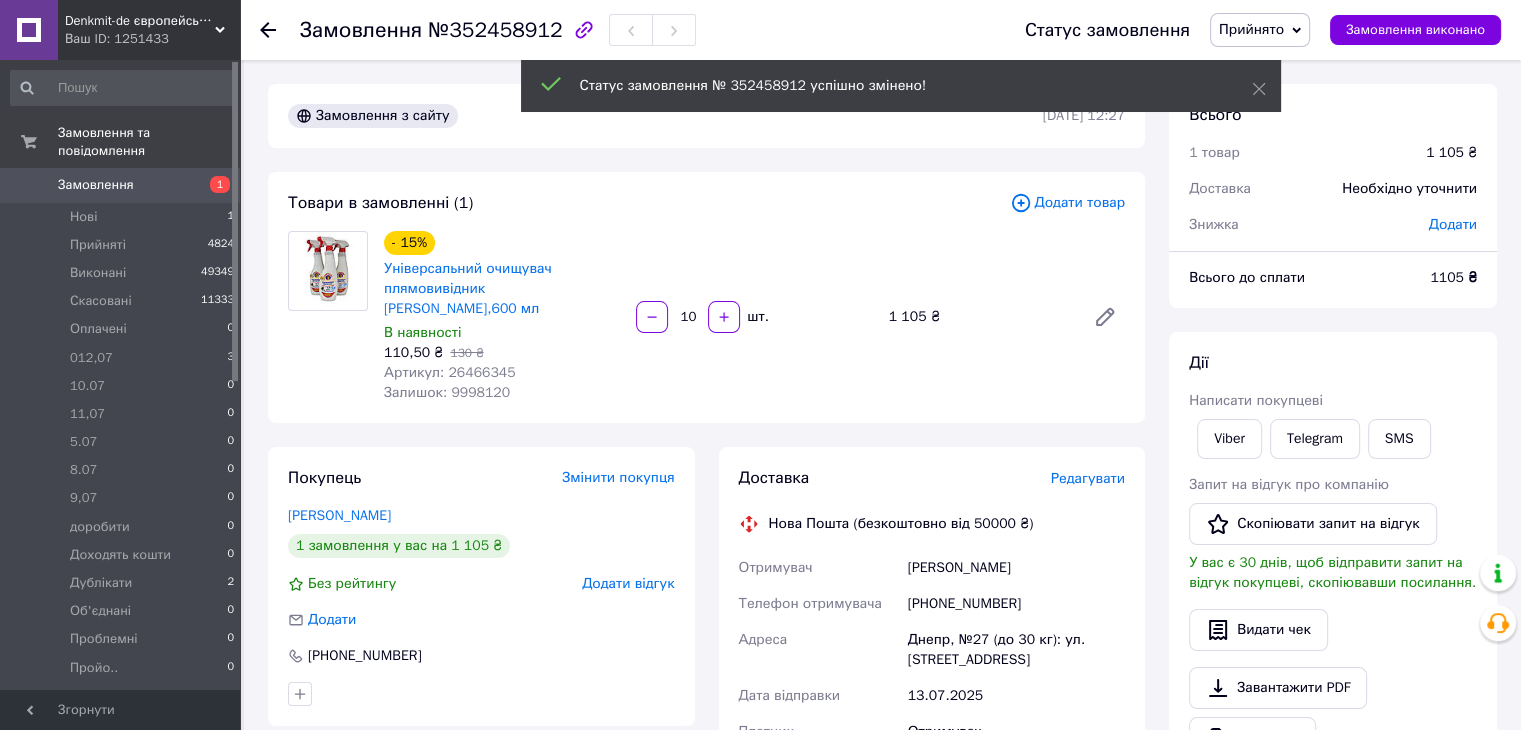 click 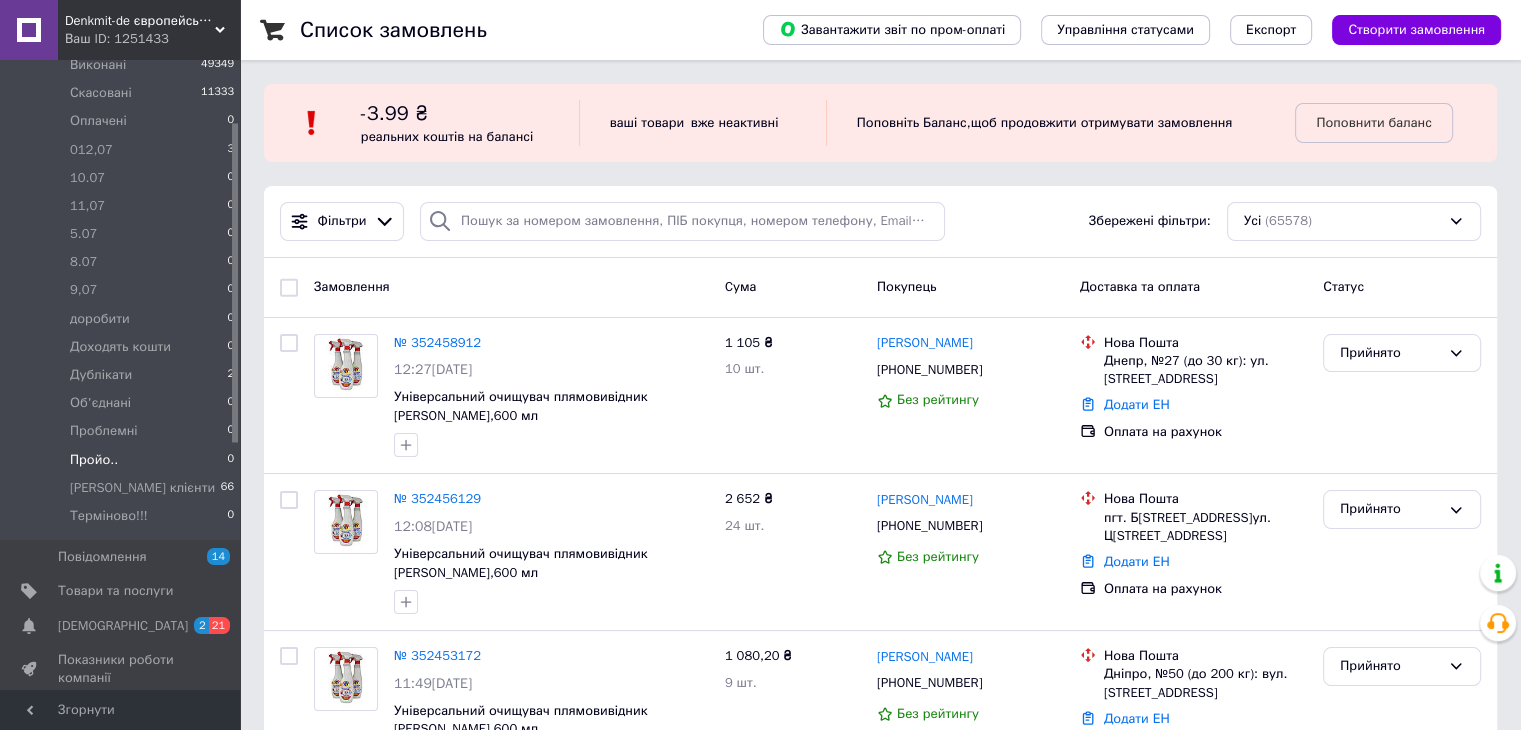 scroll, scrollTop: 300, scrollLeft: 0, axis: vertical 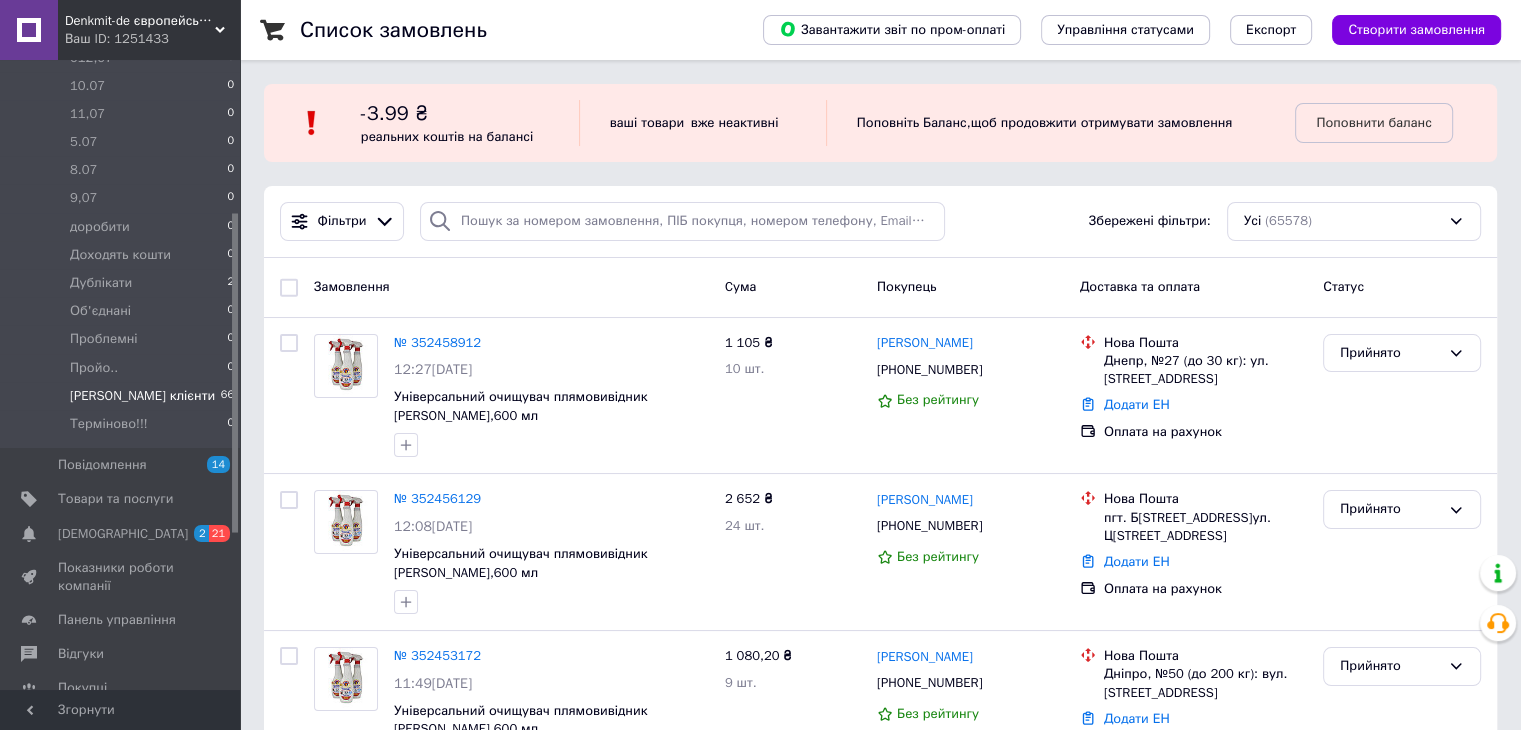 click on "[PERSON_NAME] клієнти" at bounding box center [142, 396] 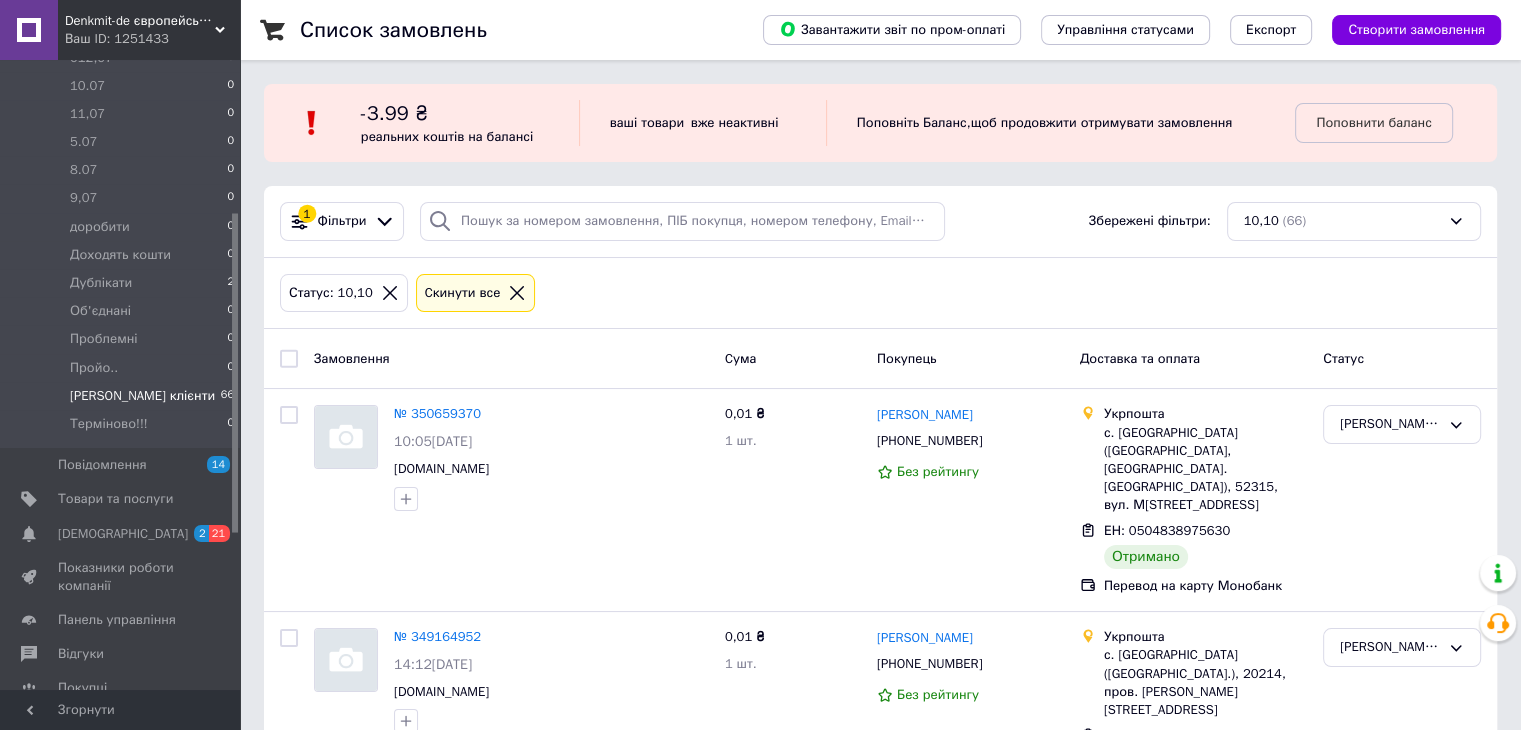 scroll, scrollTop: 0, scrollLeft: 0, axis: both 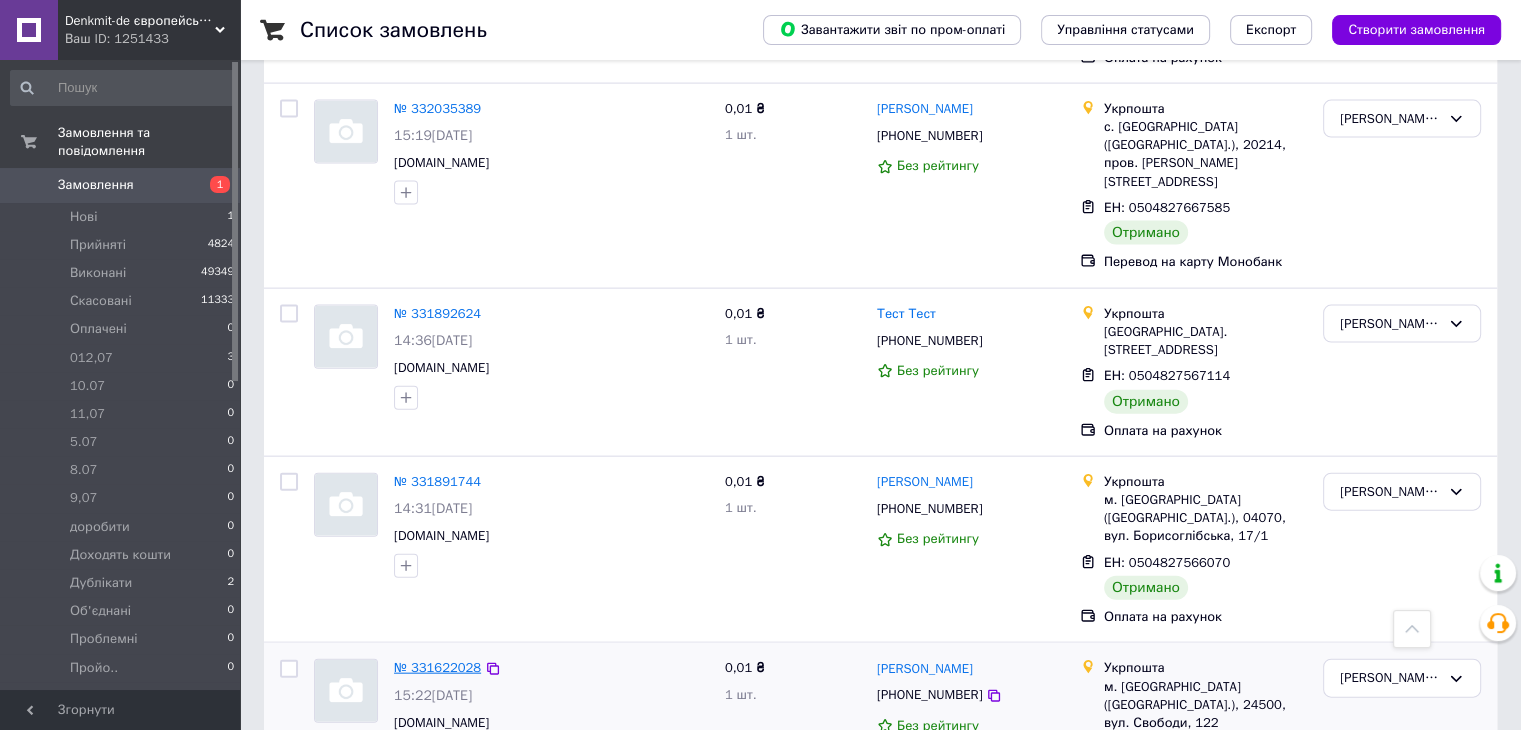 click on "№ 331622028" at bounding box center [437, 667] 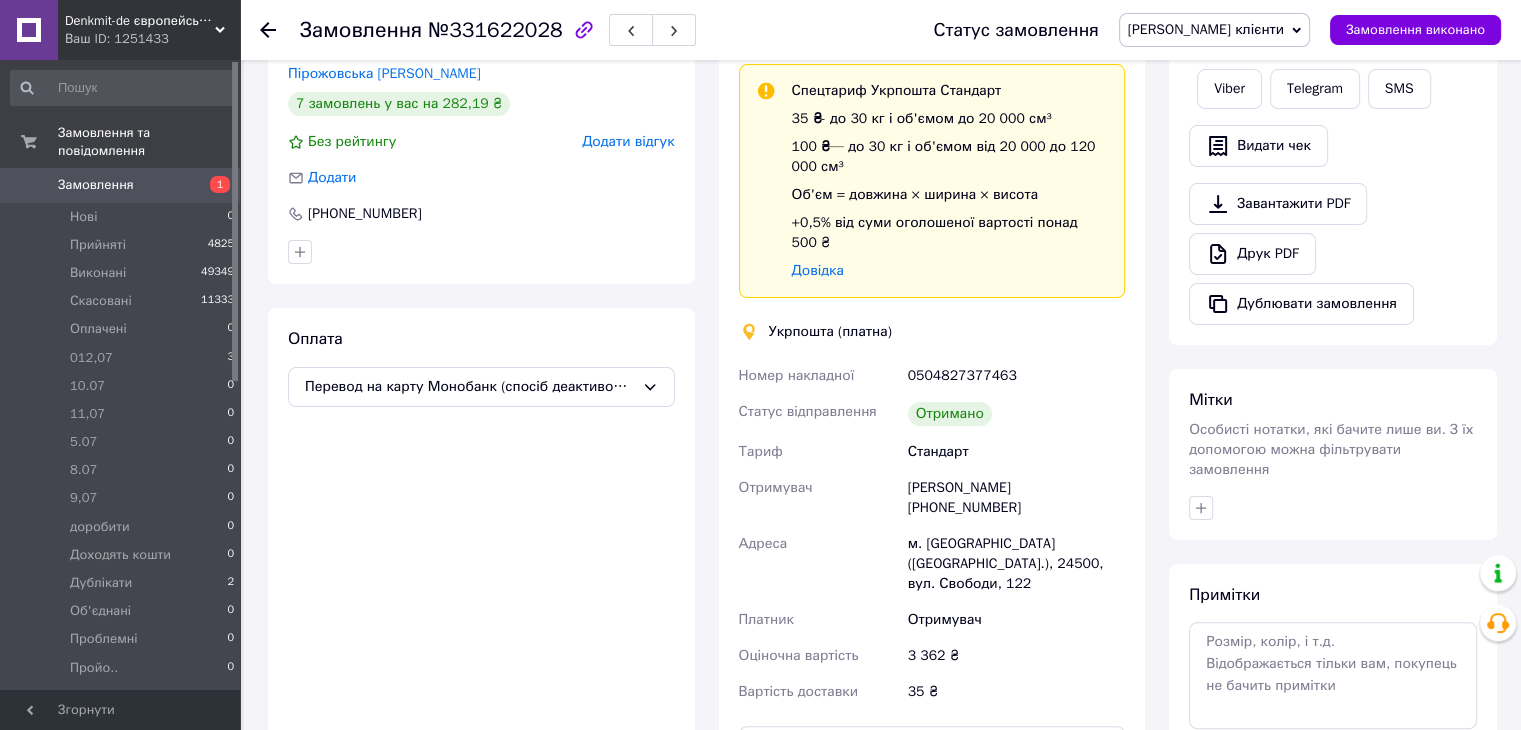 scroll, scrollTop: 327, scrollLeft: 0, axis: vertical 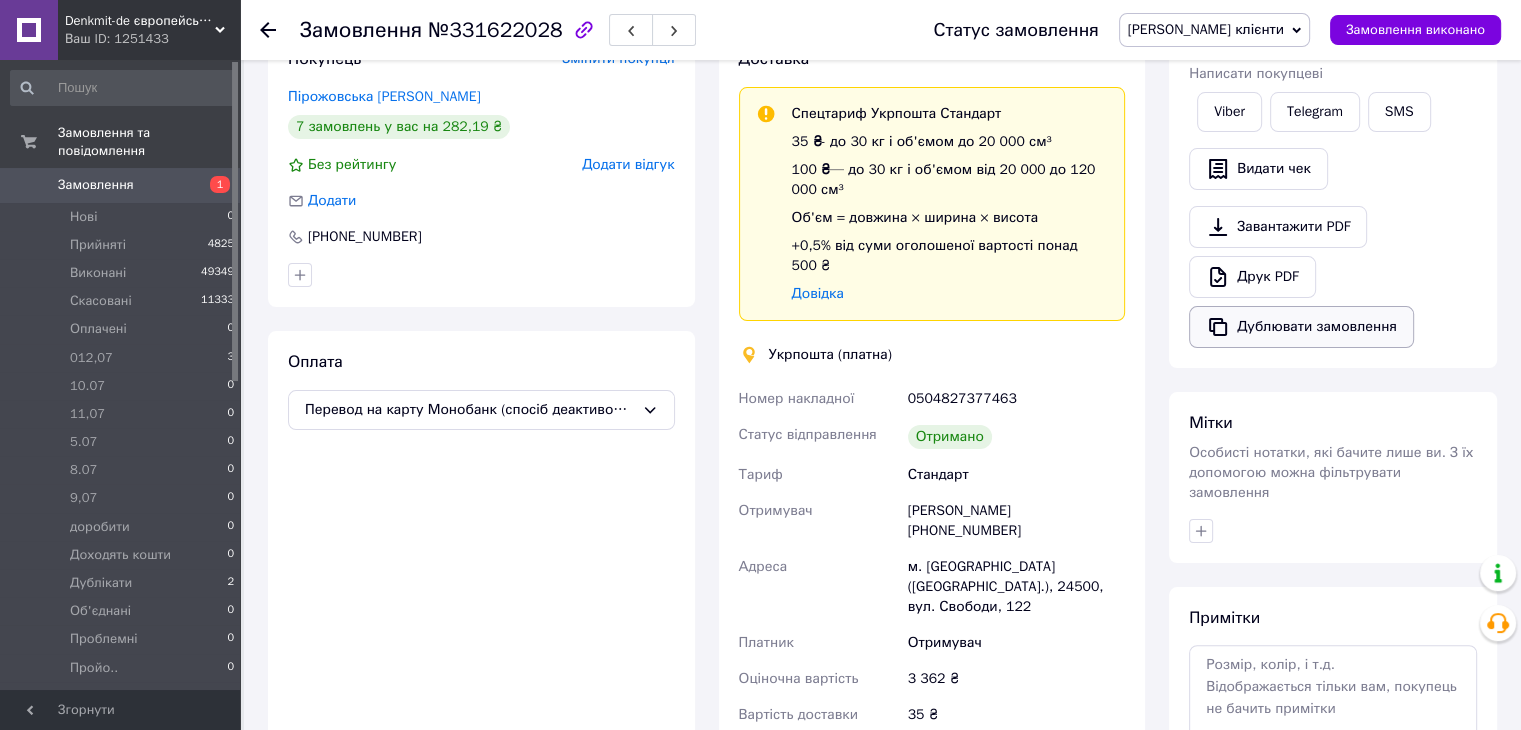 click on "Дублювати замовлення" at bounding box center (1301, 327) 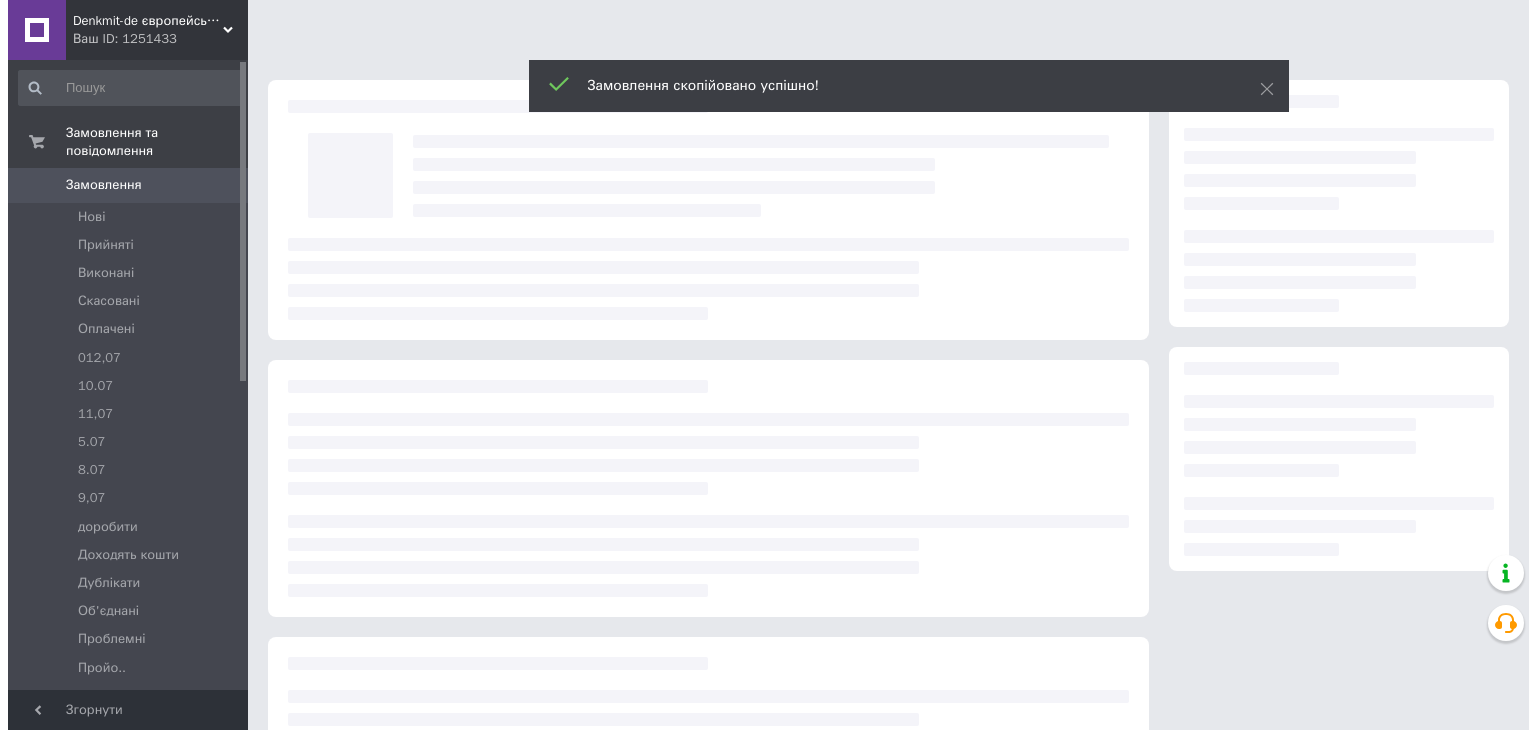 scroll, scrollTop: 0, scrollLeft: 0, axis: both 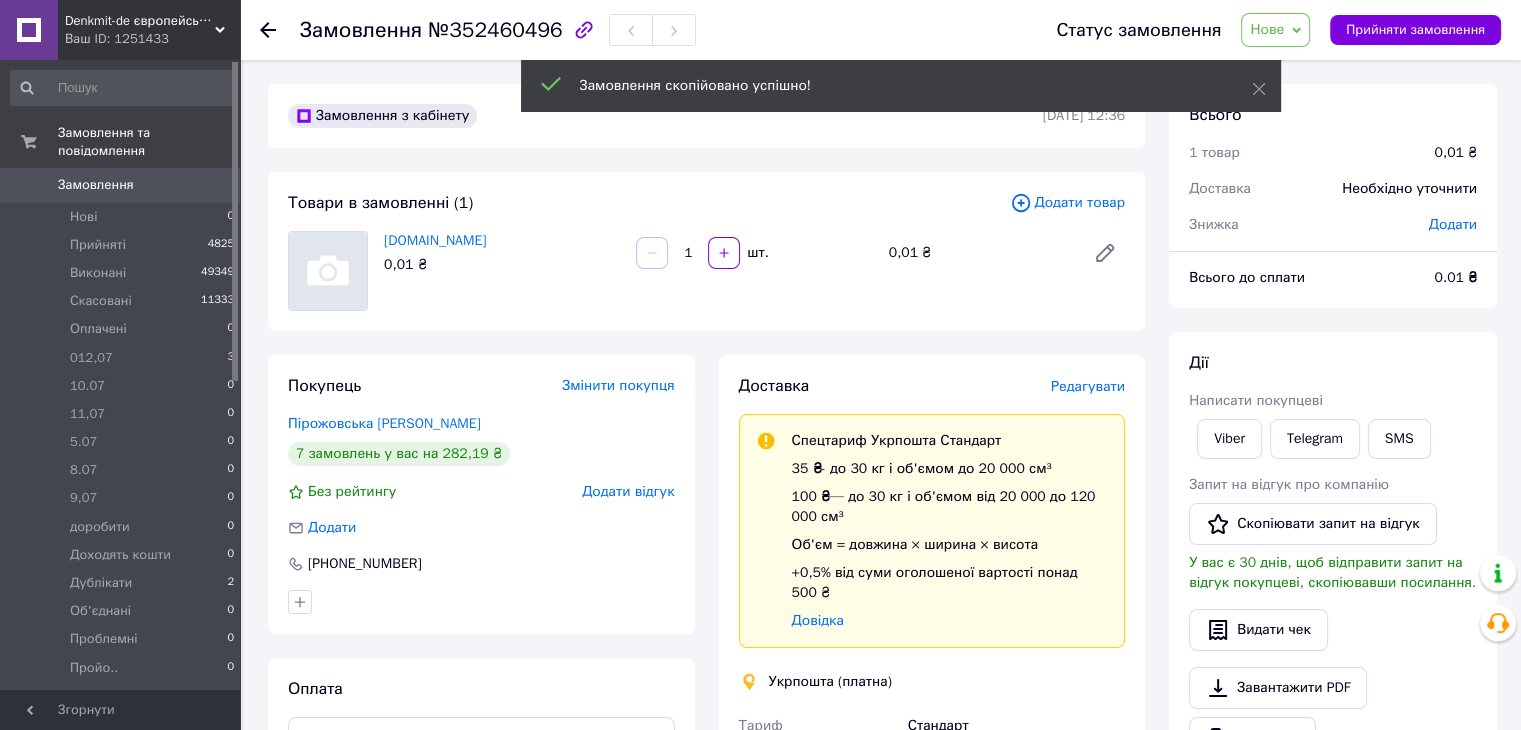 click on "Редагувати" at bounding box center (1088, 386) 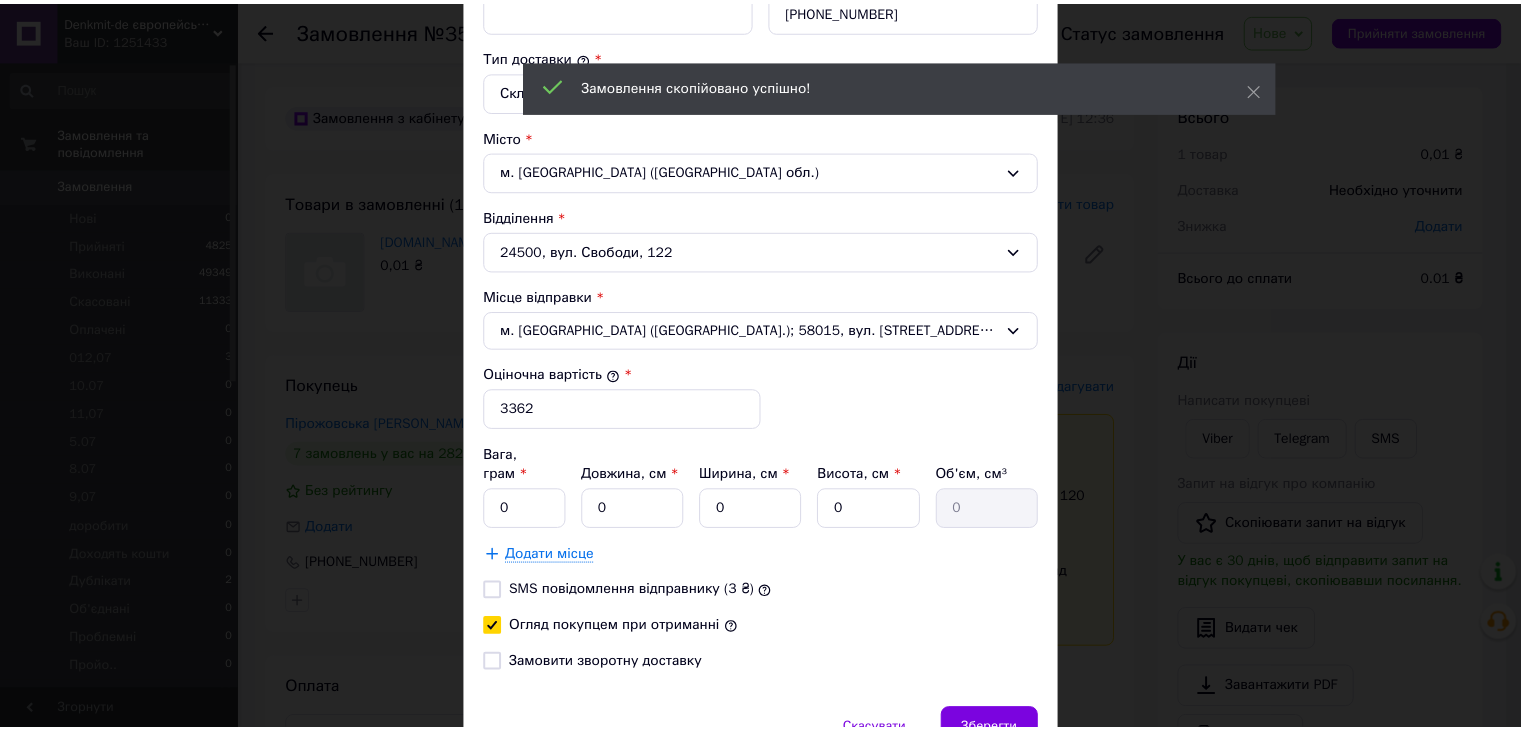 scroll, scrollTop: 588, scrollLeft: 0, axis: vertical 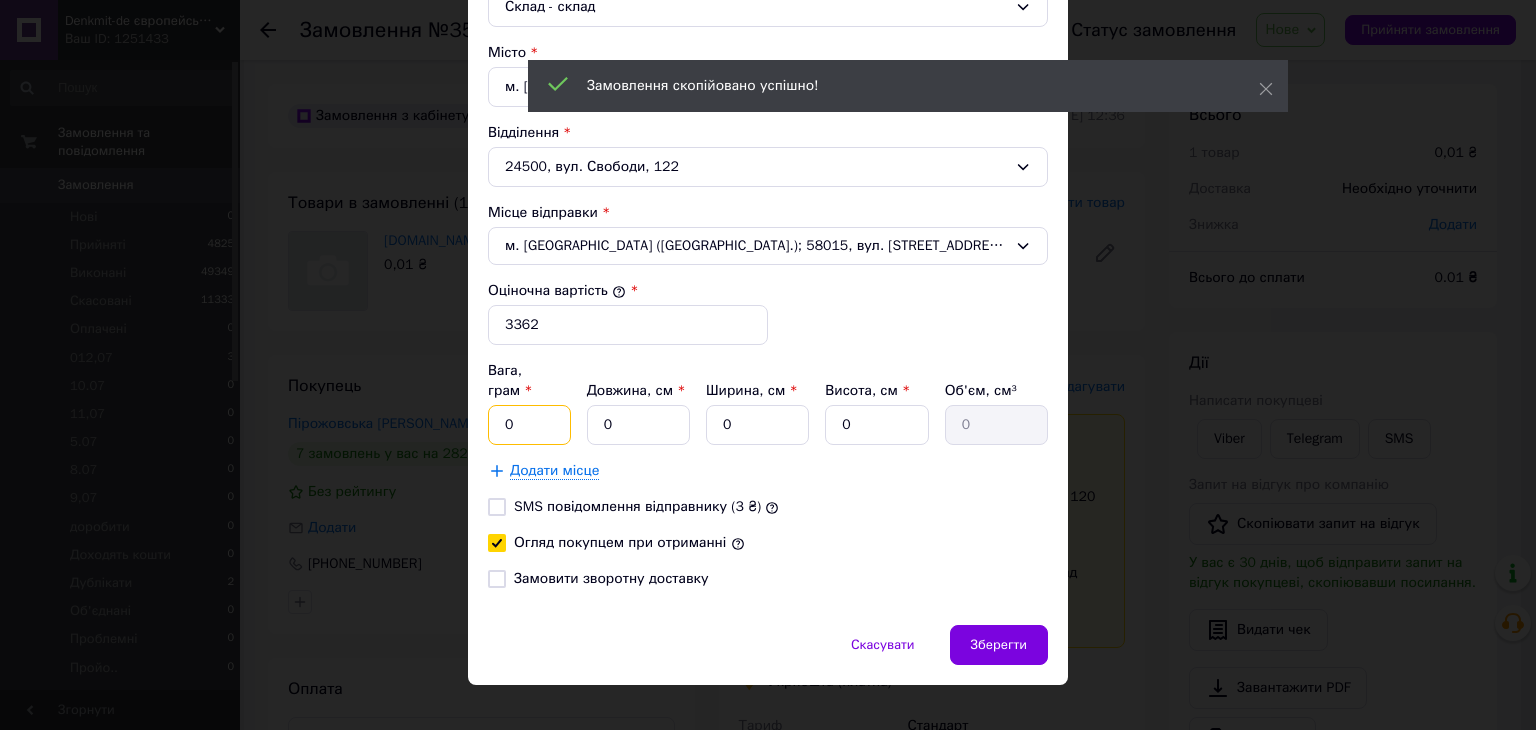 drag, startPoint x: 522, startPoint y: 401, endPoint x: 494, endPoint y: 405, distance: 28.284271 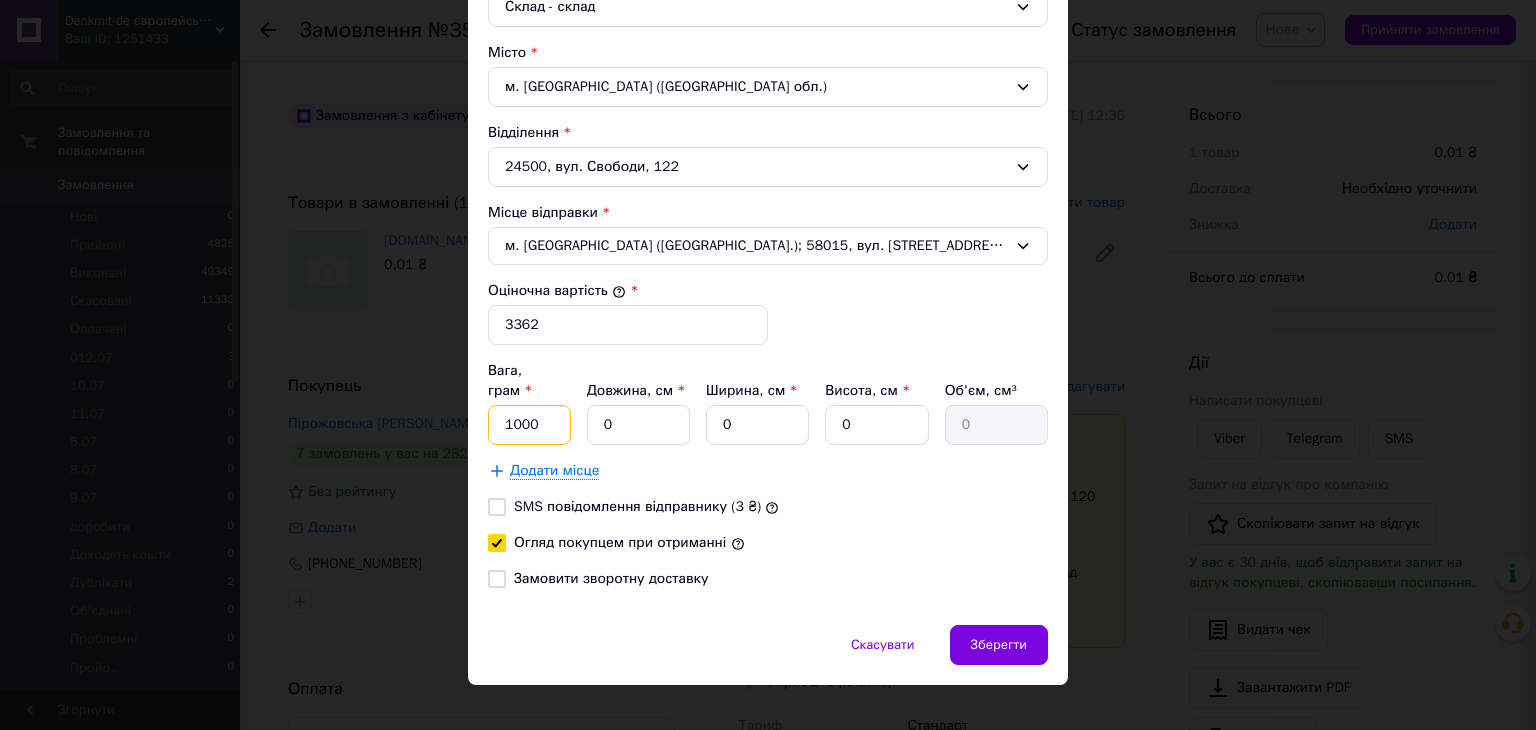 type on "10000" 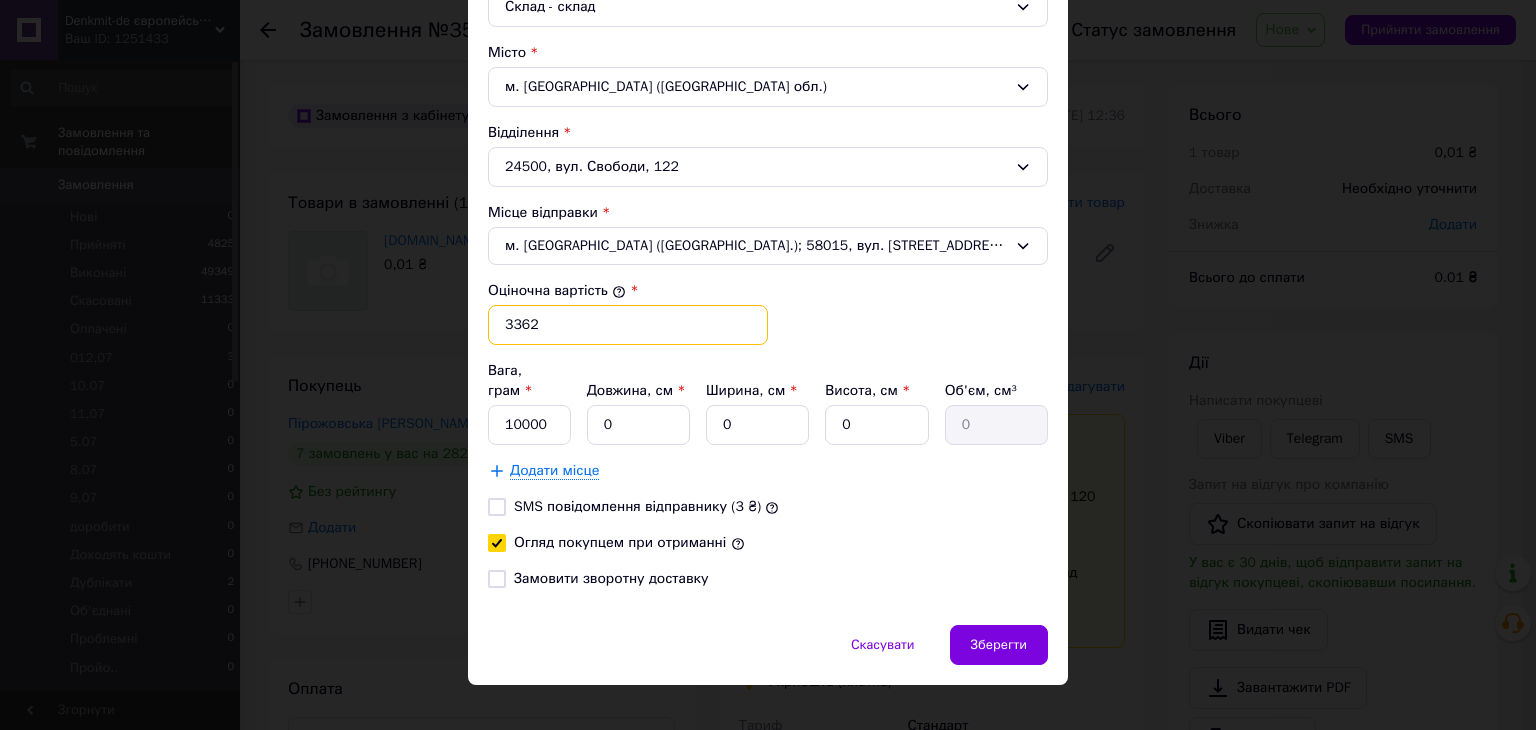 drag, startPoint x: 540, startPoint y: 324, endPoint x: 501, endPoint y: 325, distance: 39.012817 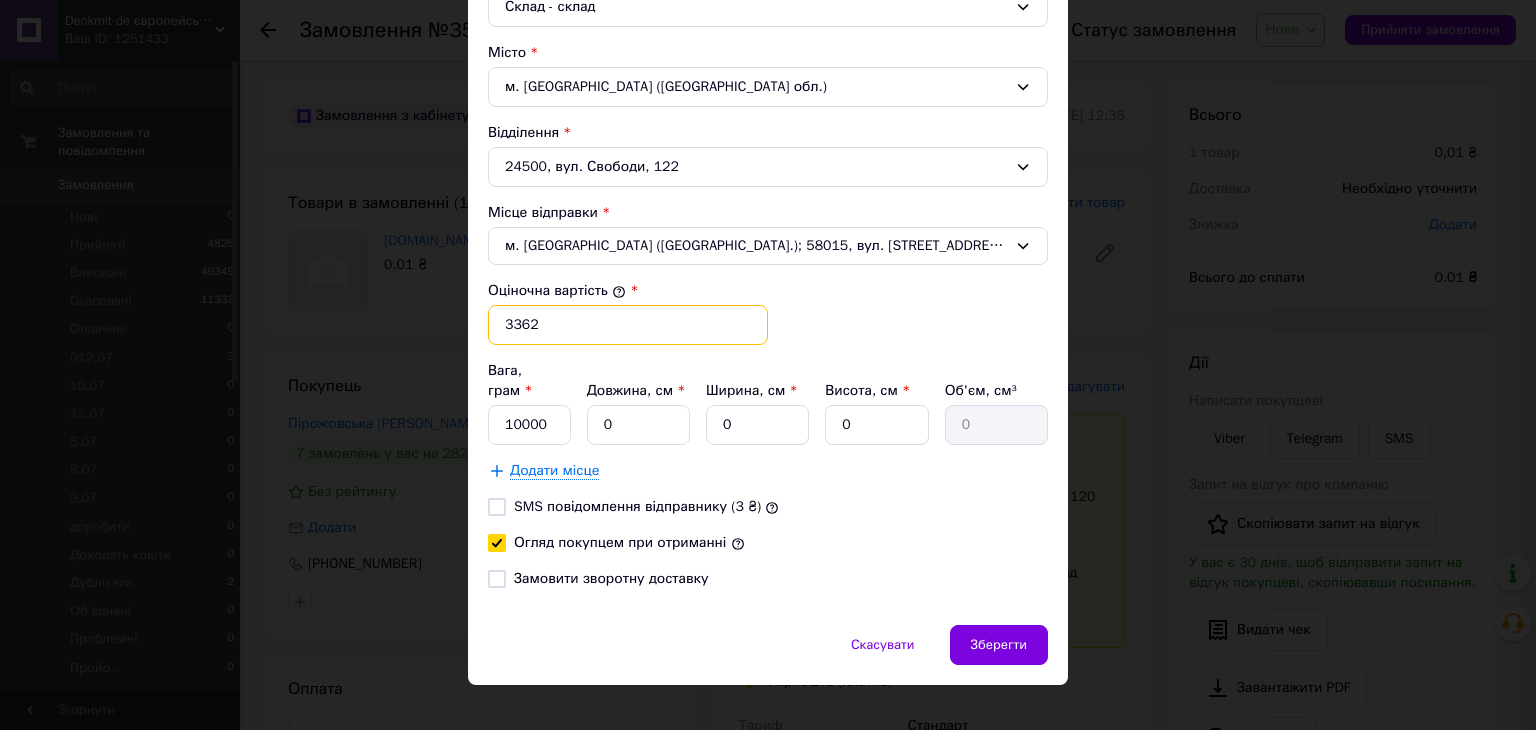 click on "3362" at bounding box center [628, 325] 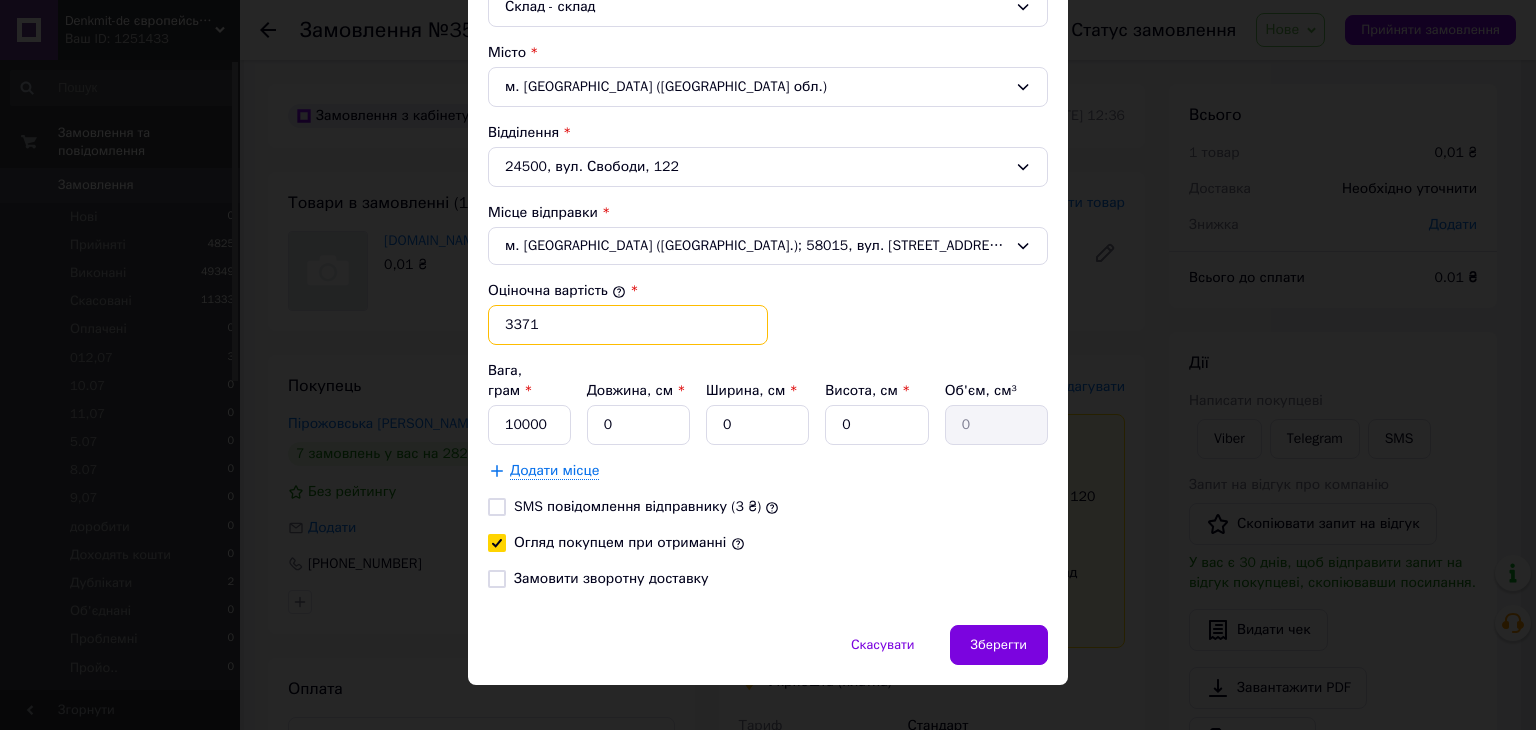 type on "3371" 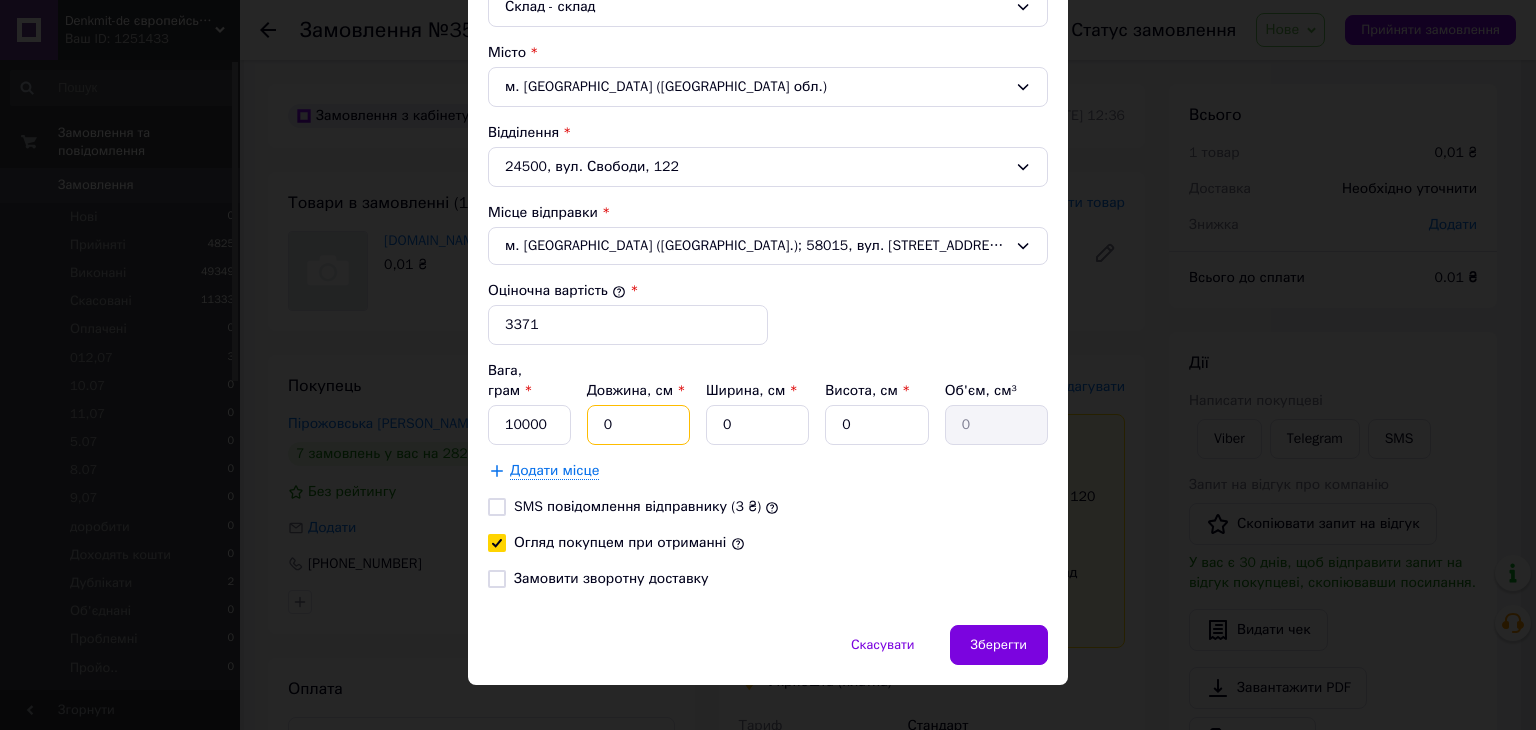 drag, startPoint x: 620, startPoint y: 406, endPoint x: 604, endPoint y: 405, distance: 16.03122 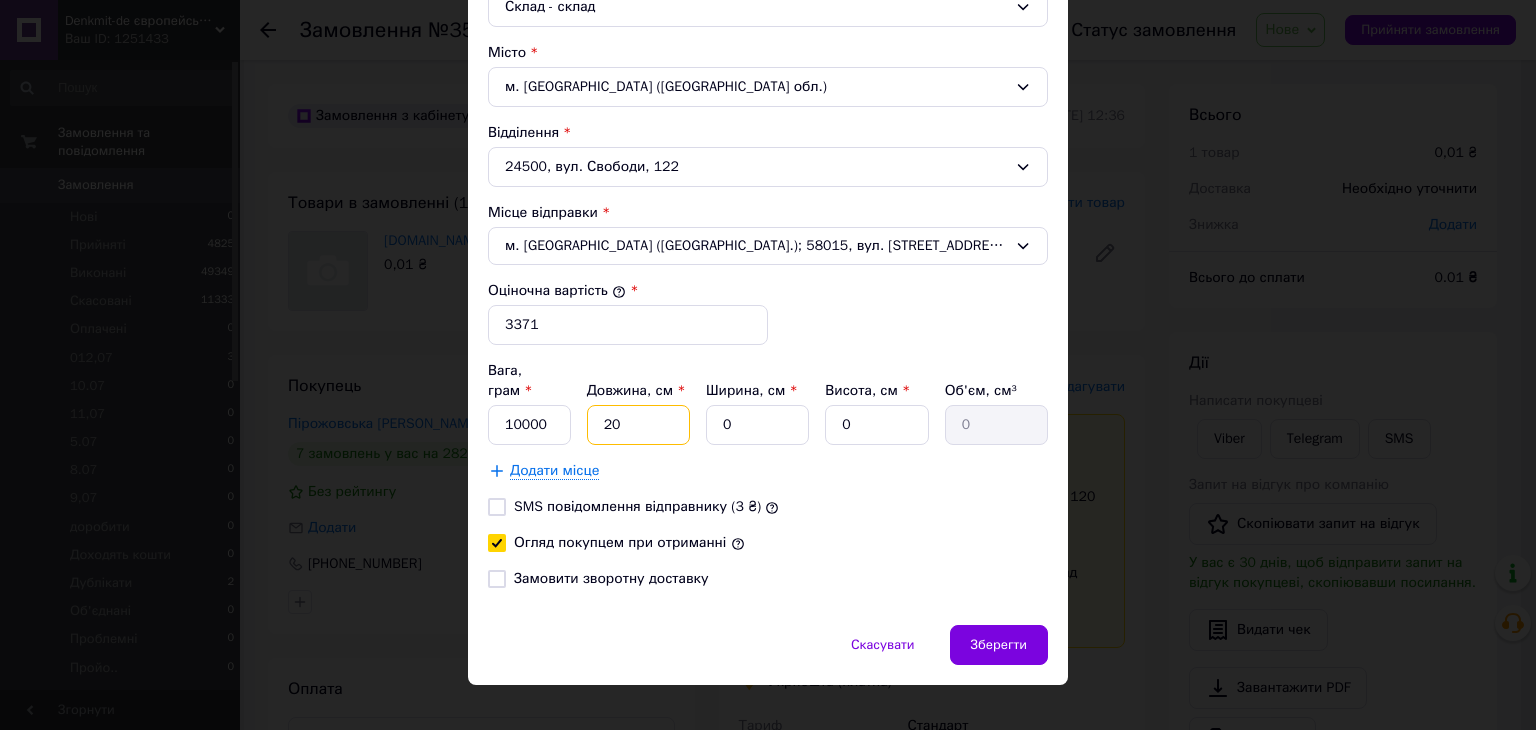 type on "20" 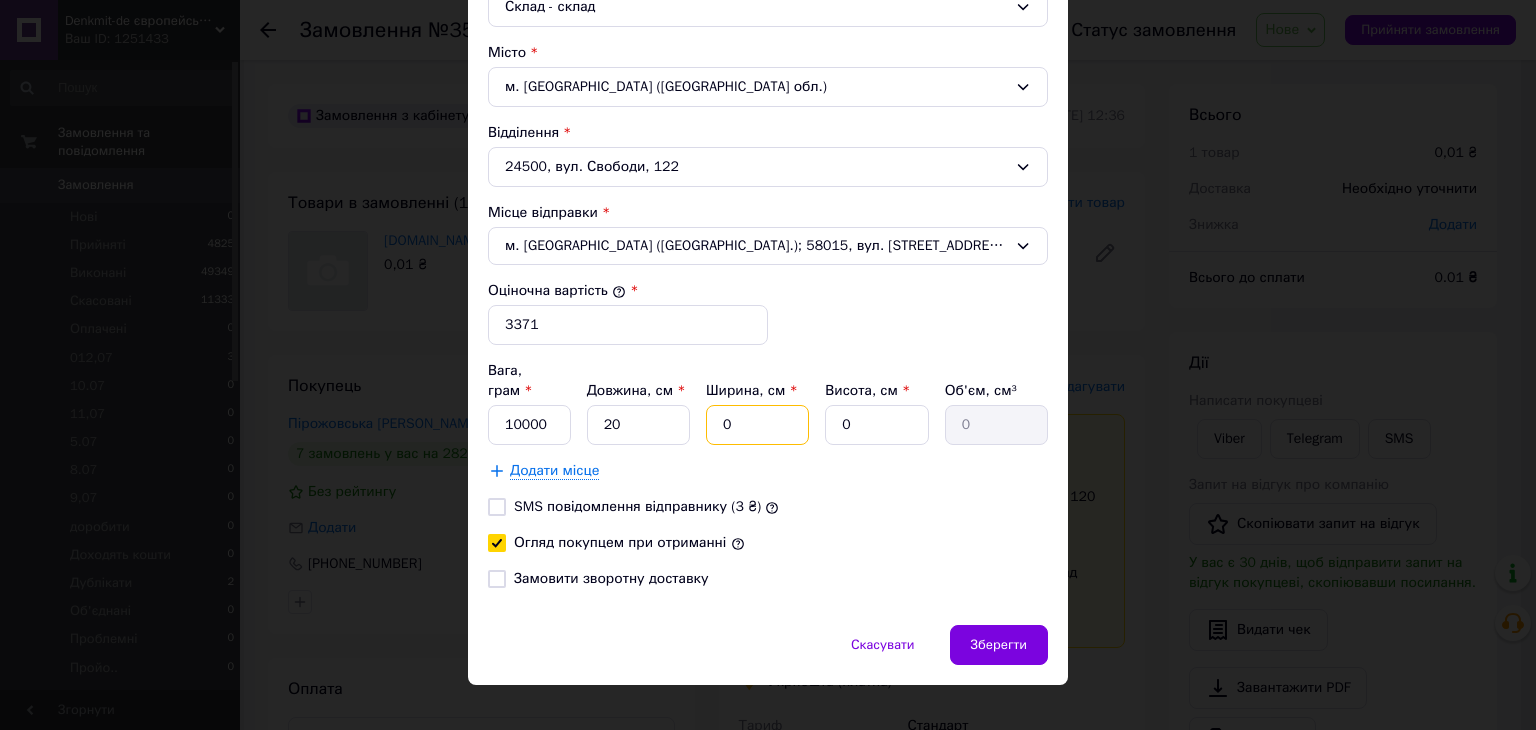 click on "0" at bounding box center (757, 425) 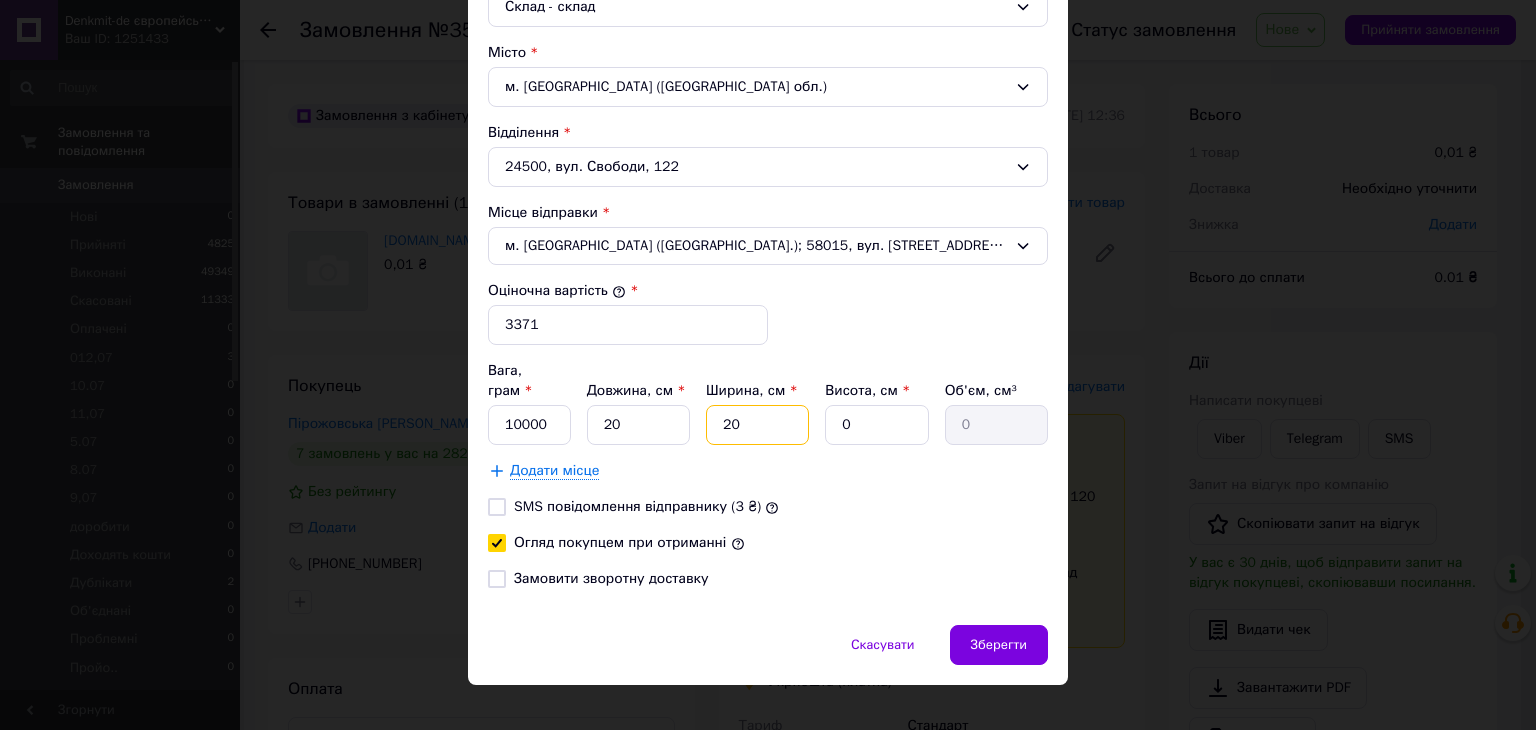 type on "20" 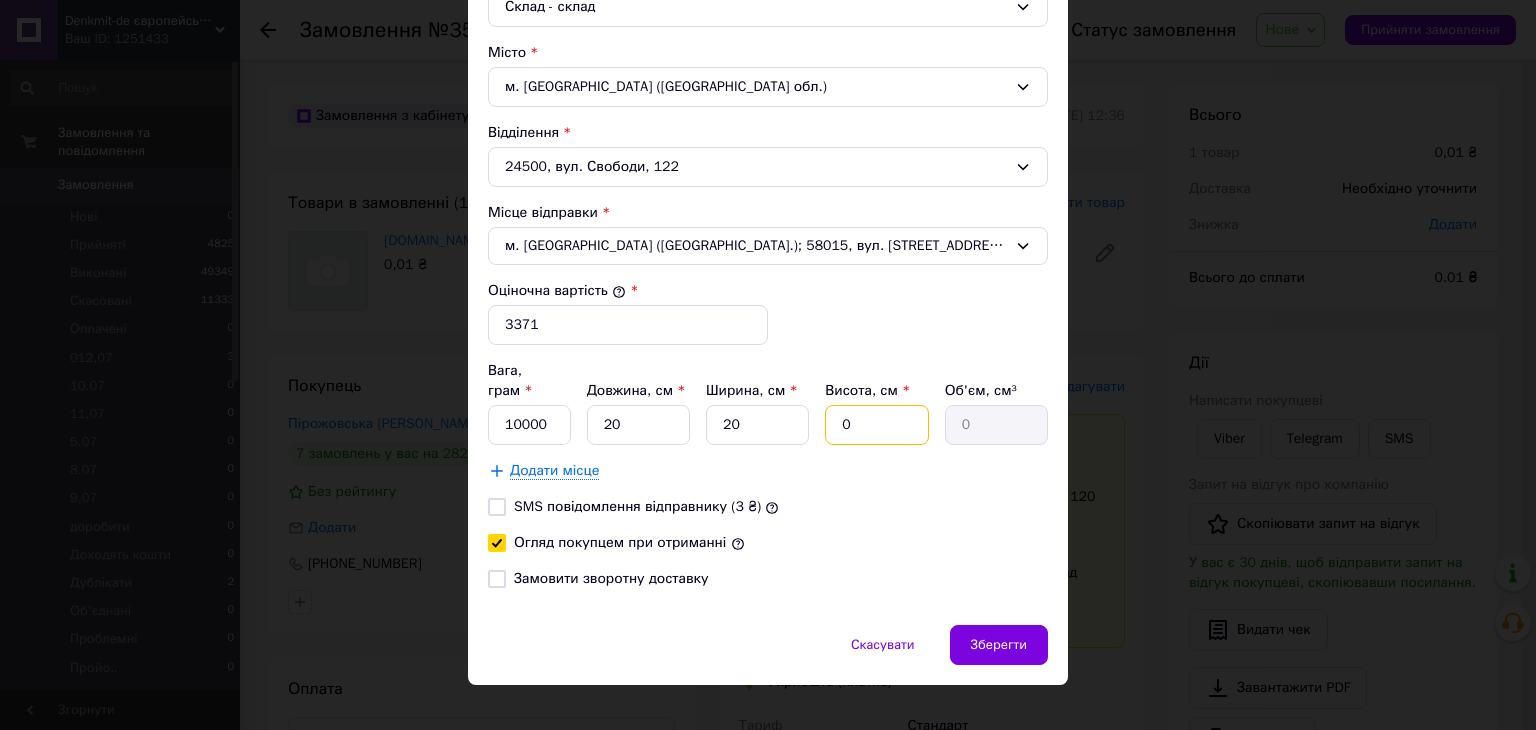 click on "0" at bounding box center (876, 425) 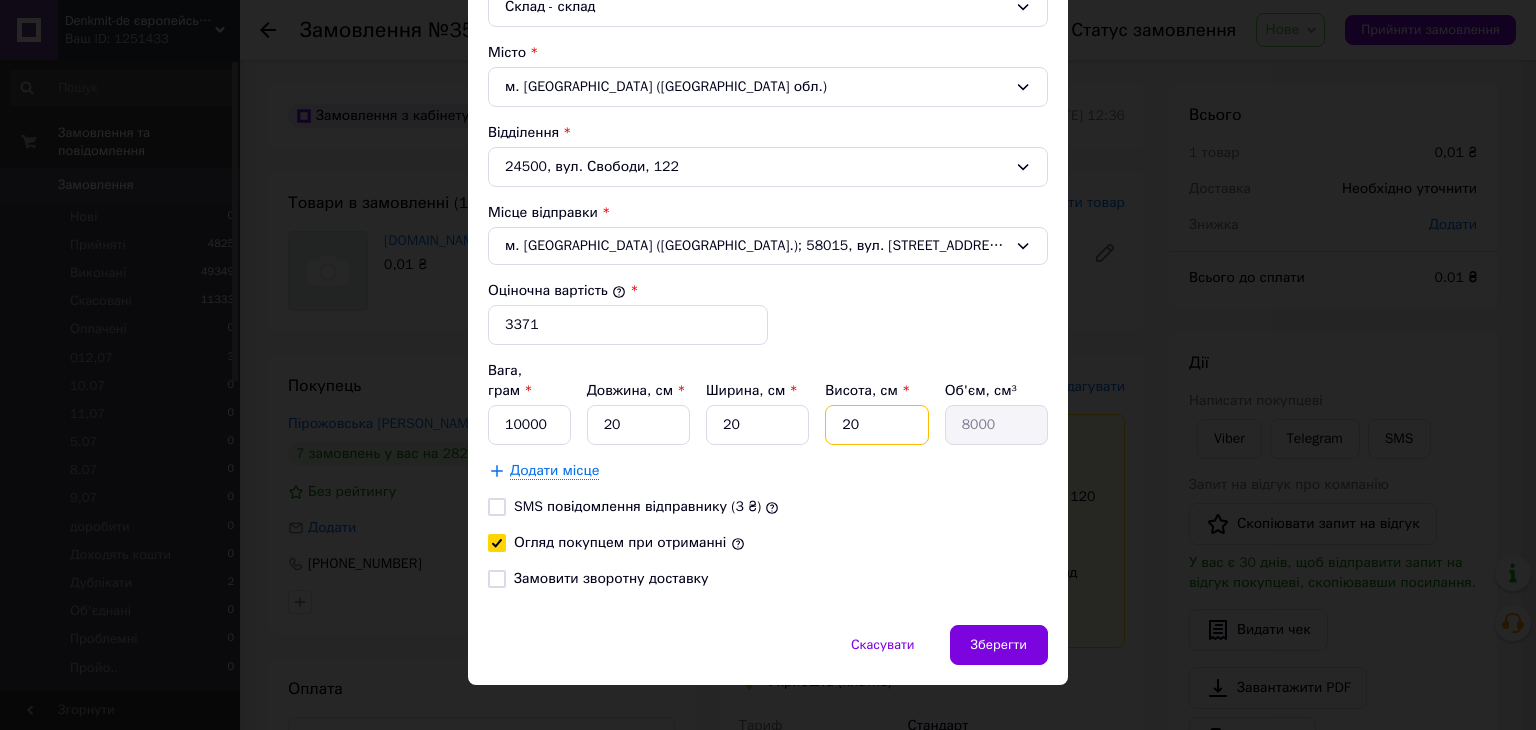 type on "20" 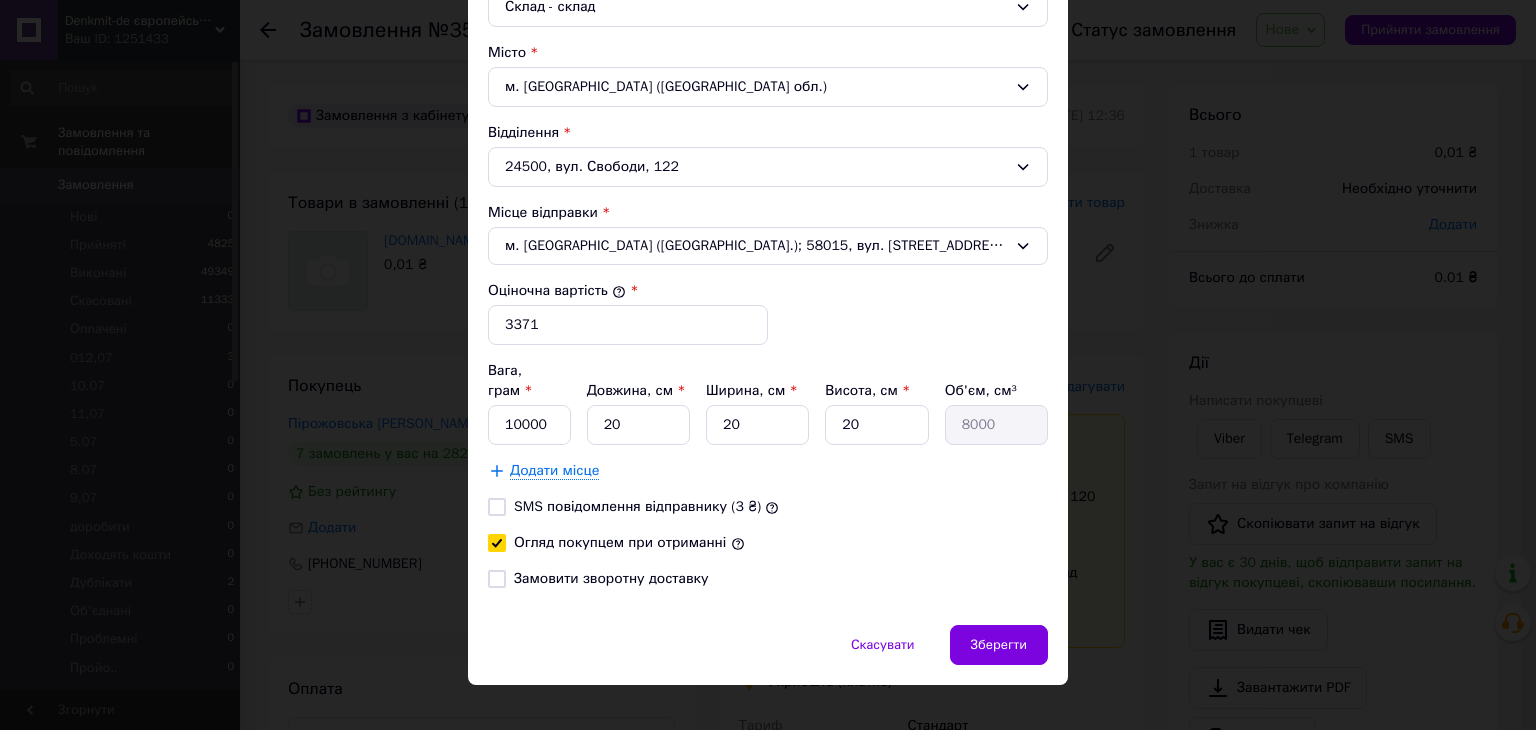 click on "Тариф     * Стандарт Платник   * Отримувач Прізвище отримувача   * Пірожовська Ім'я отримувача   * Ірина По батькові отримувача Телефон отримувача   * +380982870378 Тип доставки     * Склад - склад Місто м. Ямпіль (Вінницька обл.) Відділення 24500, вул. Свободи, 122 Місце відправки   * м. Чернівці (Чернівецька обл.); 58015, вул. Калинівська, 13В Оціночна вартість     * 3371 Вага, грам   * 10000 Довжина, см   * 20 Ширина, см   * 20 Висота, см   * 20 Об'єм, см³ 8000 Додати місце SMS повідомлення відправнику (3 ₴)   Огляд покупцем при отриманні   Замовити зворотну доставку" at bounding box center [768, 124] 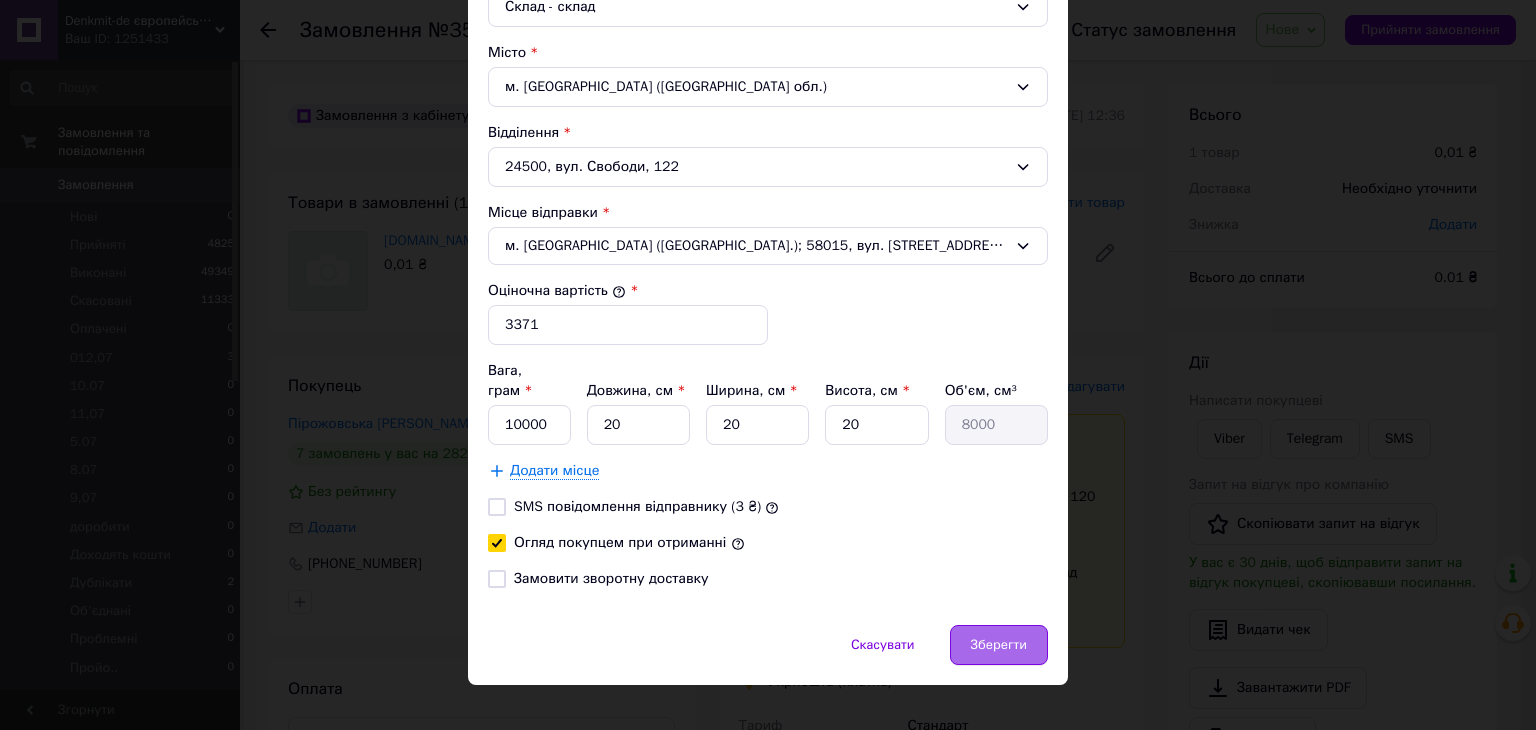 click on "Зберегти" at bounding box center [999, 645] 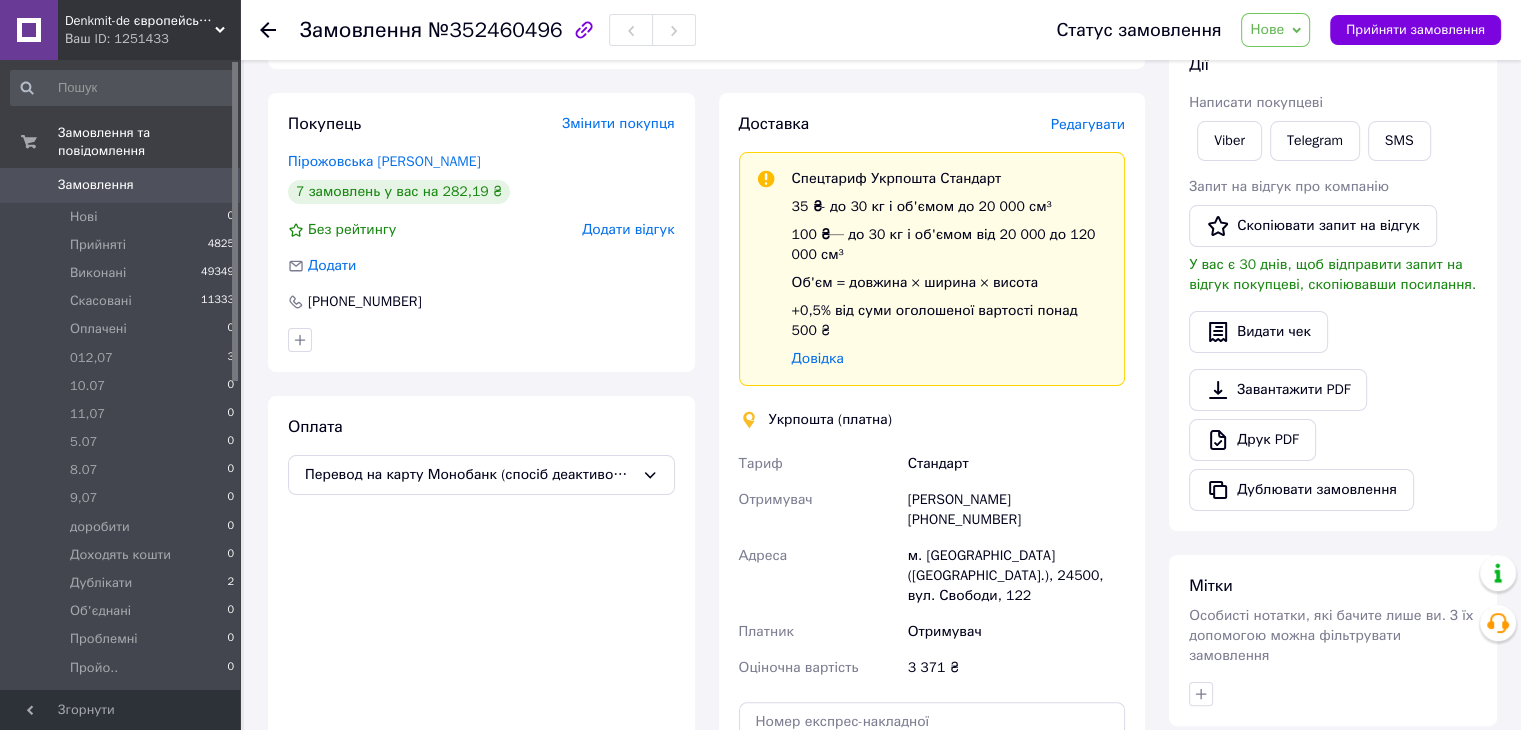 scroll, scrollTop: 400, scrollLeft: 0, axis: vertical 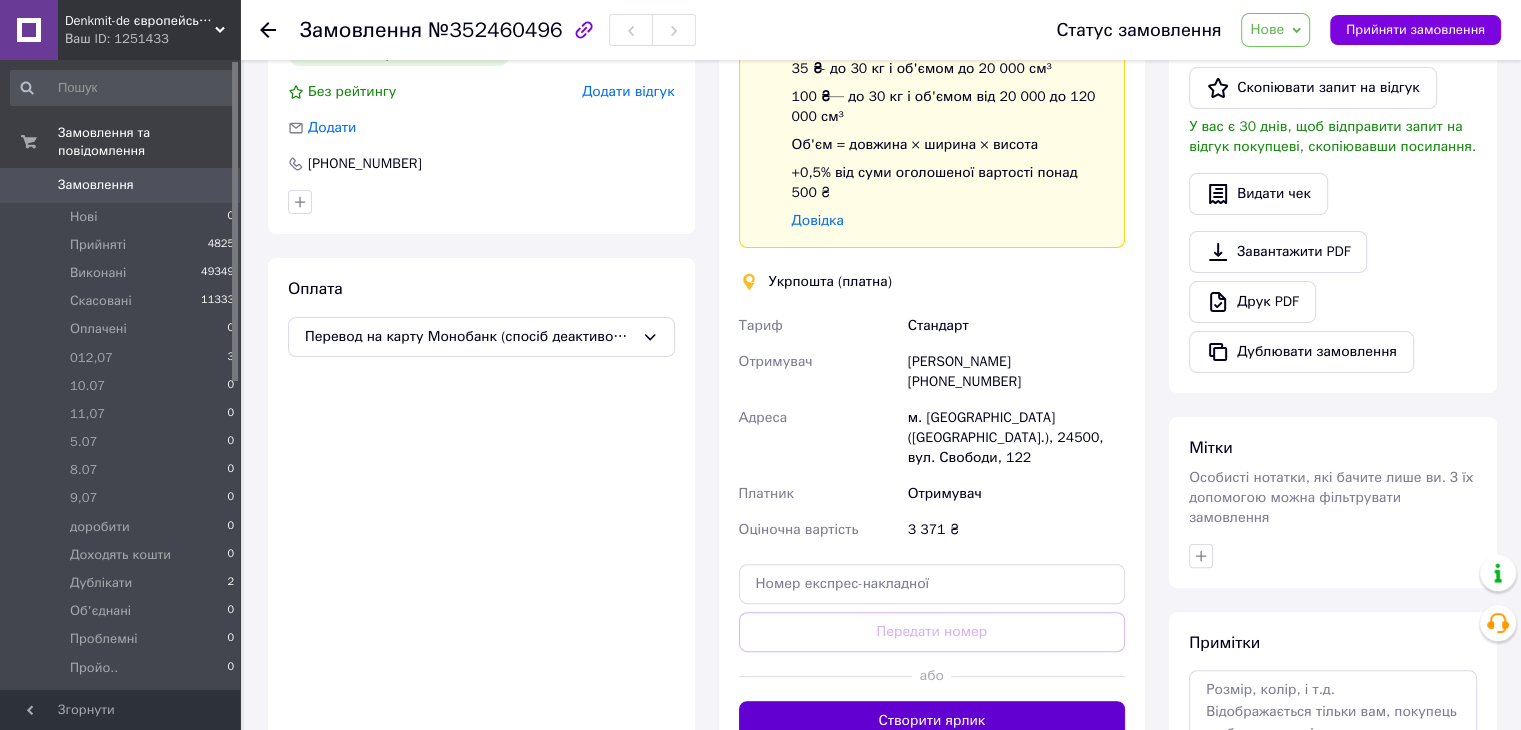 click on "Створити ярлик" at bounding box center (932, 721) 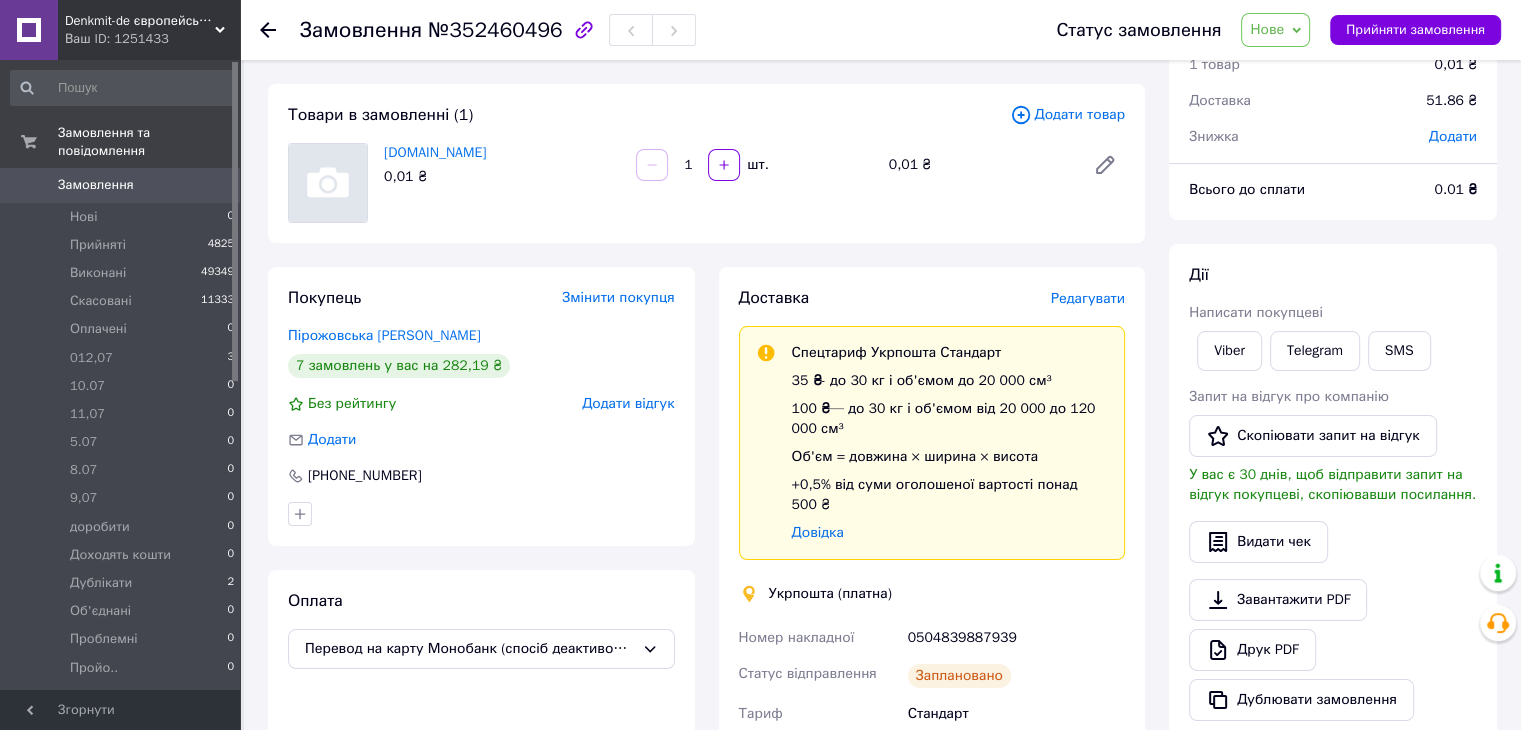 scroll, scrollTop: 200, scrollLeft: 0, axis: vertical 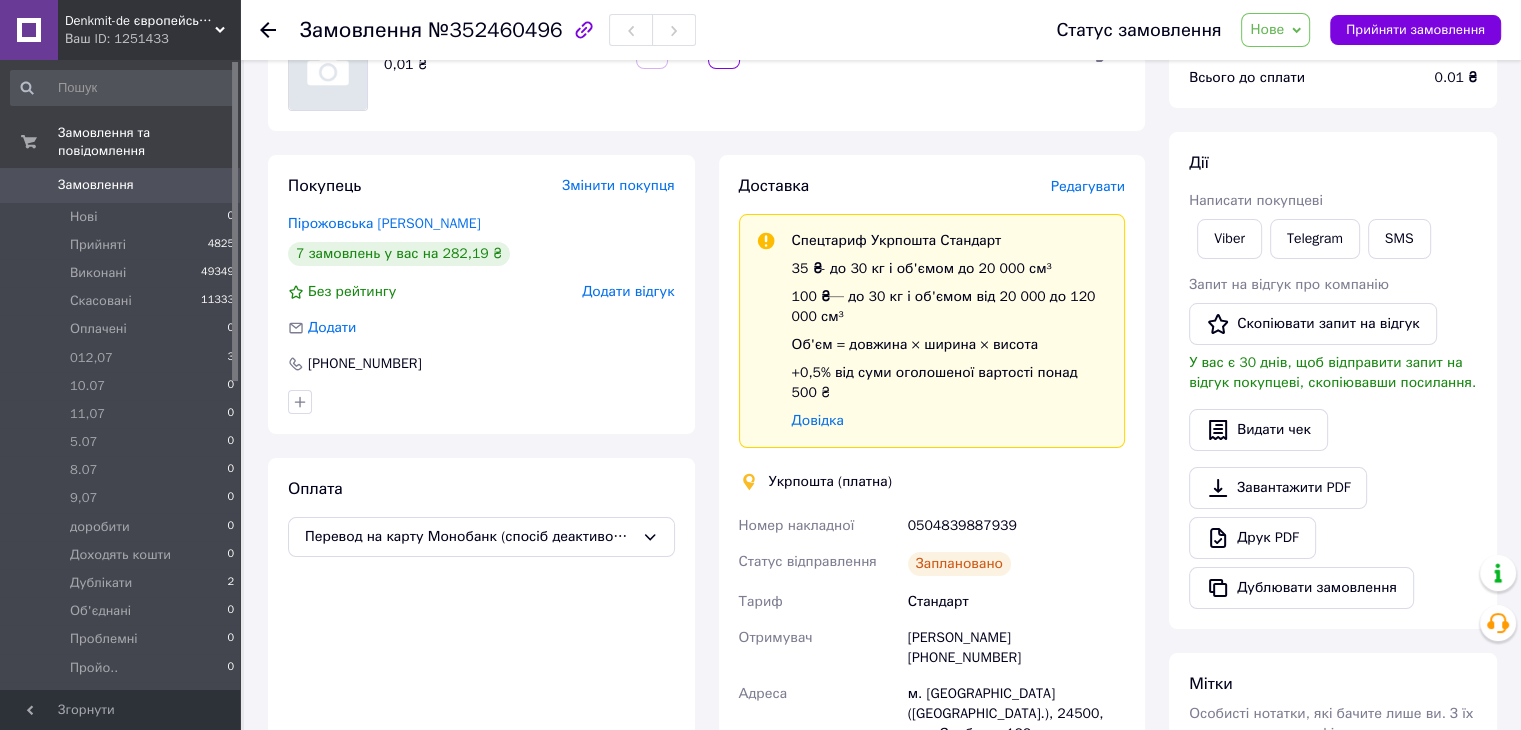 click on "Нове" at bounding box center (1275, 30) 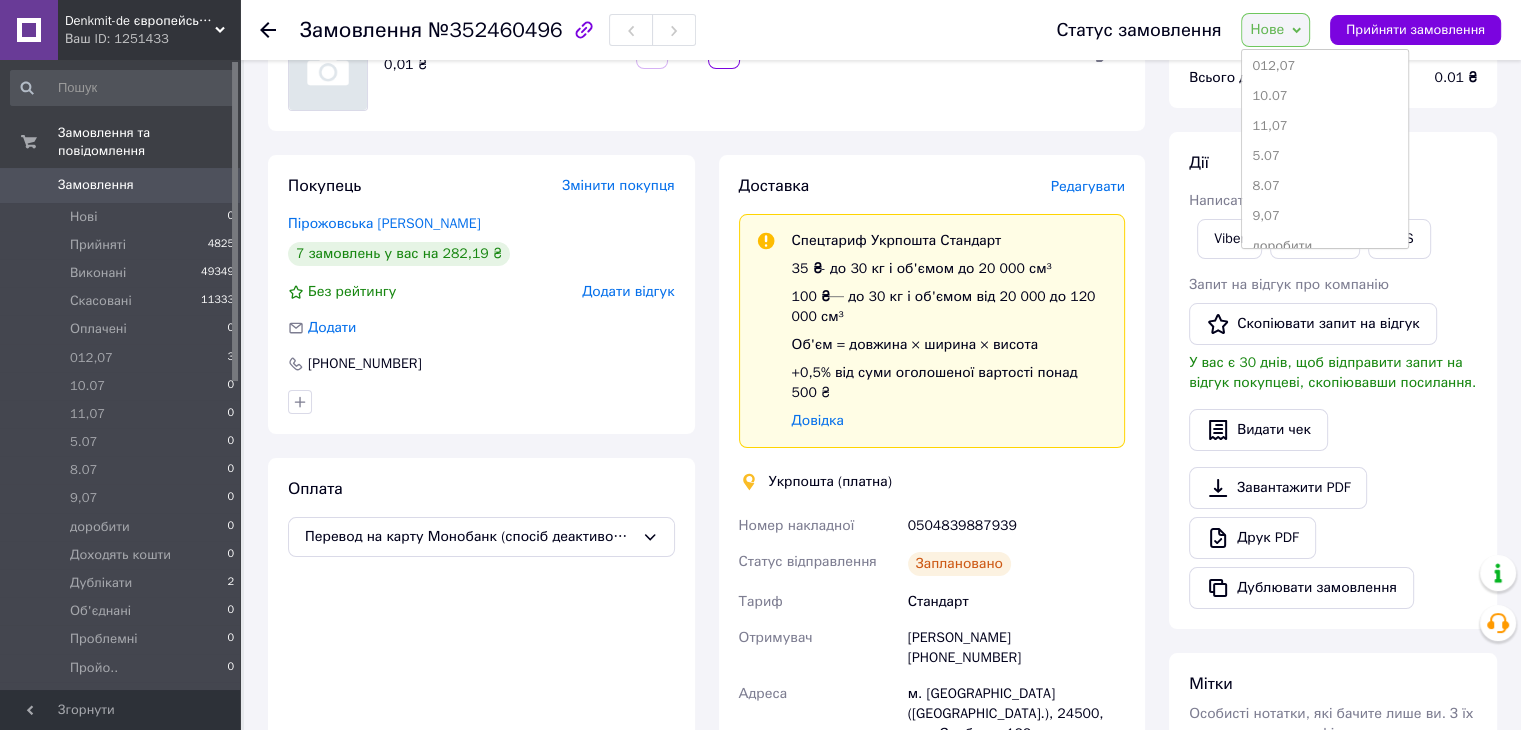 scroll, scrollTop: 352, scrollLeft: 0, axis: vertical 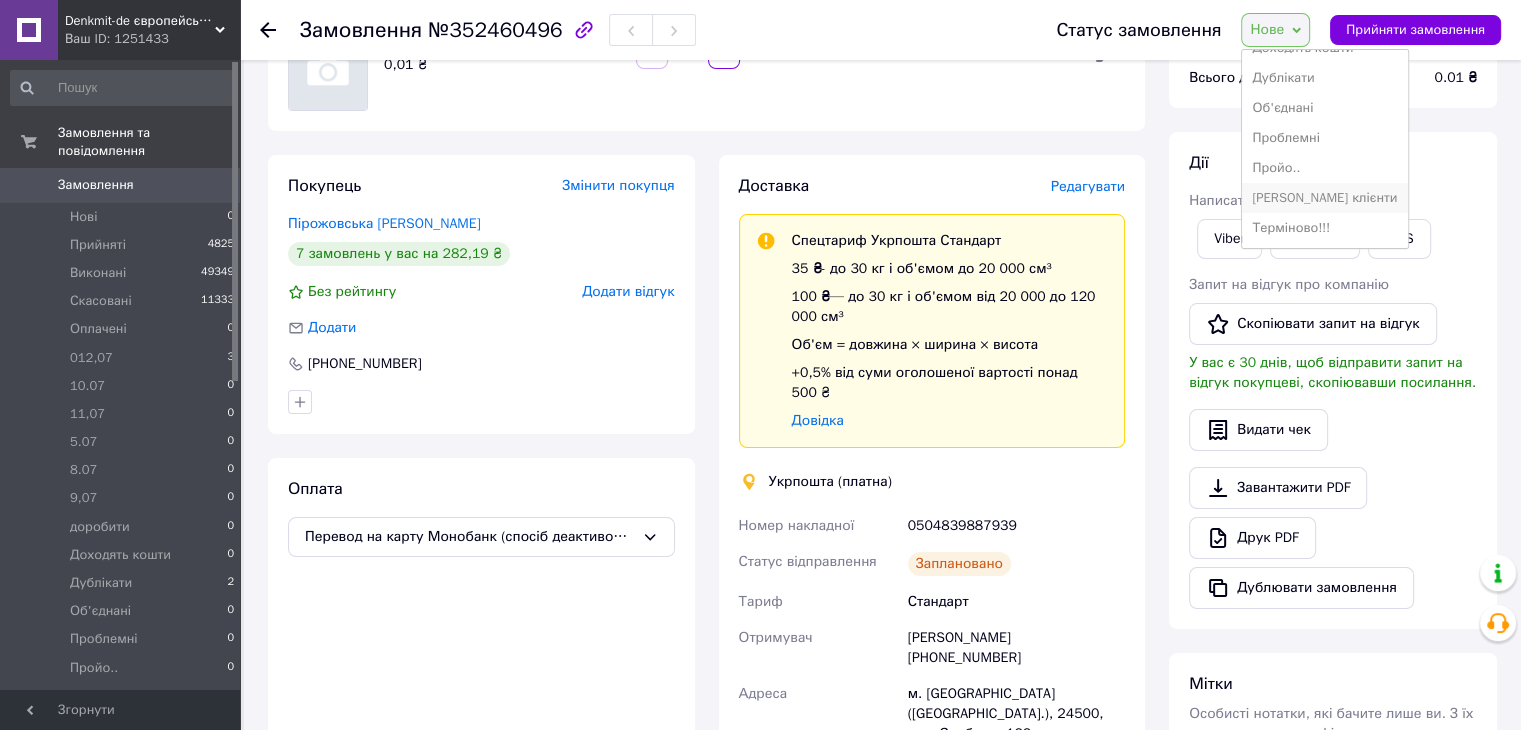 click on "[PERSON_NAME] клієнти" at bounding box center [1324, 198] 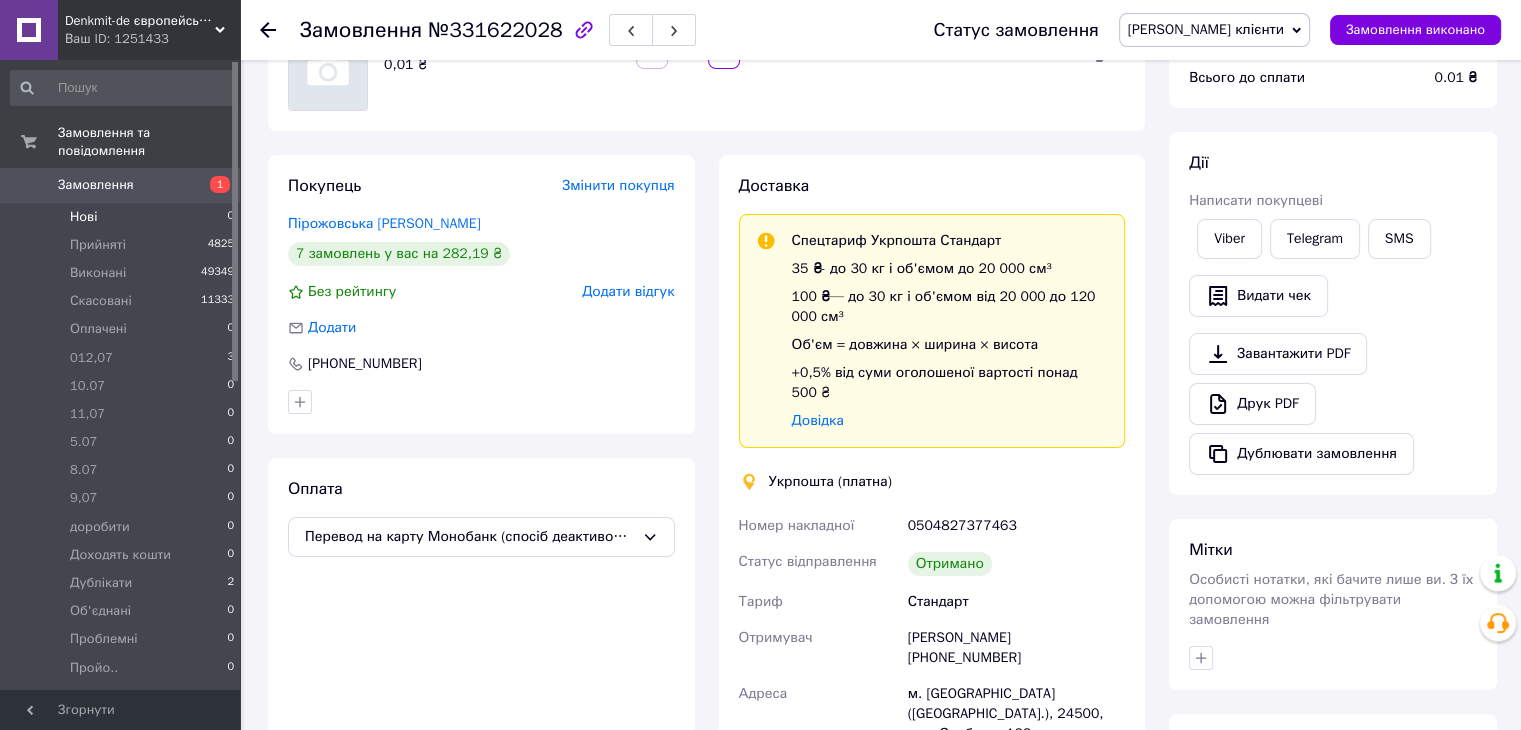 scroll, scrollTop: 0, scrollLeft: 0, axis: both 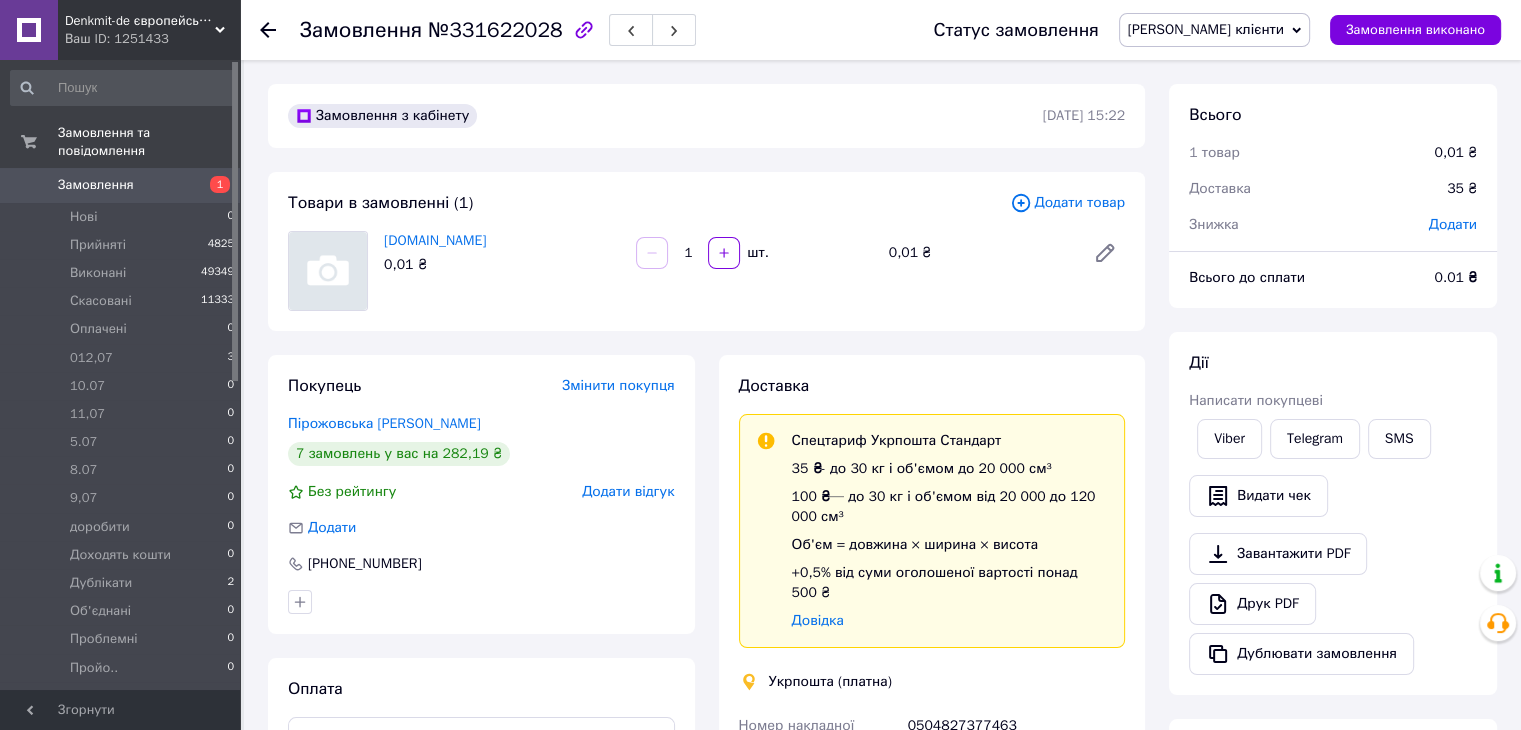 click on "Замовлення" at bounding box center [96, 185] 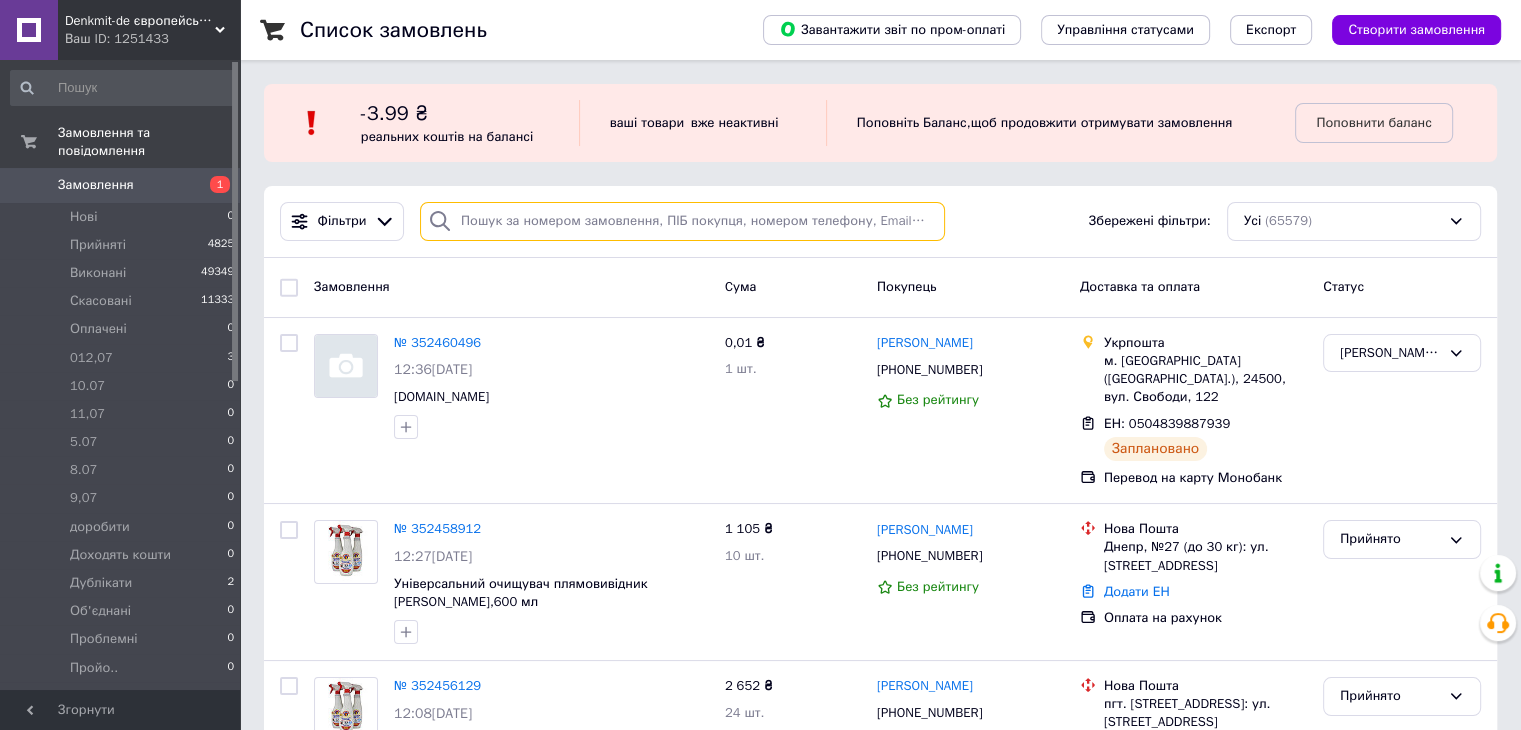 click at bounding box center (682, 221) 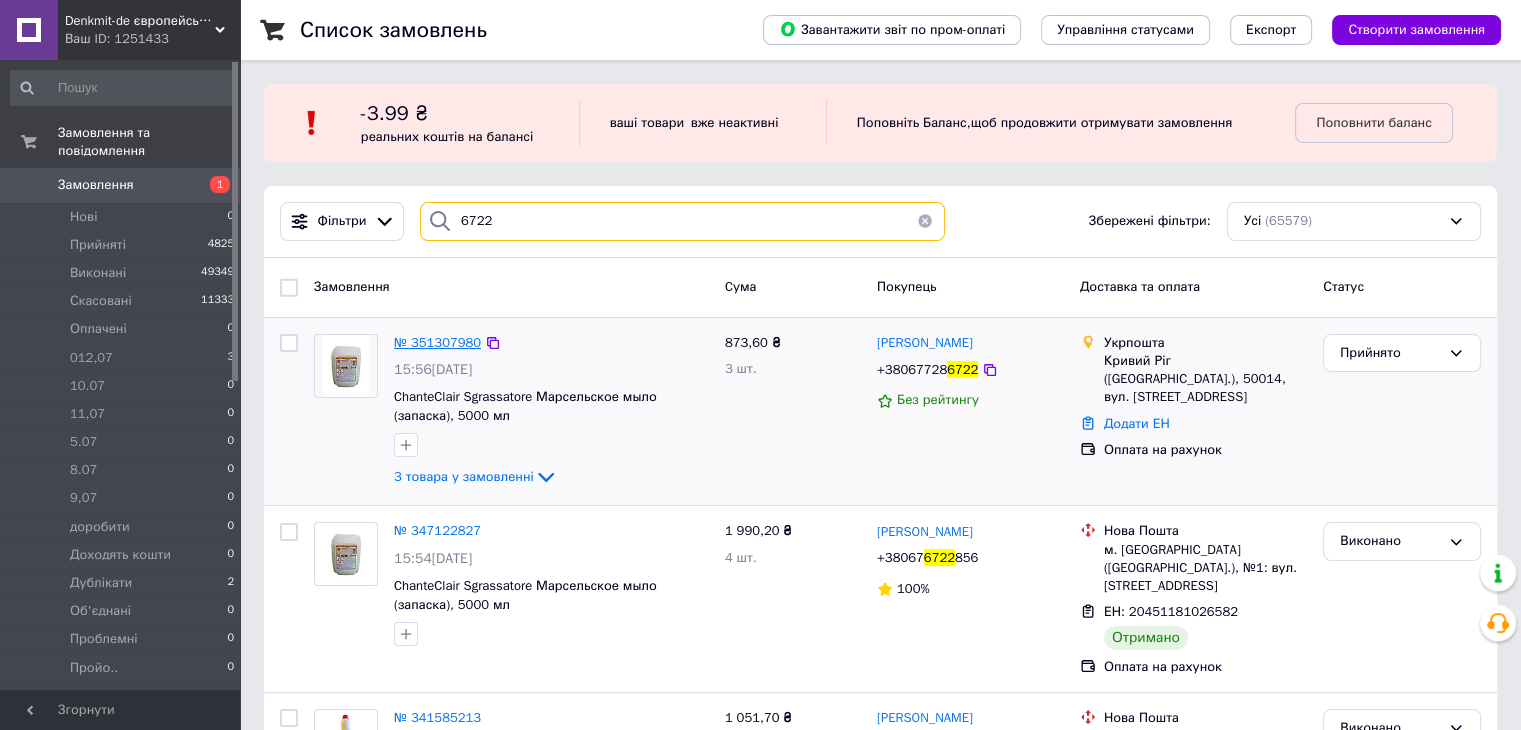 type on "6722" 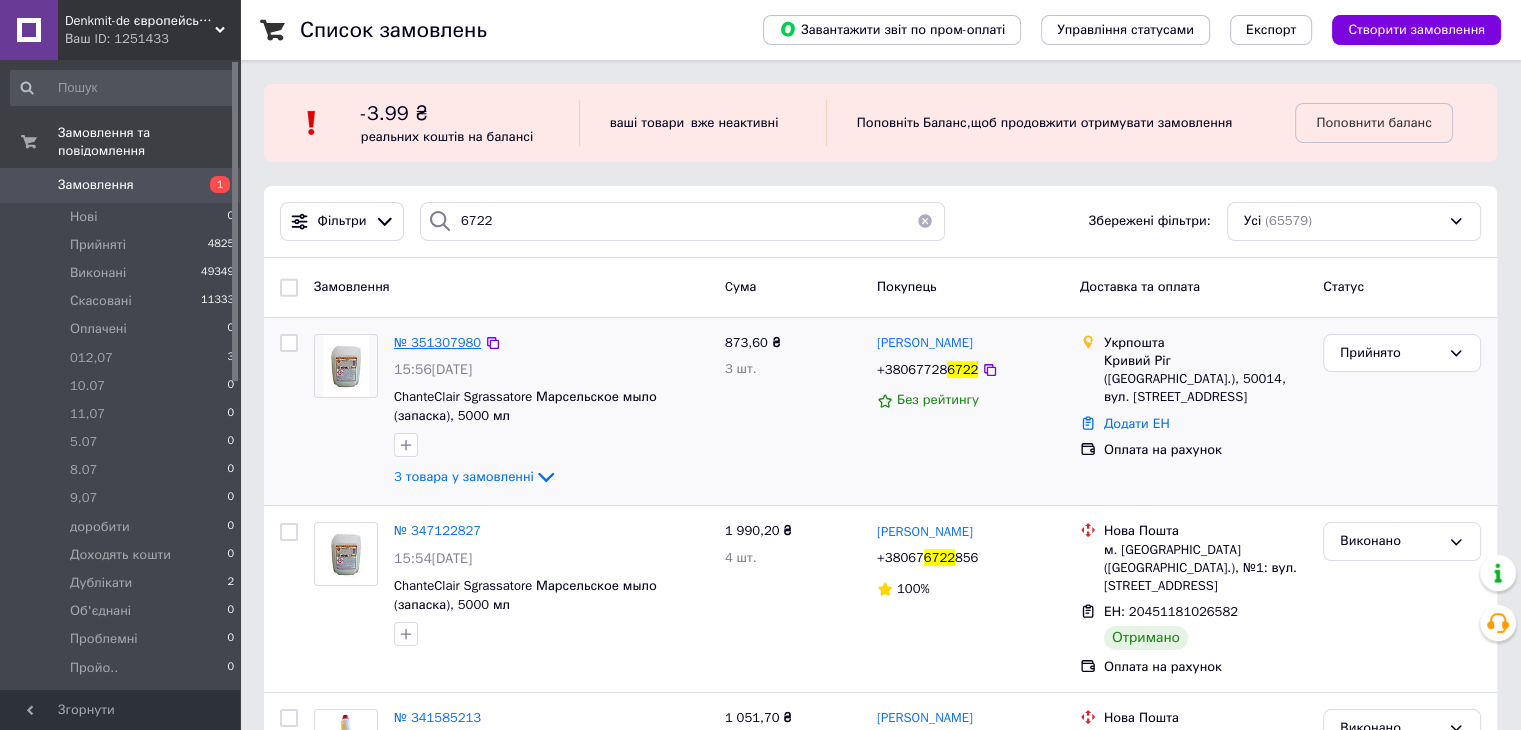 click on "№ 351307980" at bounding box center [437, 342] 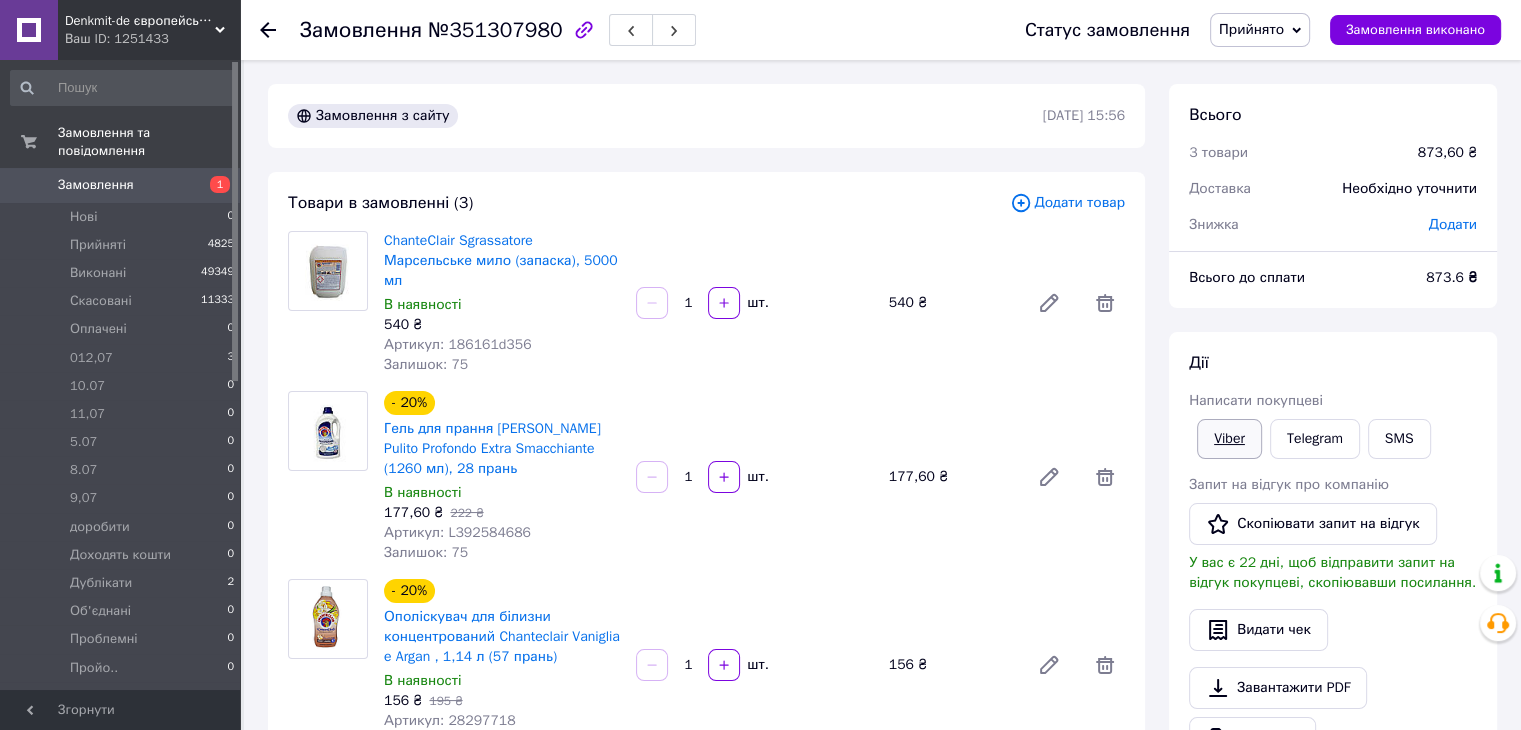 click on "Viber" at bounding box center [1229, 439] 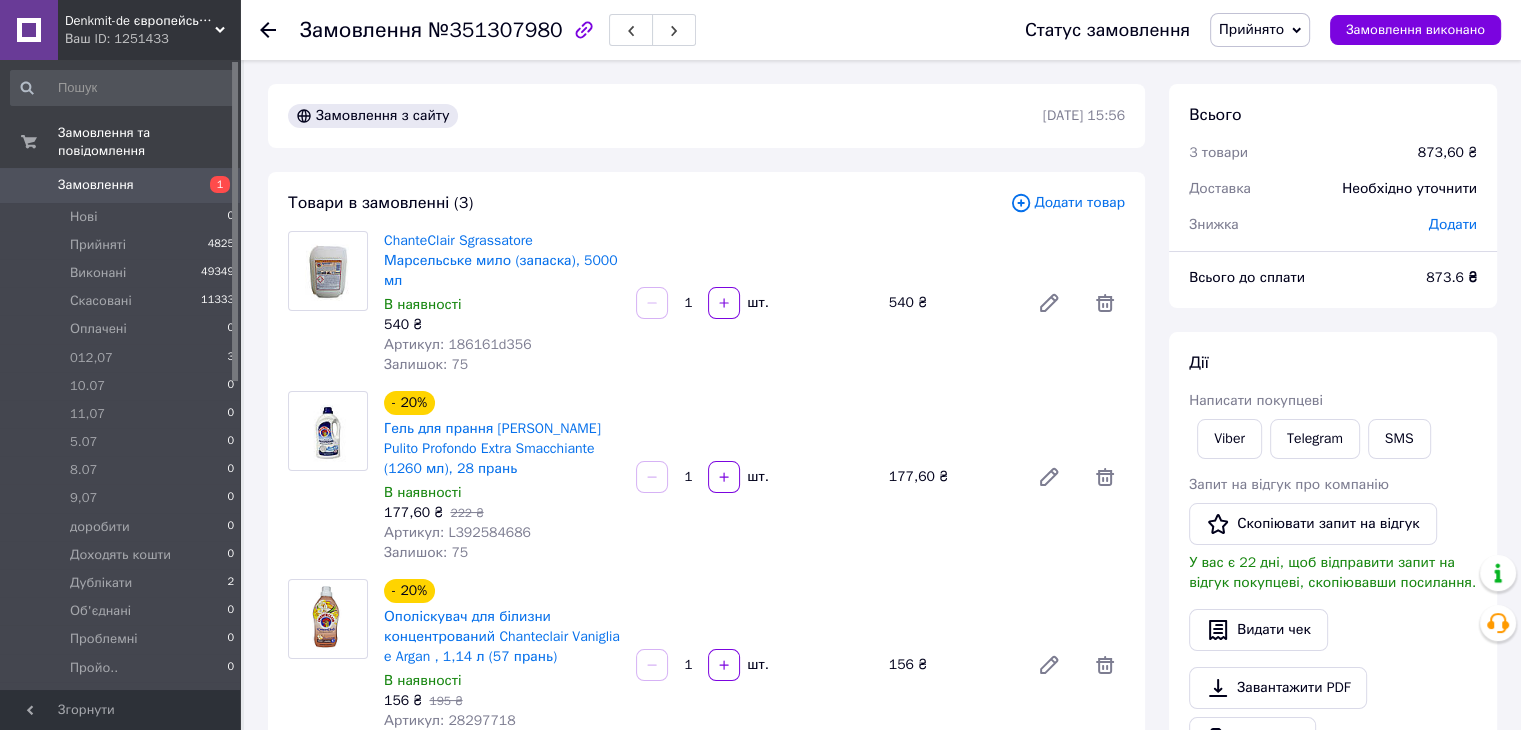 click on "Всього 3 товари 873,60 ₴ Доставка Необхідно уточнити Знижка Додати Всього до сплати 873.6 ₴ Дії Написати покупцеві Viber Telegram SMS Запит на відгук про компанію   Скопіювати запит на відгук У вас є 22 дні, щоб відправити запит на відгук покупцеві, скопіювавши посилання.   Видати чек   Завантажити PDF   Друк PDF   Дублювати замовлення Мітки Особисті нотатки, які бачите лише ви. З їх допомогою можна фільтрувати замовлення Примітки Залишилося 300 символів Очистити Зберегти" at bounding box center (1333, 698) 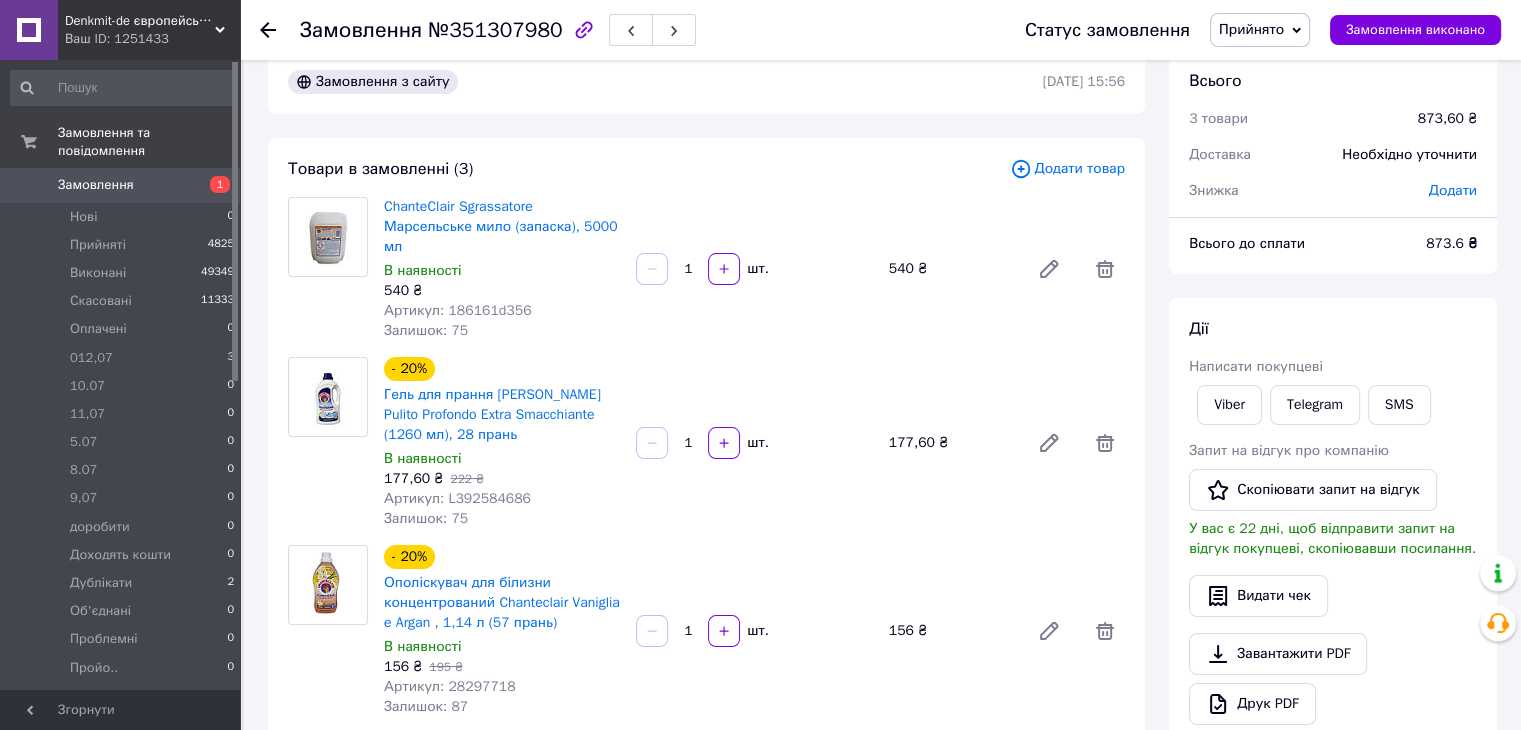 scroll, scrollTop: 0, scrollLeft: 0, axis: both 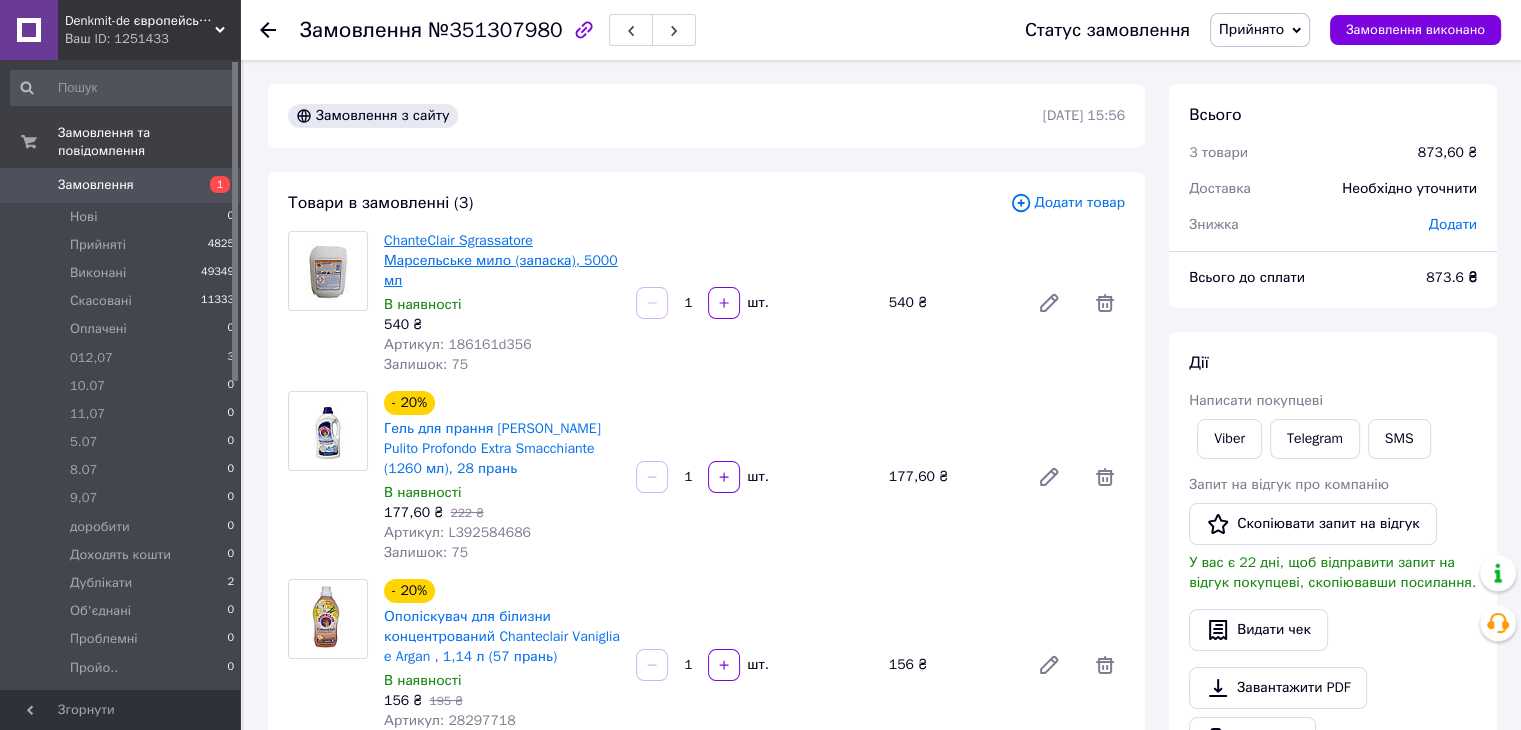 click on "ChanteClair Sgrassatore Марсельське мило (запаска), 5000 мл" at bounding box center [501, 260] 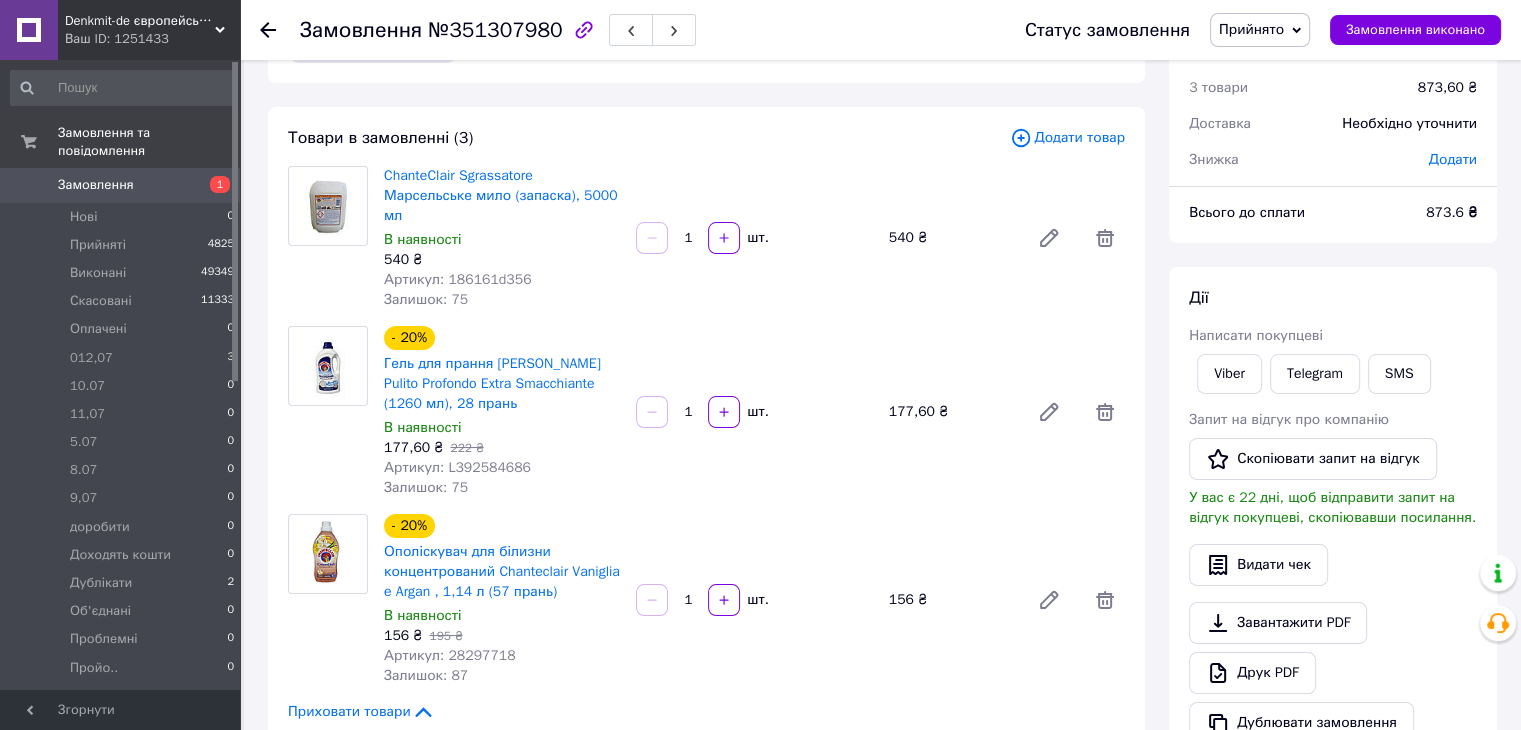 scroll, scrollTop: 100, scrollLeft: 0, axis: vertical 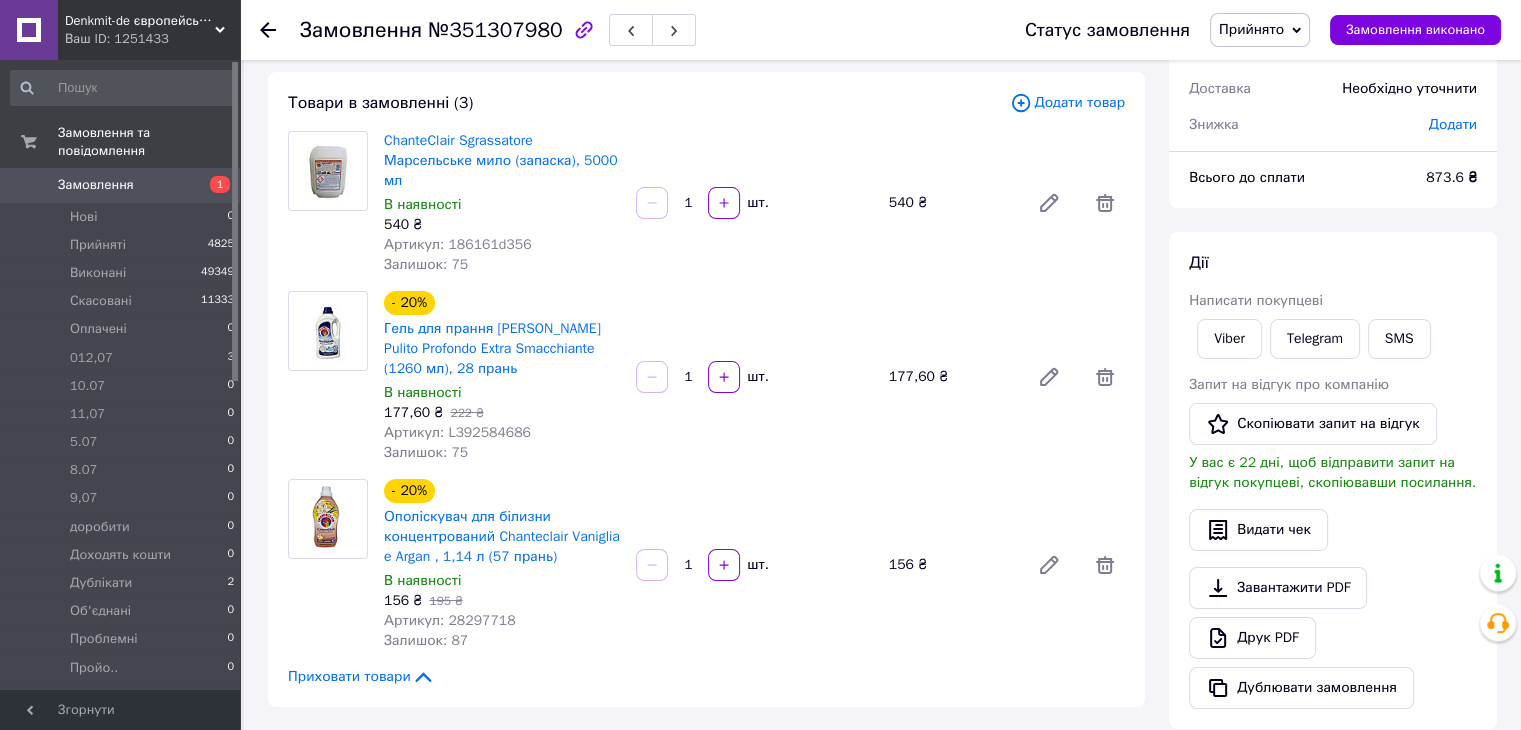 drag, startPoint x: 262, startPoint y: 64, endPoint x: 272, endPoint y: 39, distance: 26.925823 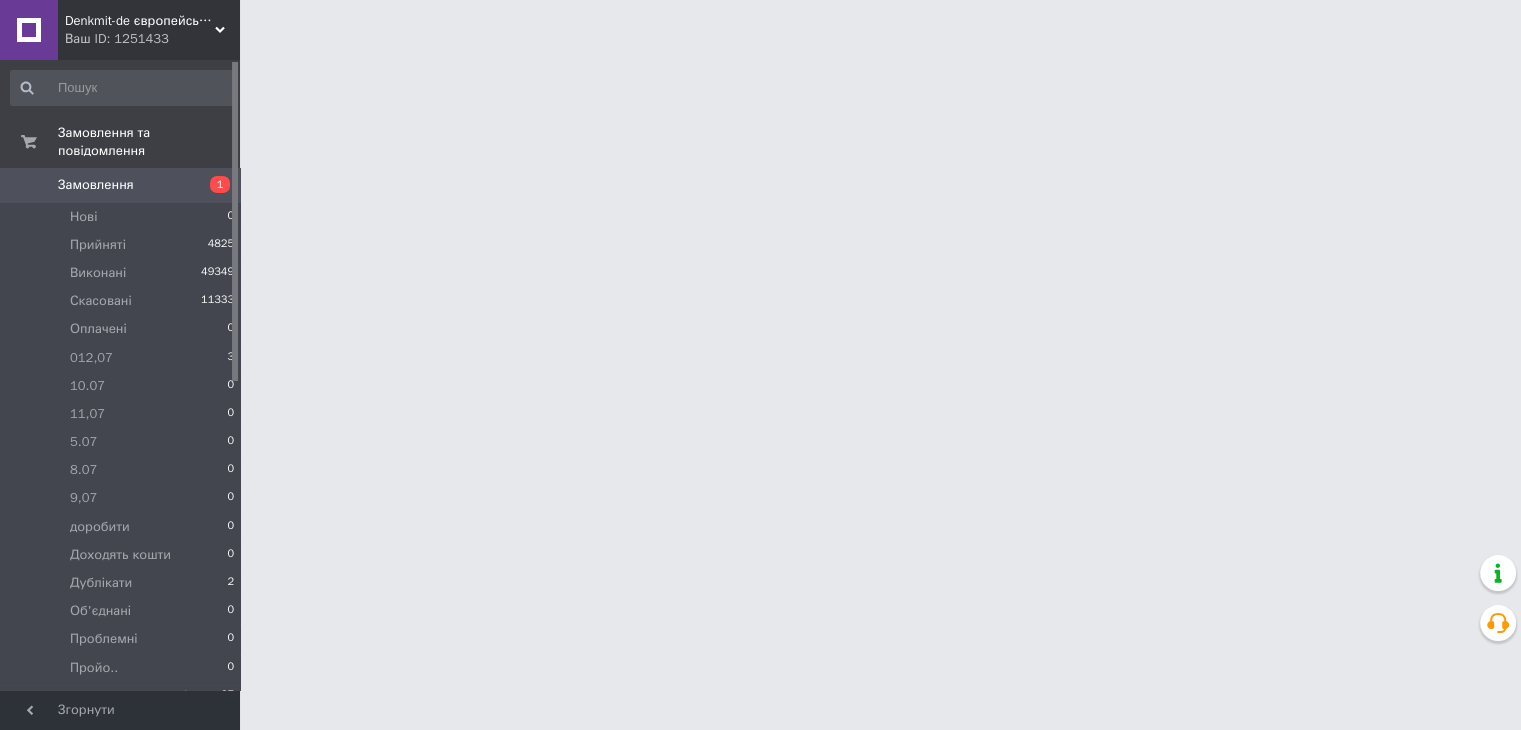 scroll, scrollTop: 0, scrollLeft: 0, axis: both 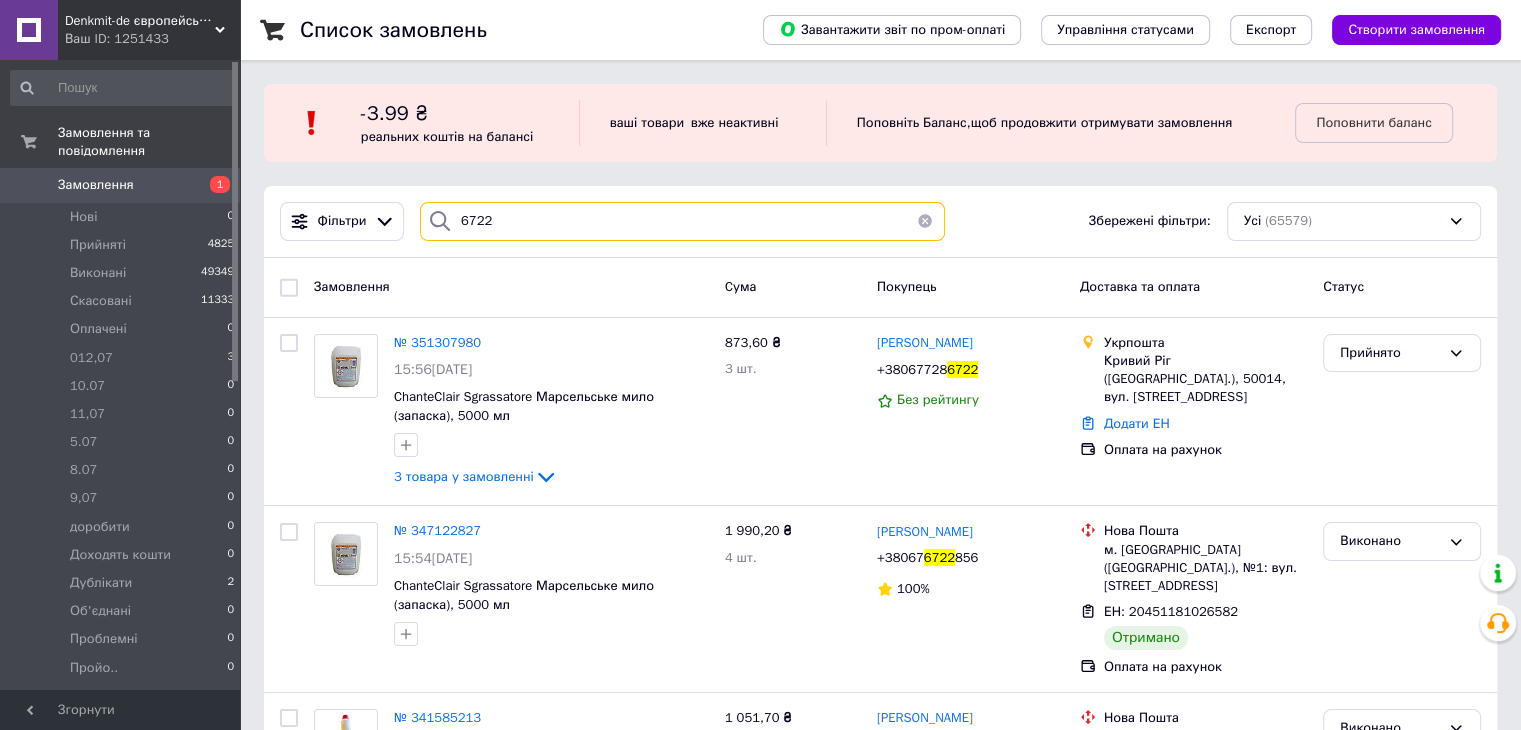 drag, startPoint x: 485, startPoint y: 221, endPoint x: 438, endPoint y: 225, distance: 47.169907 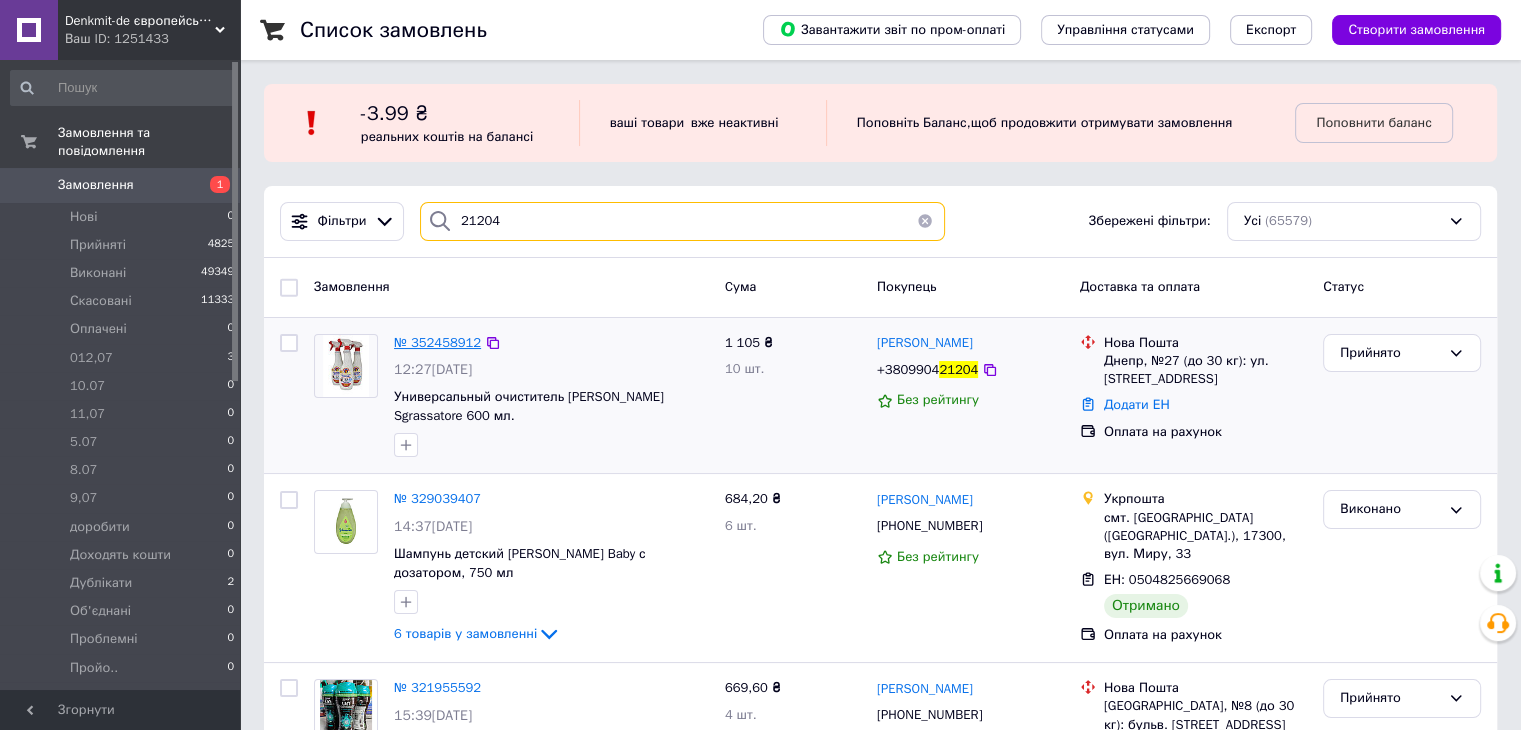type on "21204" 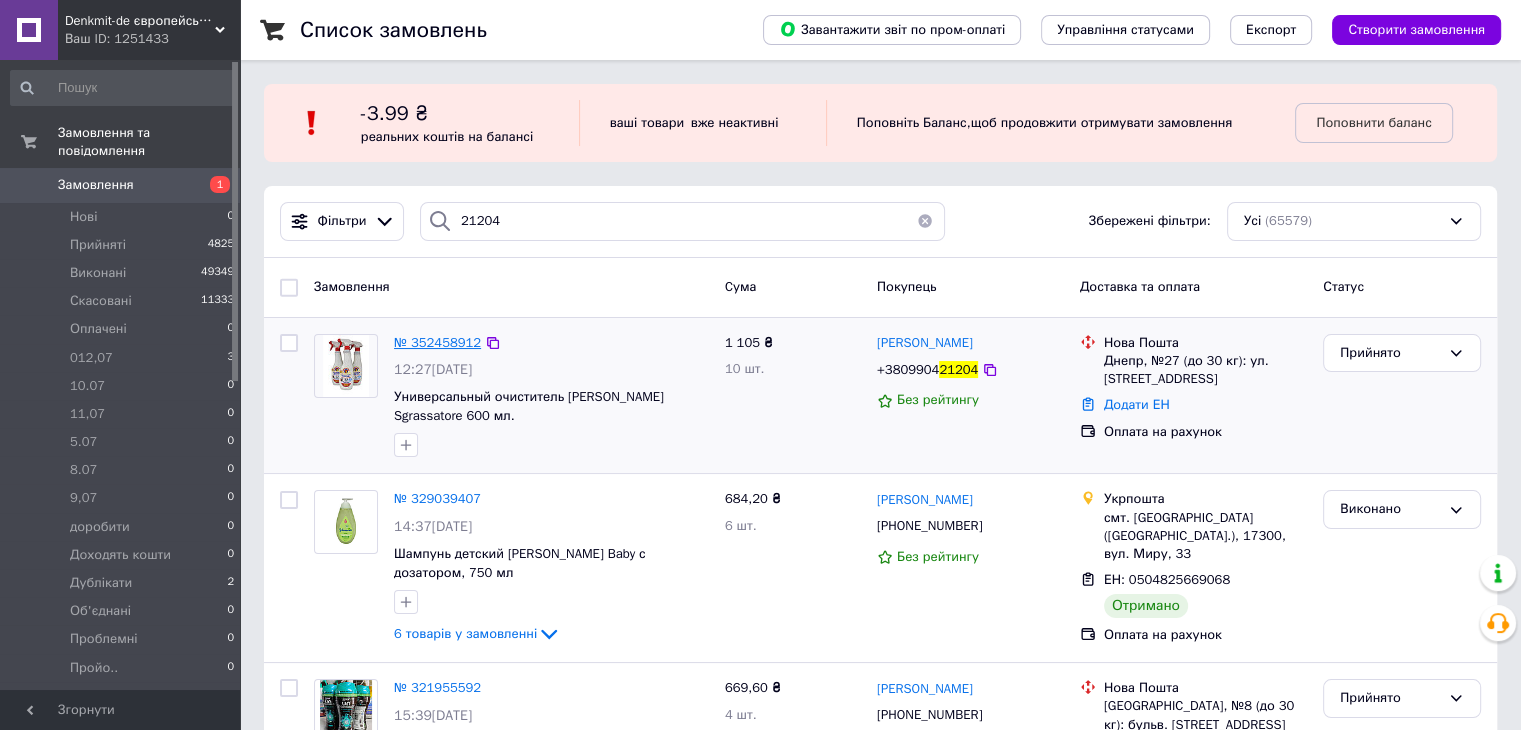 click on "№ 352458912" at bounding box center (437, 342) 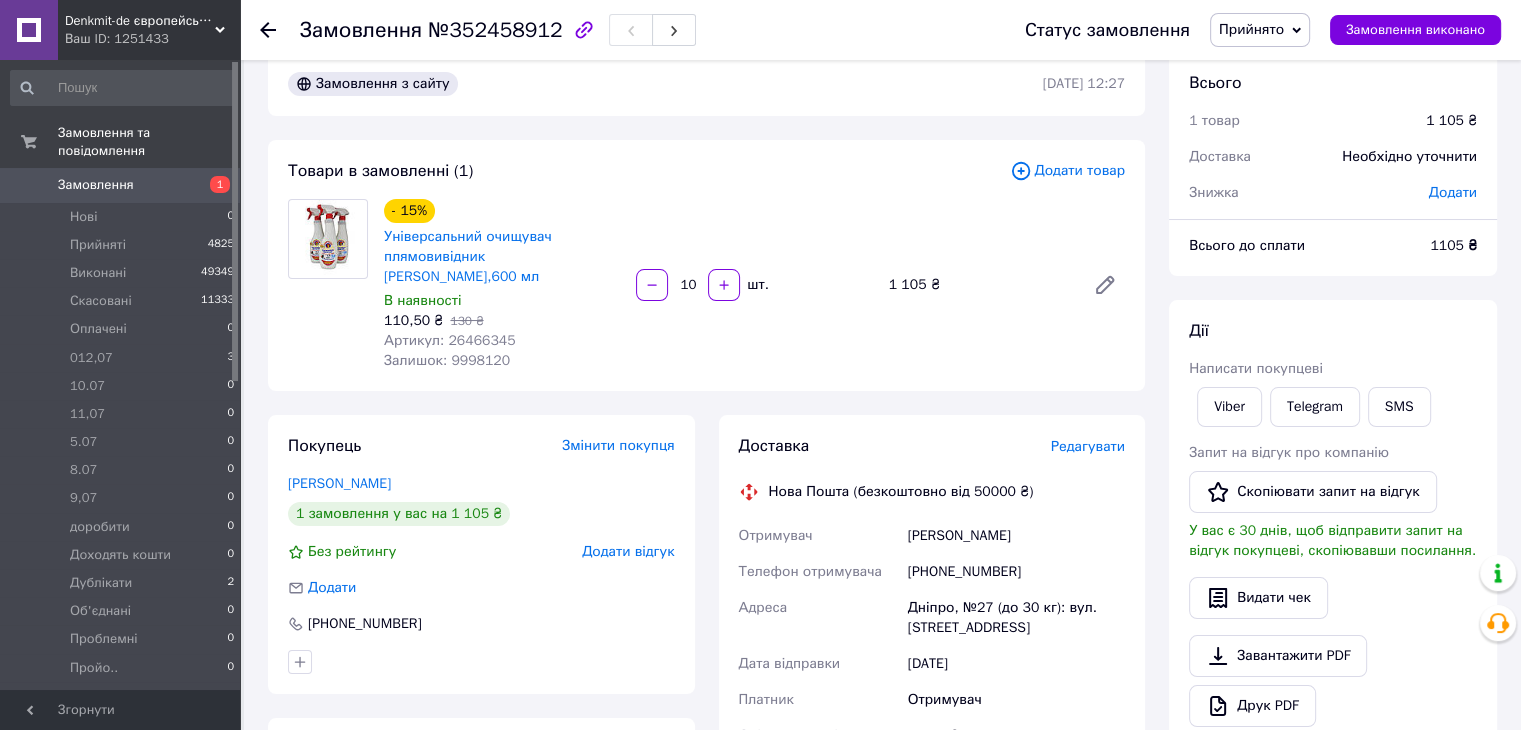 scroll, scrollTop: 0, scrollLeft: 0, axis: both 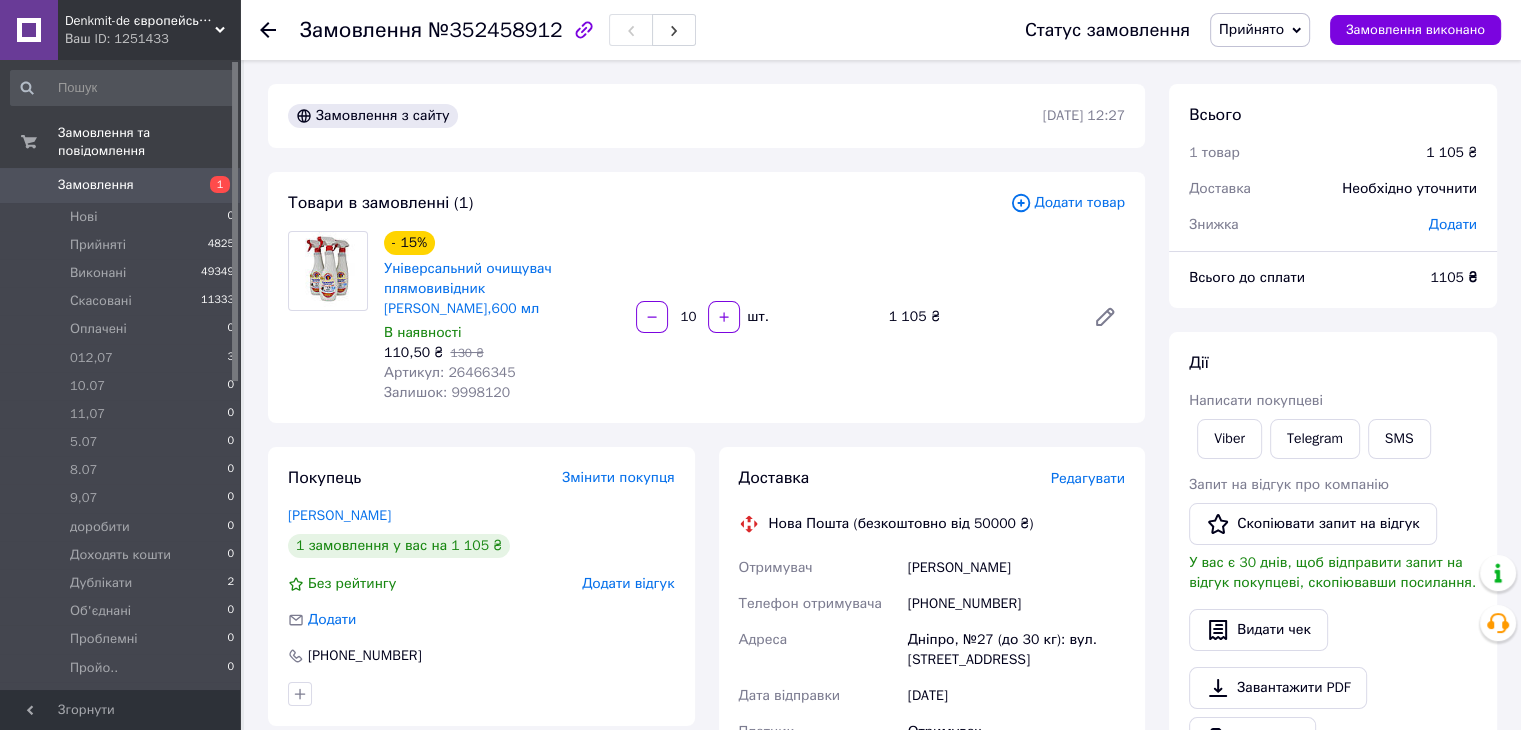 click on "Прийнято" at bounding box center [1251, 29] 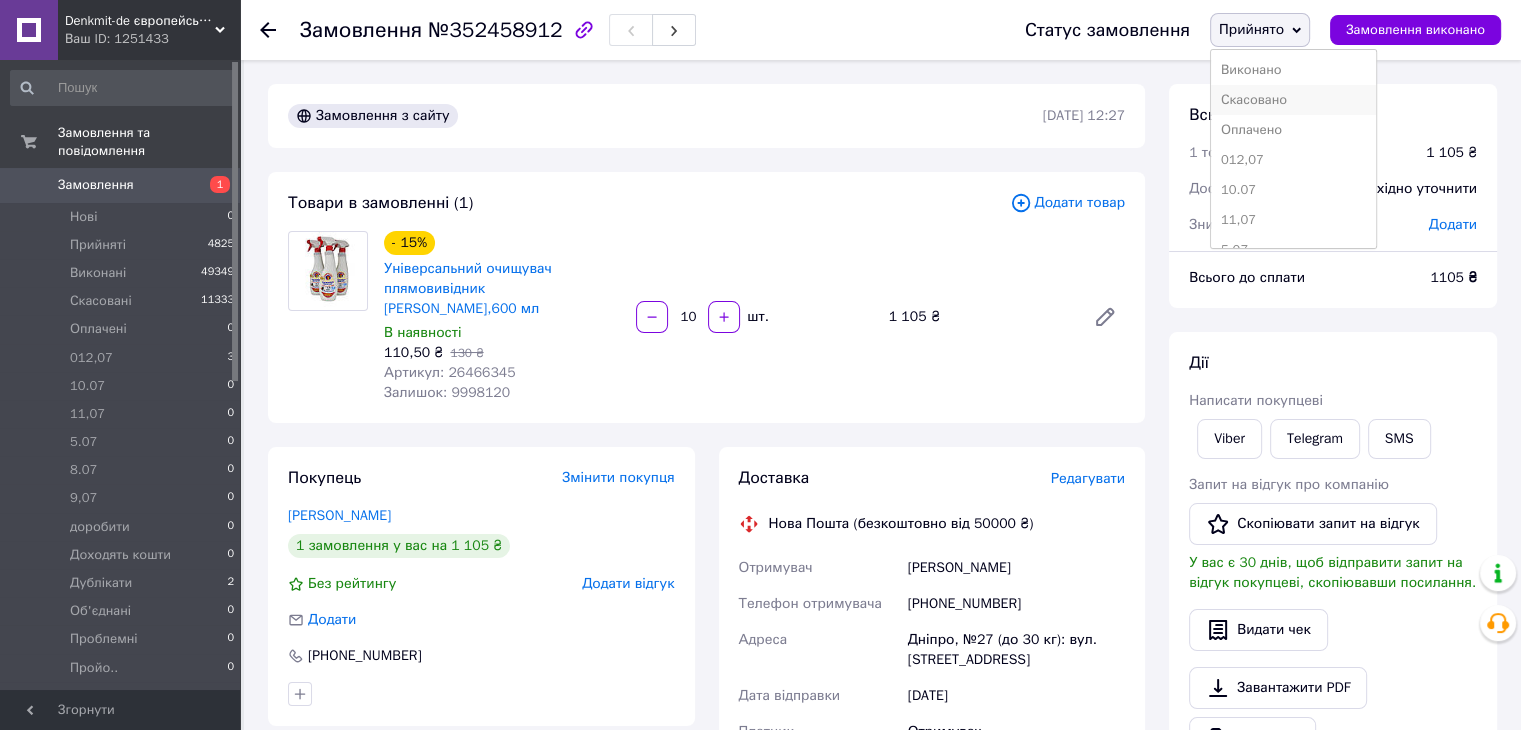 click on "Скасовано" at bounding box center [1293, 100] 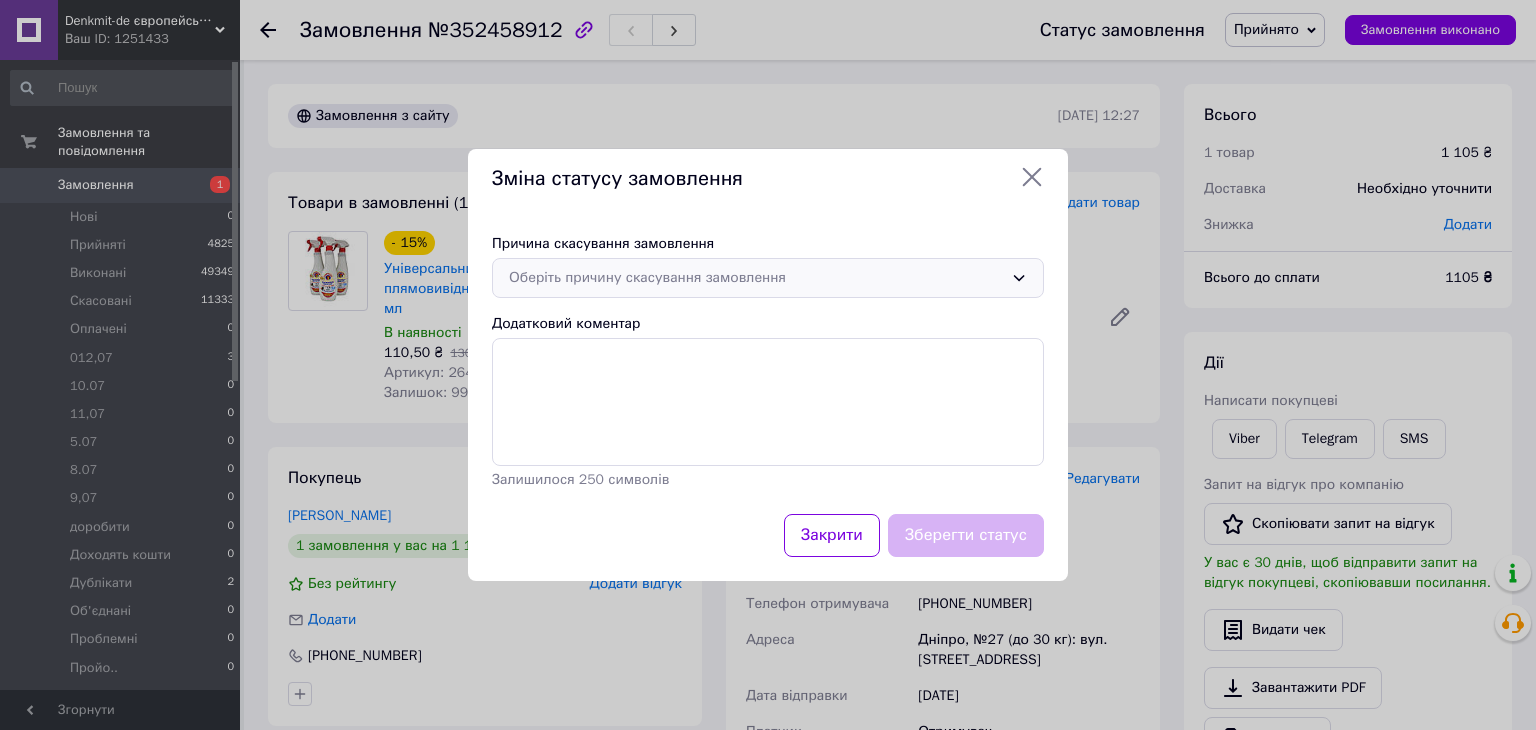 click on "Оберіть причину скасування замовлення" at bounding box center (756, 278) 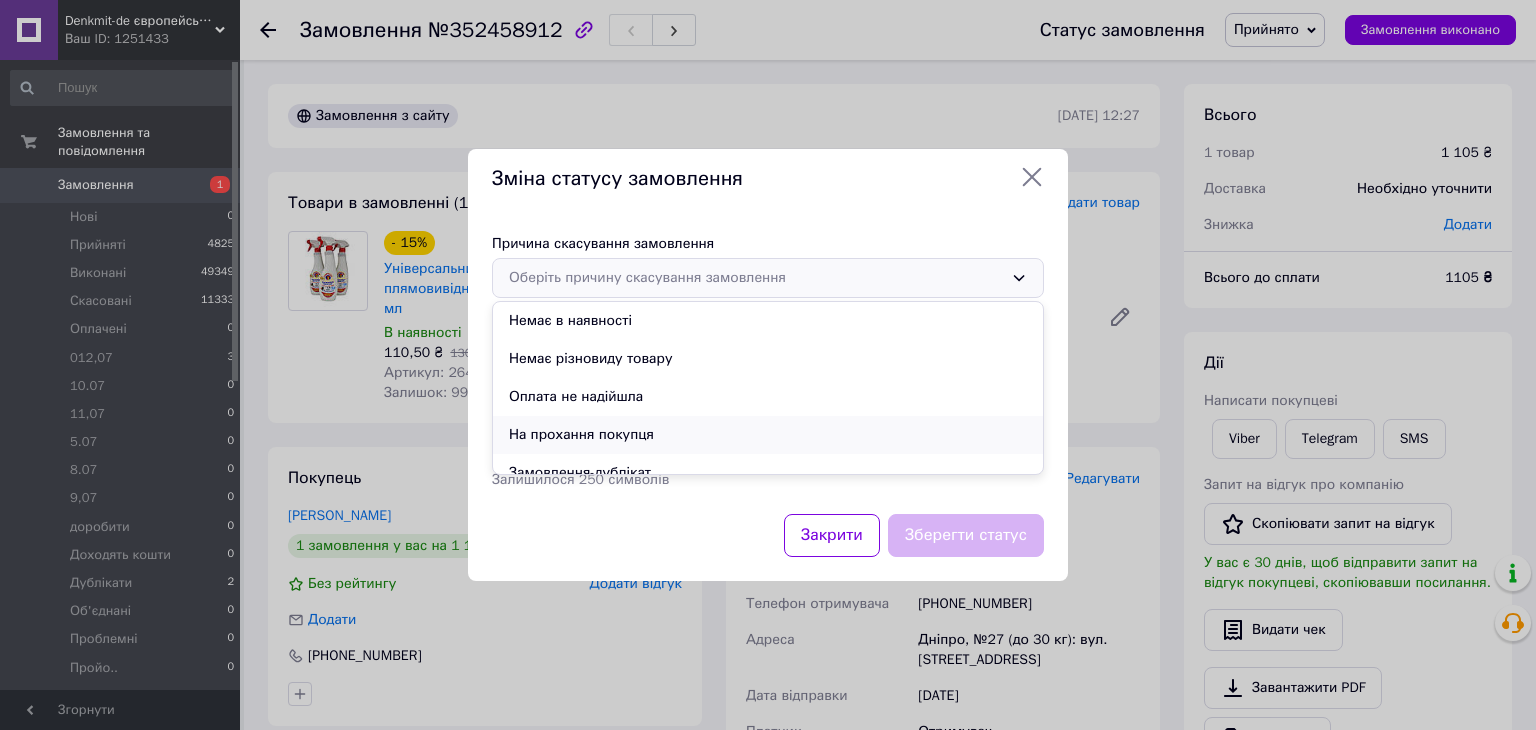 click on "На прохання покупця" at bounding box center (768, 435) 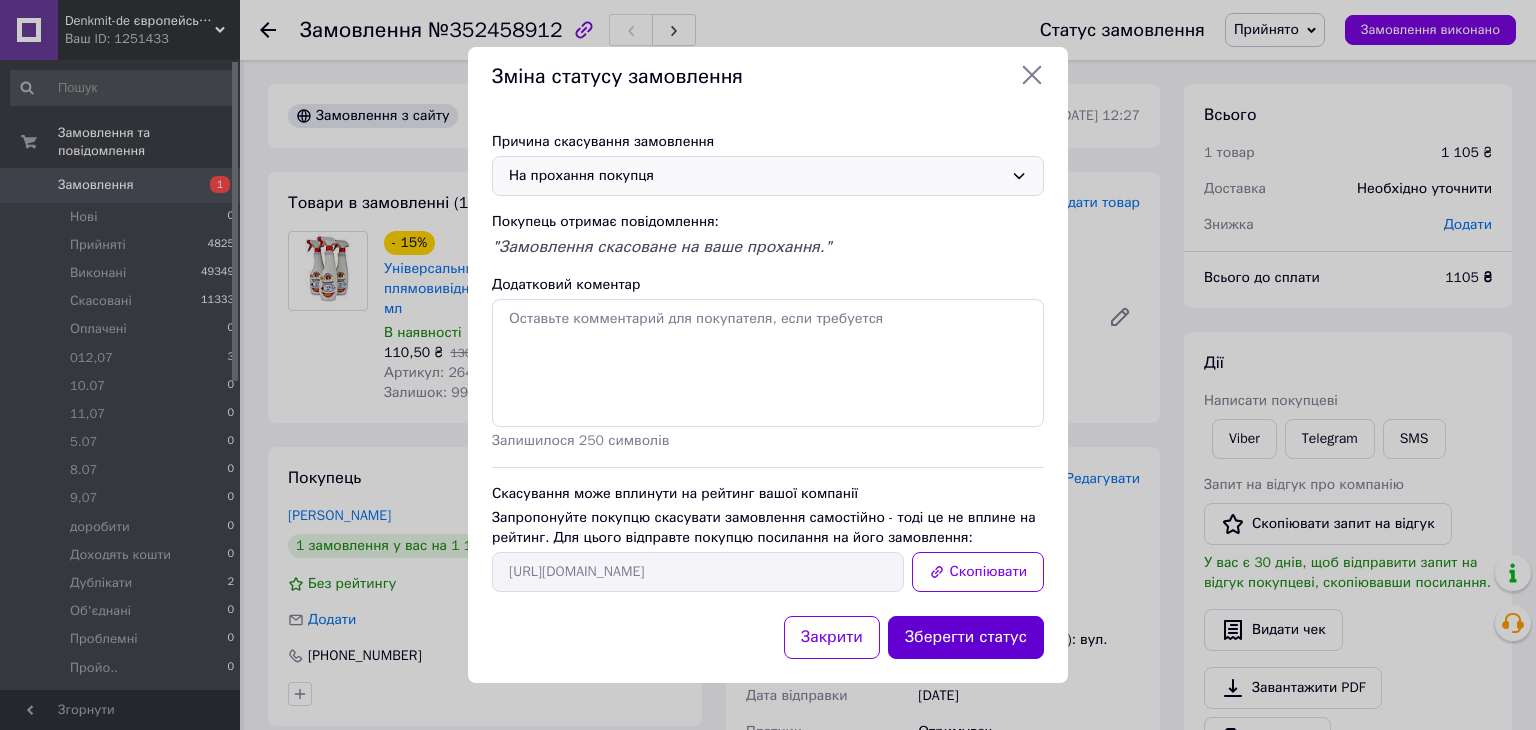 click on "Зберегти статус" at bounding box center (966, 637) 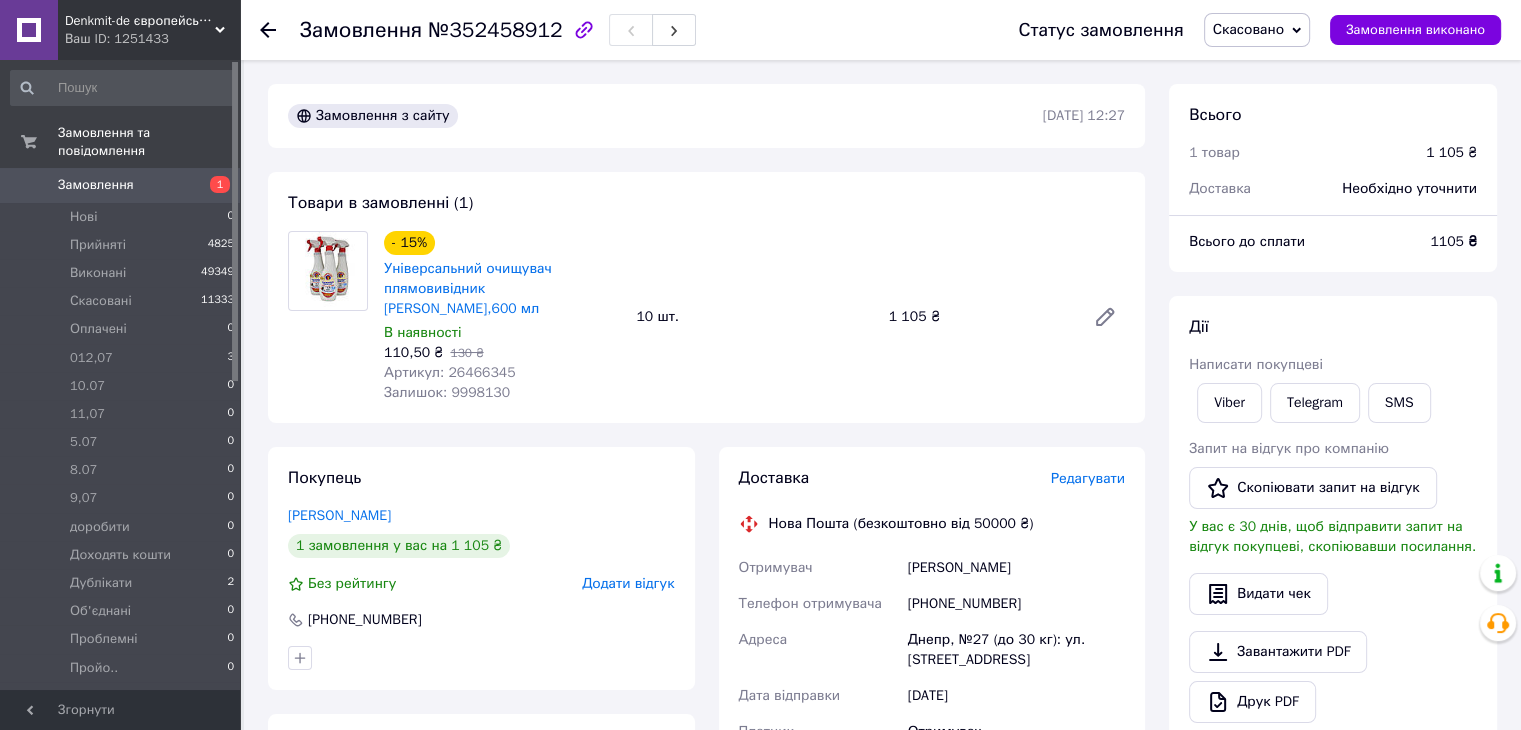 click on "Замовлення" at bounding box center (96, 185) 